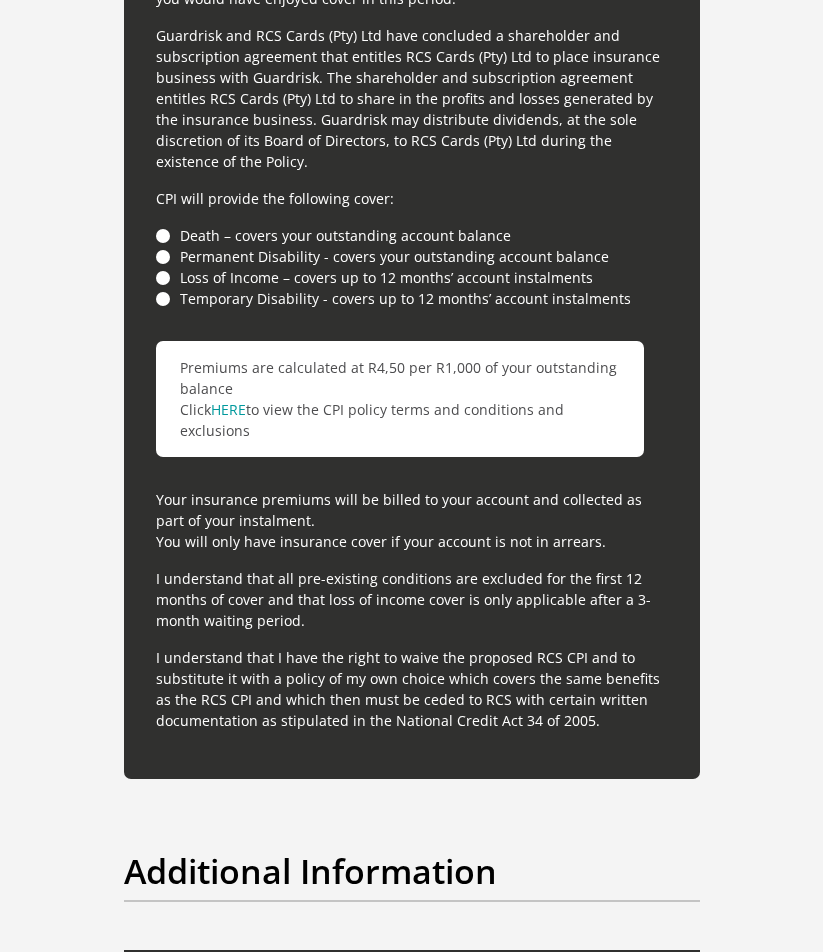 scroll, scrollTop: 6200, scrollLeft: 0, axis: vertical 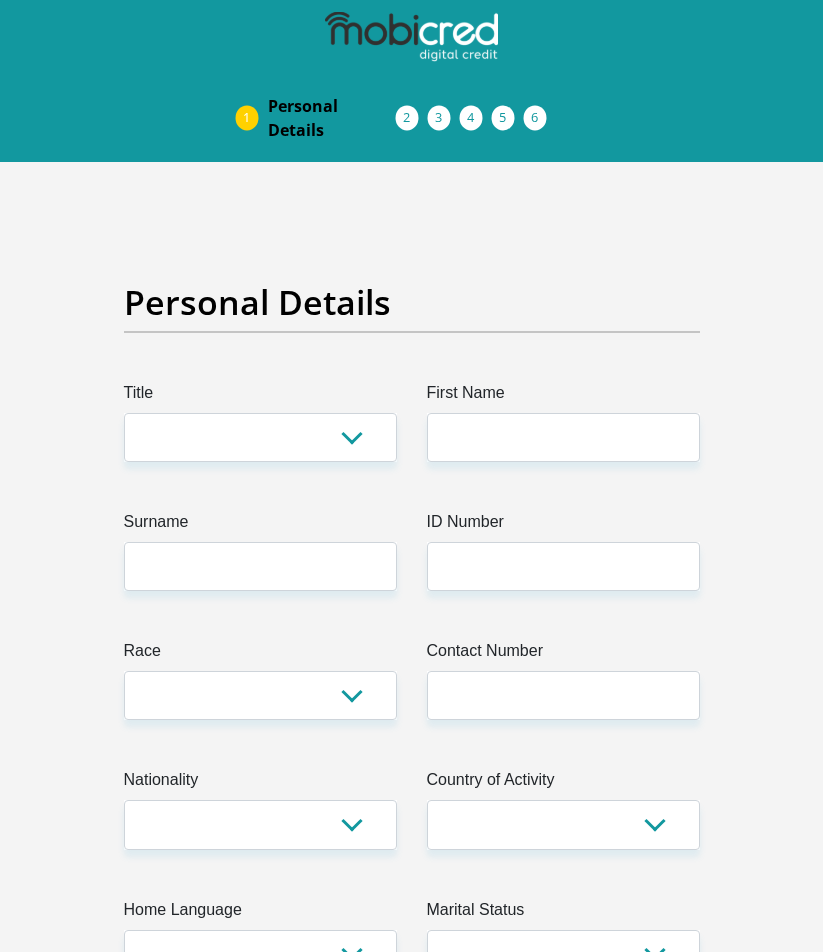 click on "Mr
Ms
Mrs
Dr
Other" at bounding box center (260, 437) 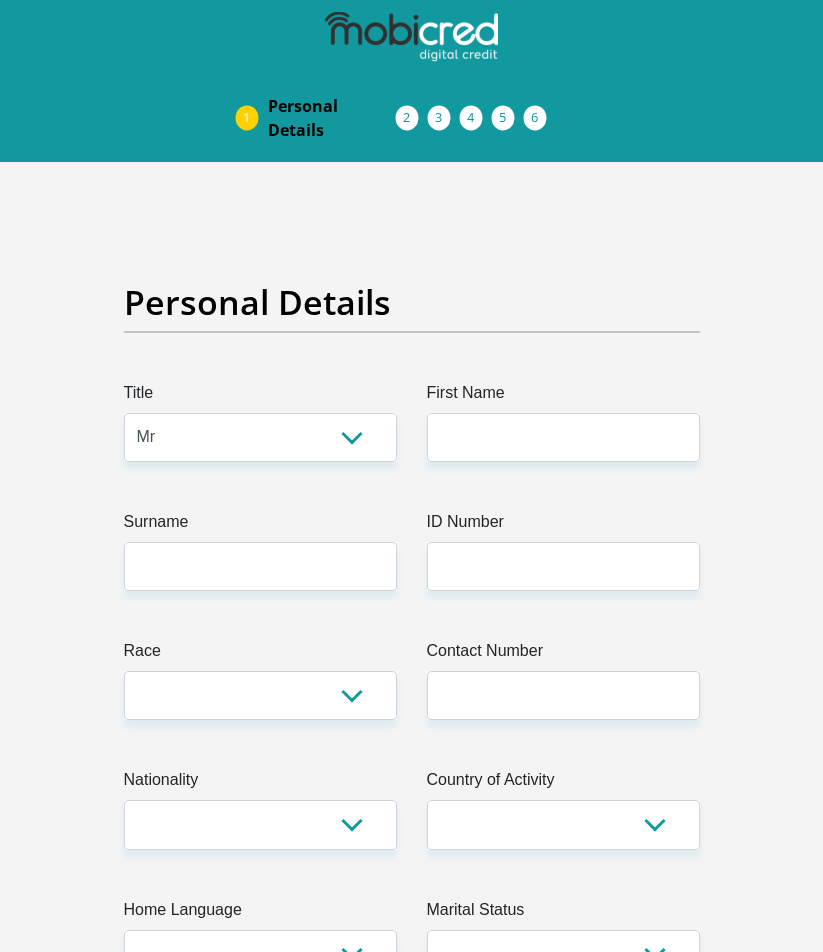 click on "Mr
Ms
Mrs
Dr
Other" at bounding box center [260, 437] 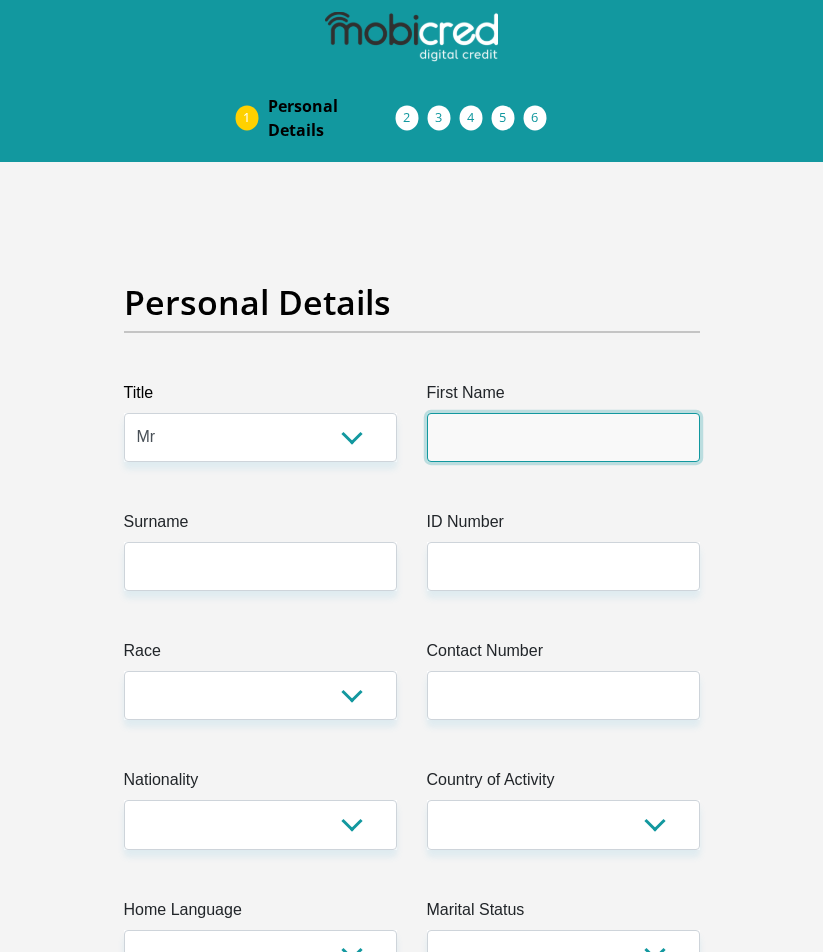 click on "First Name" at bounding box center [563, 437] 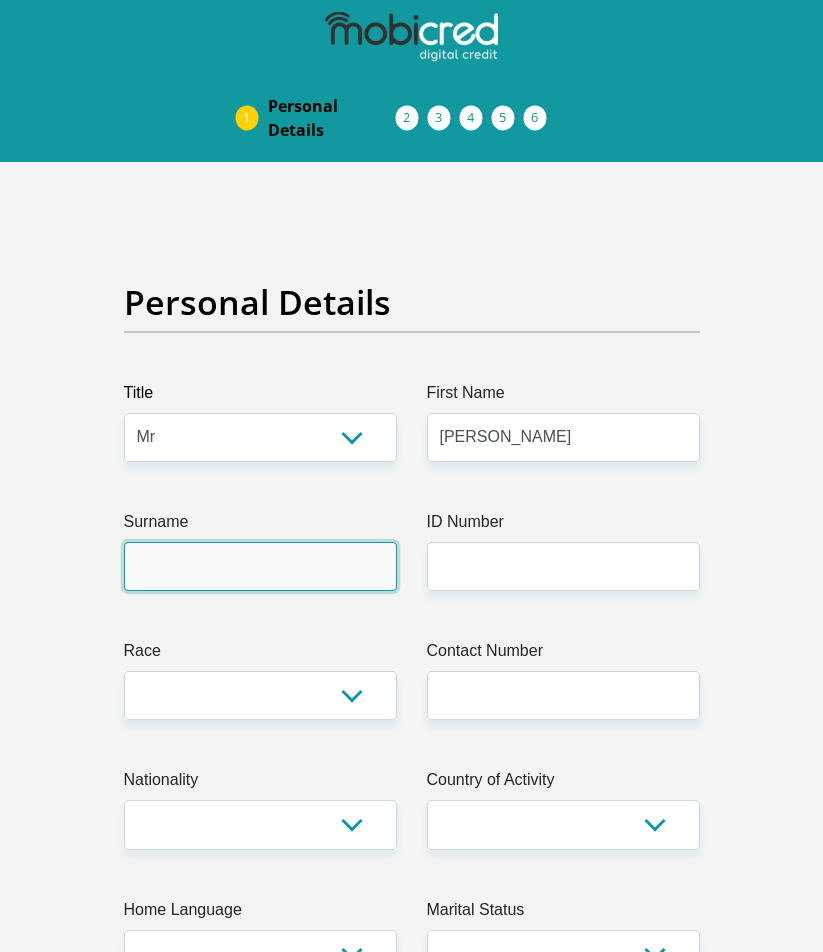 type on "Ngubo" 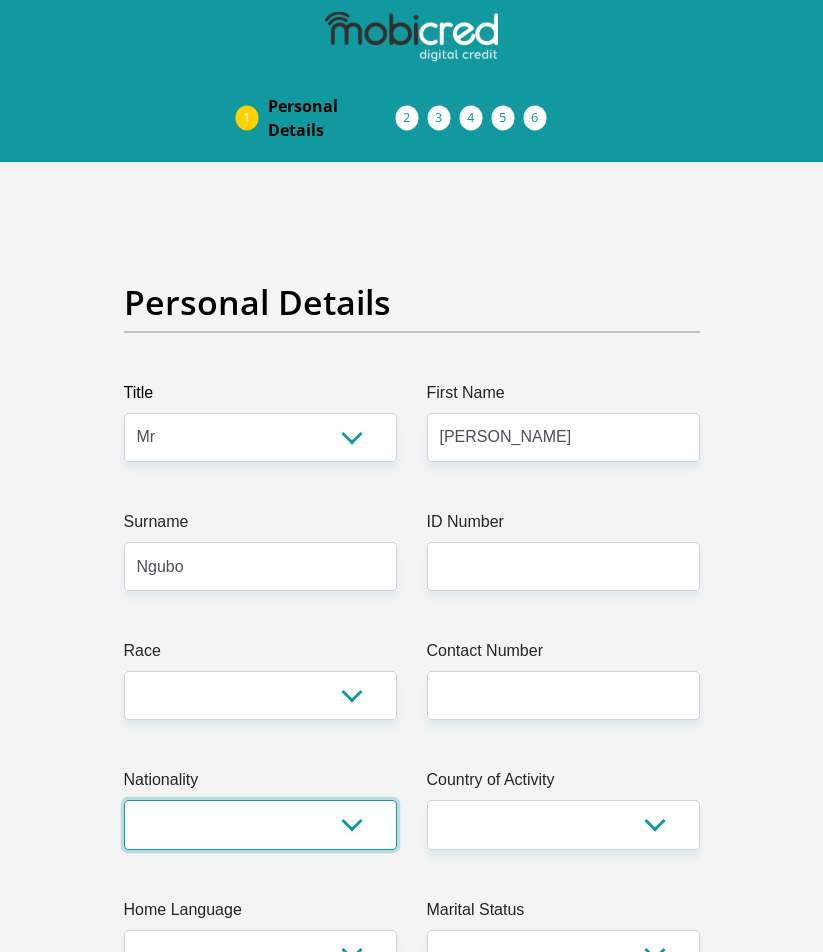 select on "ZAF" 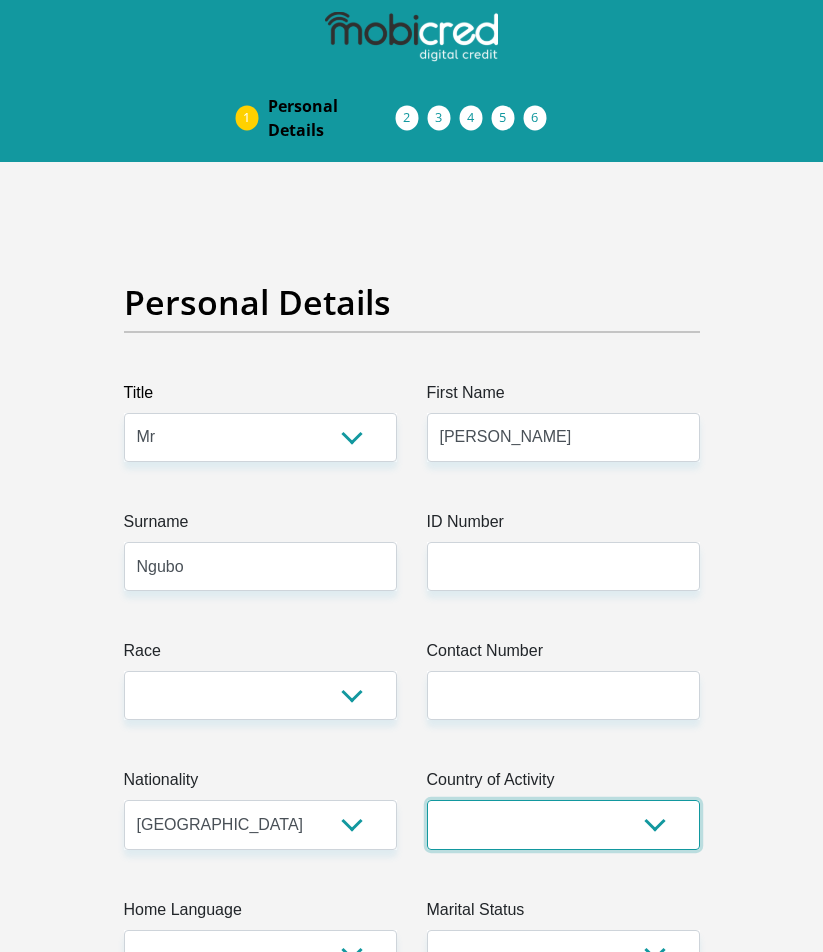 select on "ZAF" 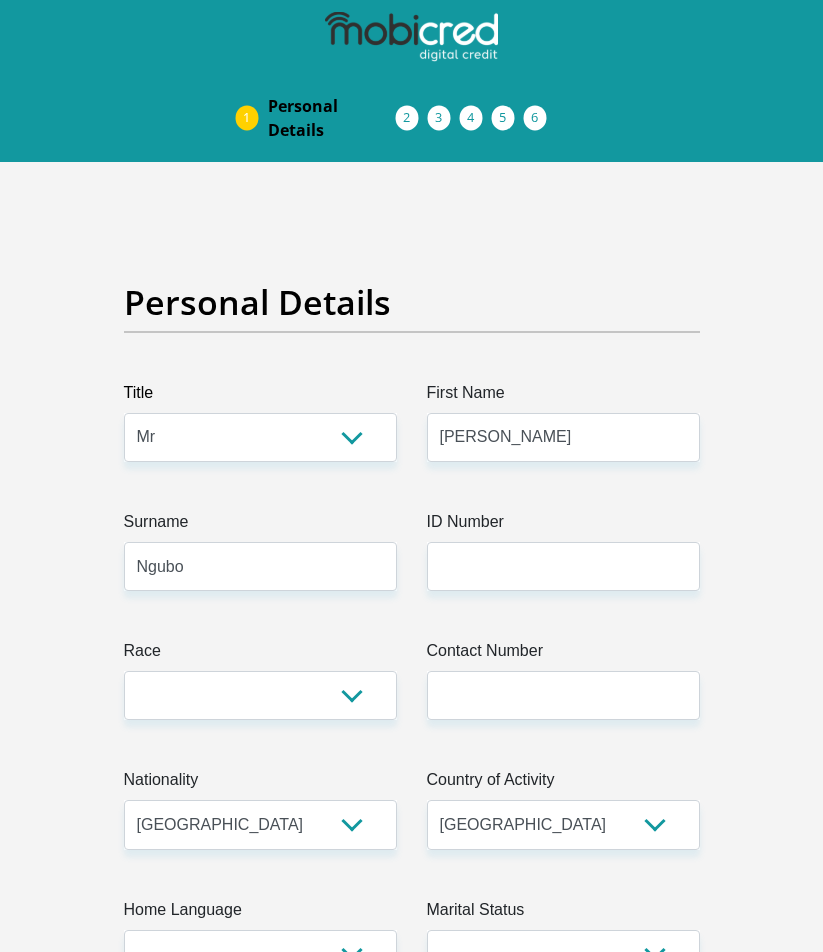 type on "17 Queen Street" 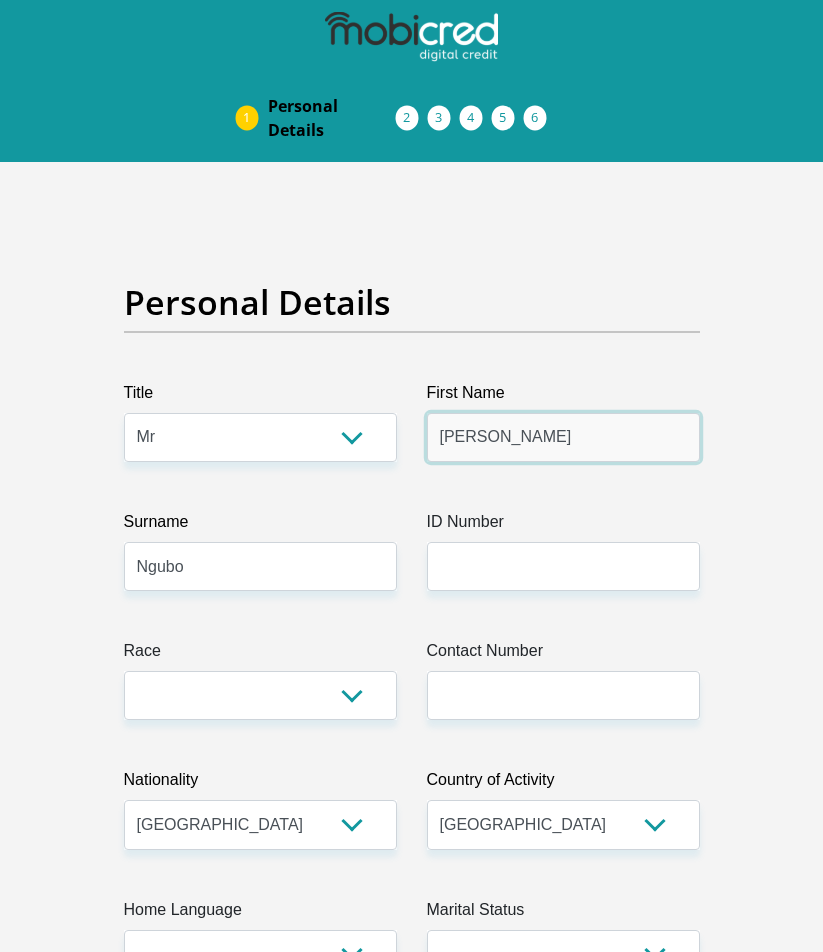 drag, startPoint x: 515, startPoint y: 440, endPoint x: 409, endPoint y: 430, distance: 106.47065 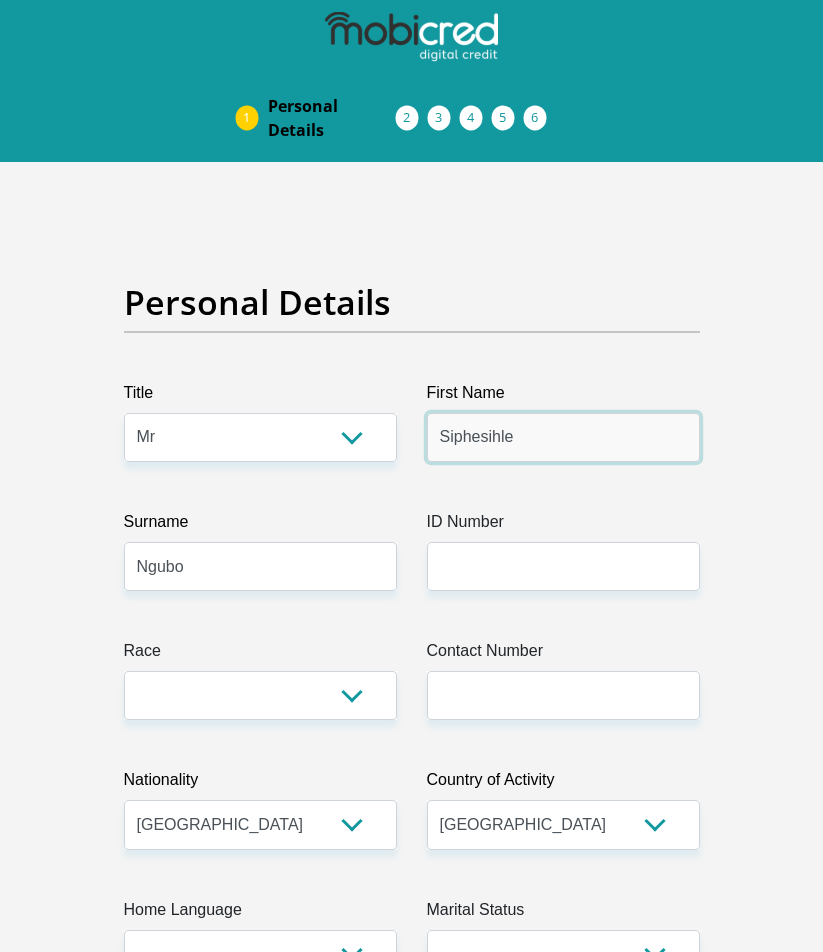 type on "Siphesihle" 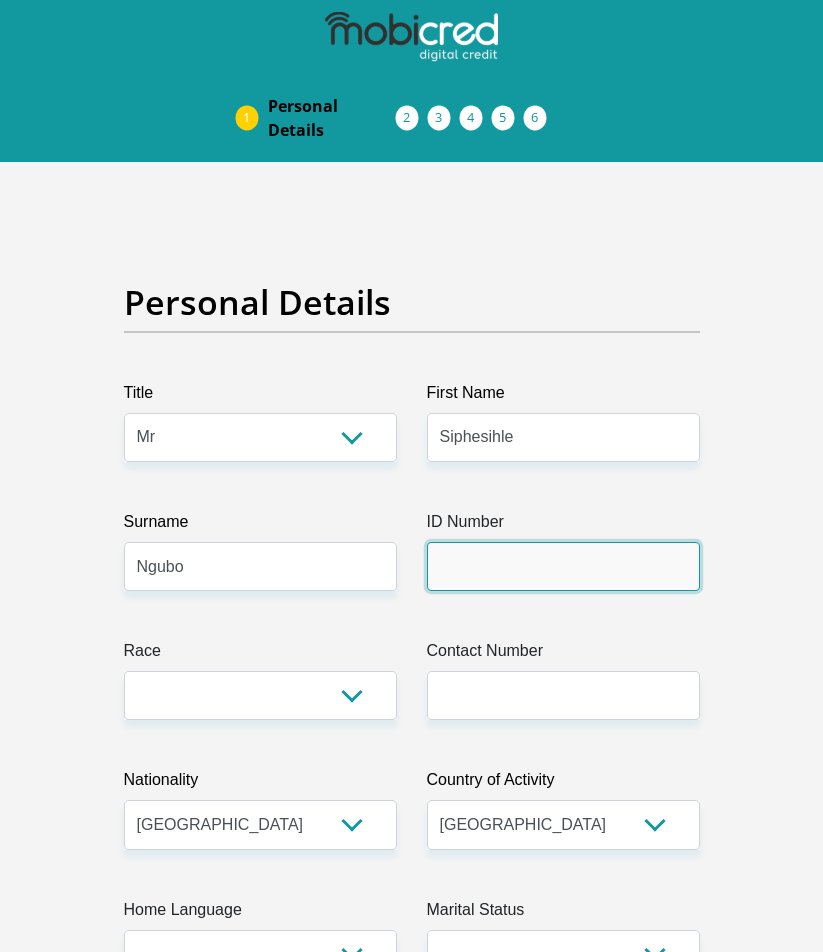 click on "ID Number" at bounding box center (563, 566) 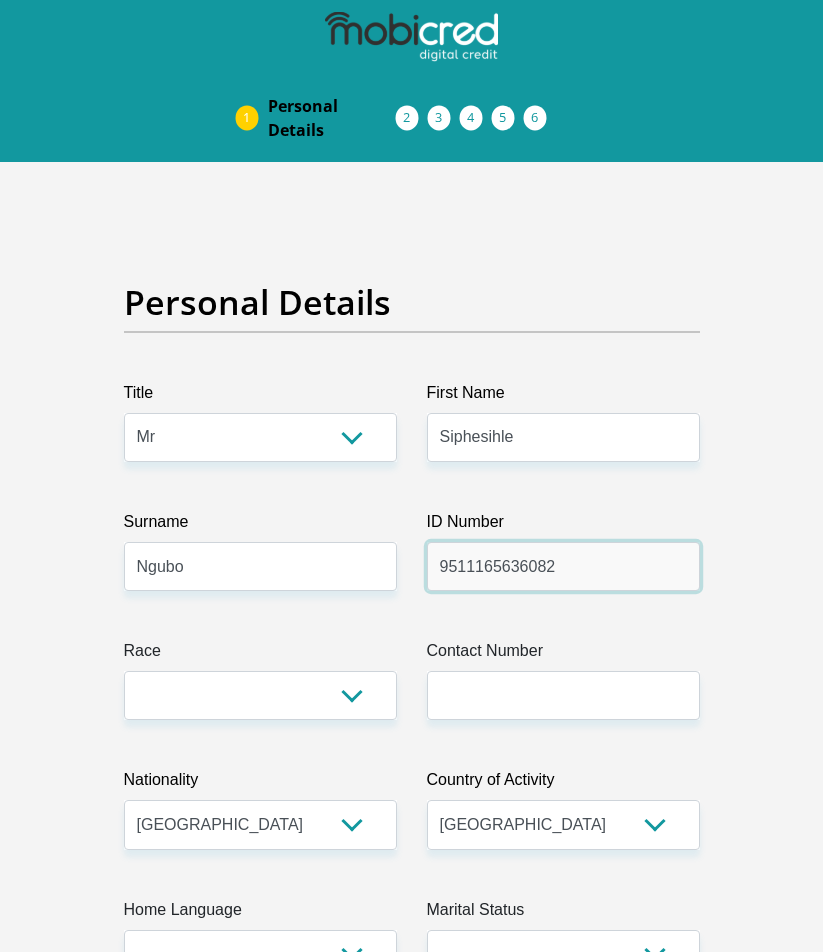 type on "9511165636082" 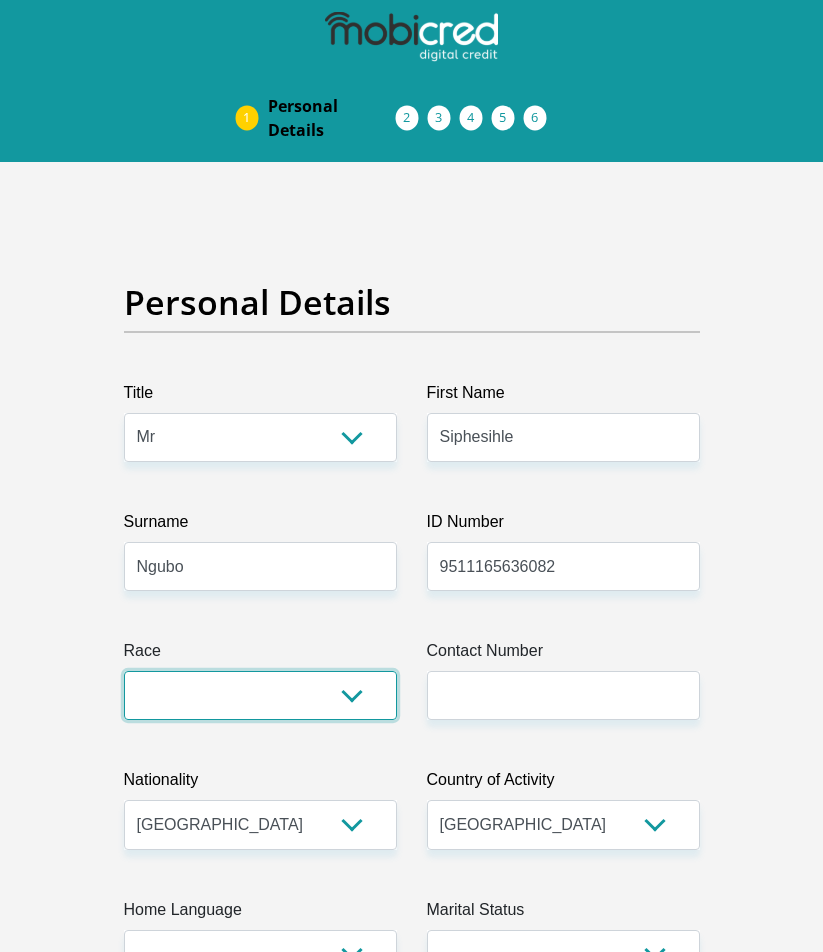 click on "Black
Coloured
Indian
White
Other" at bounding box center [260, 695] 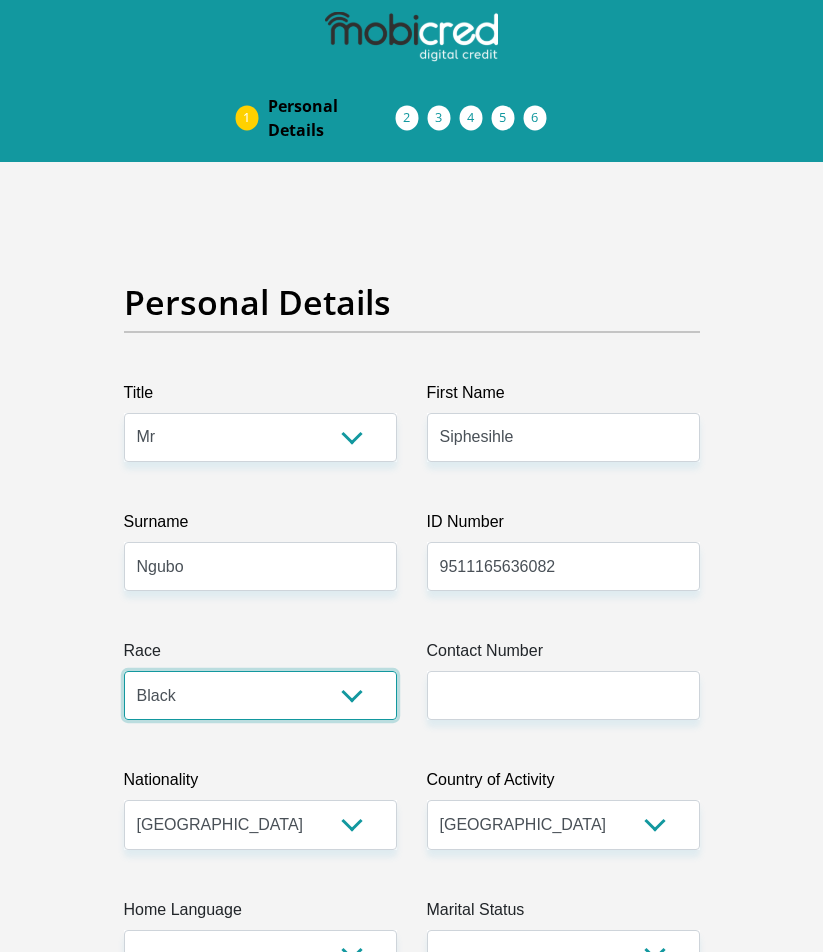 click on "Black
Coloured
Indian
White
Other" at bounding box center [260, 695] 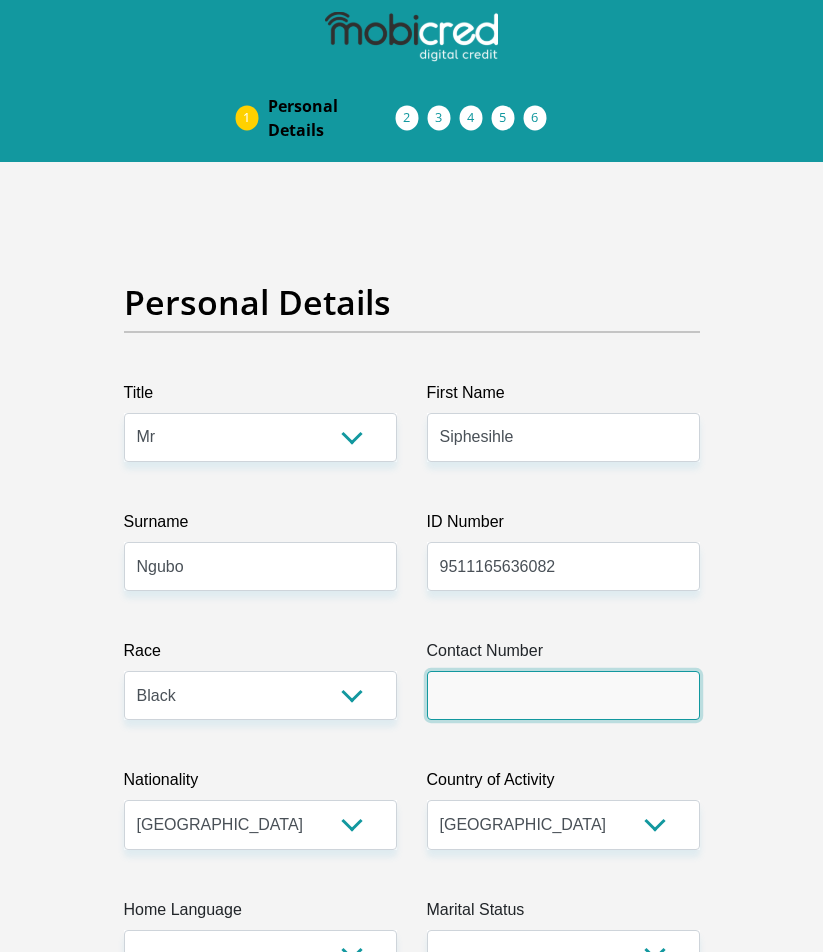 click on "Contact Number" at bounding box center [563, 695] 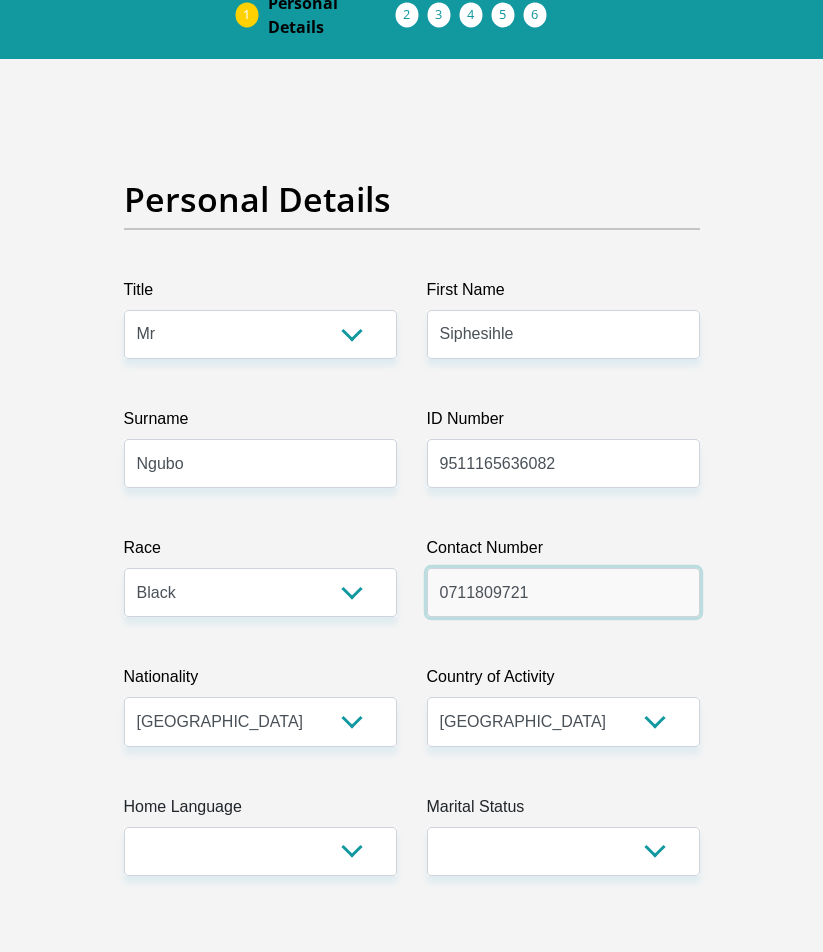 scroll, scrollTop: 400, scrollLeft: 0, axis: vertical 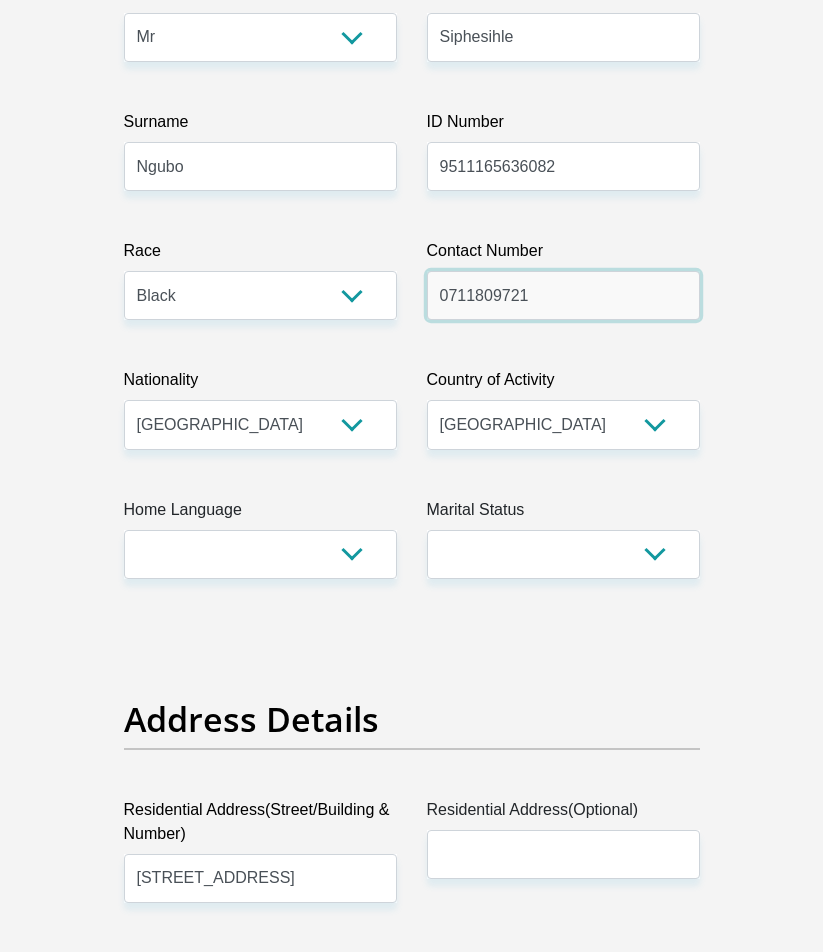 type on "0711809721" 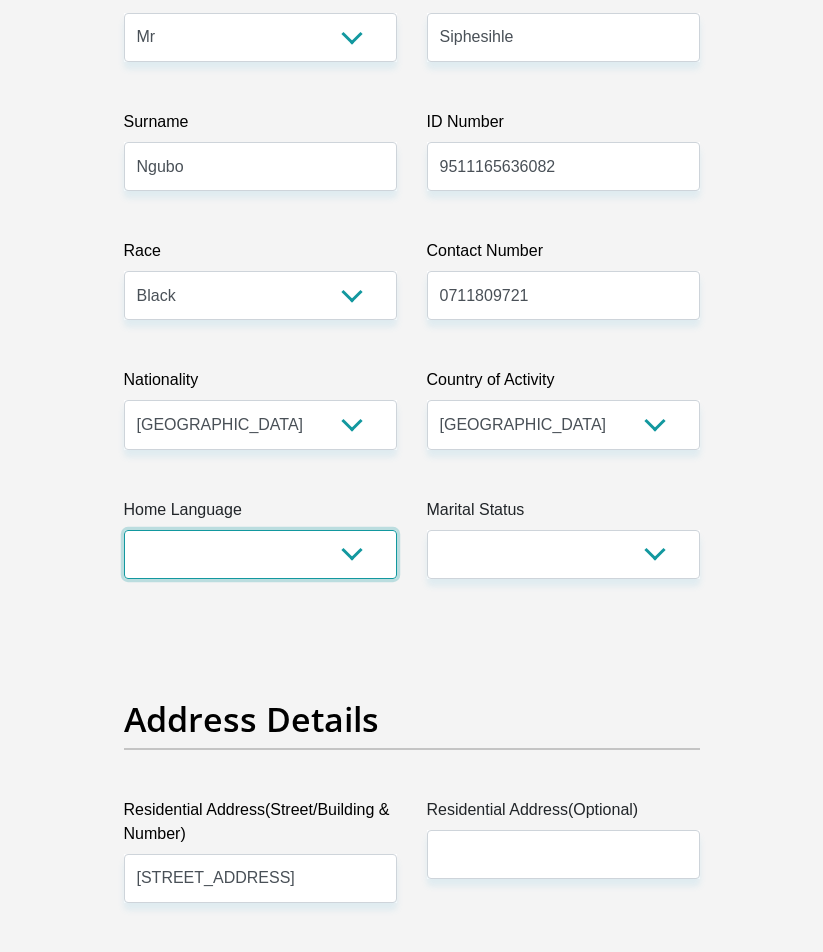 click on "Afrikaans
English
Sepedi
South Ndebele
Southern Sotho
Swati
Tsonga
Tswana
Venda
Xhosa
Zulu
Other" at bounding box center [260, 554] 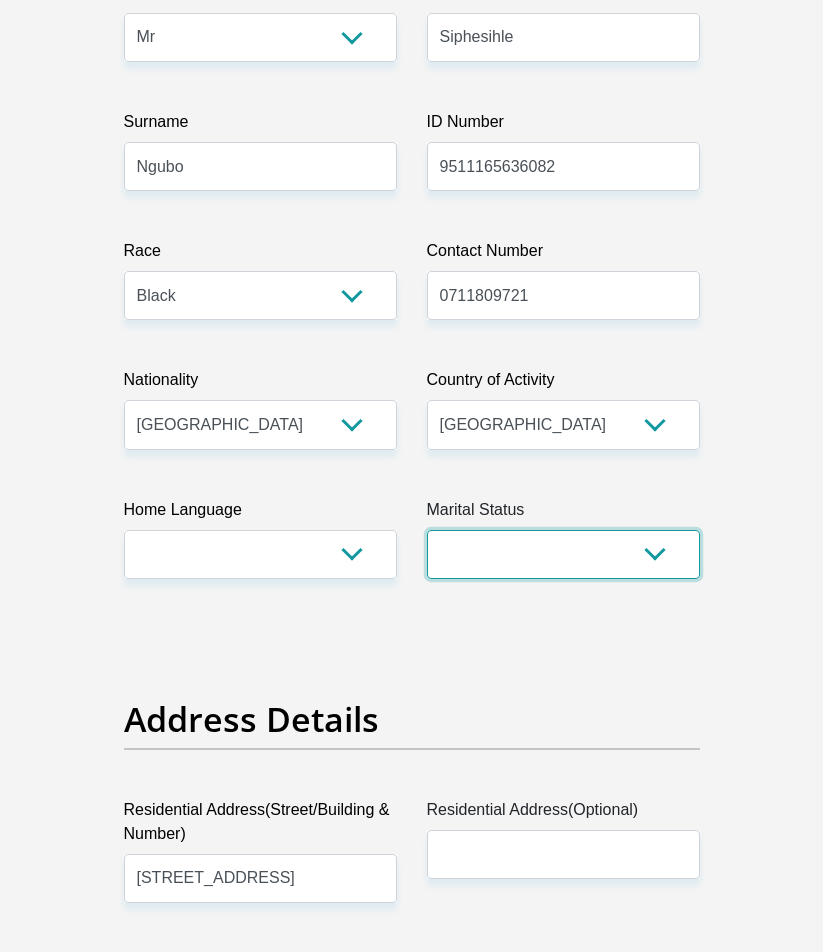 click on "Married ANC
Single
Divorced
Widowed
Married COP or Customary Law" at bounding box center (563, 554) 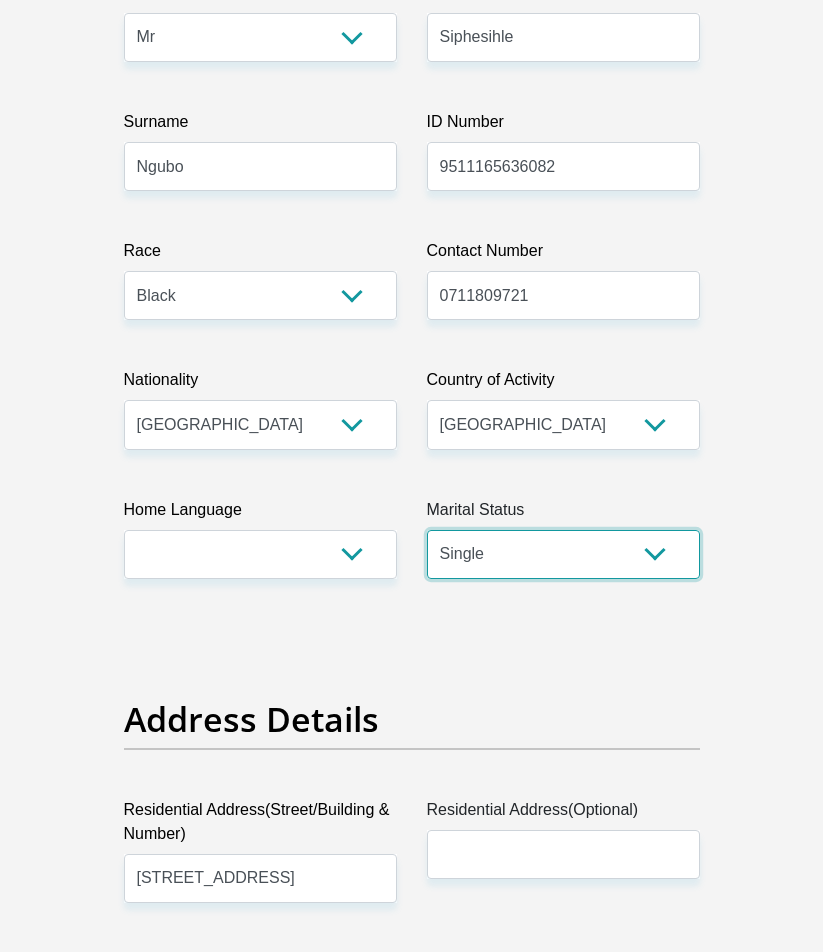 click on "Married ANC
Single
Divorced
Widowed
Married COP or Customary Law" at bounding box center [563, 554] 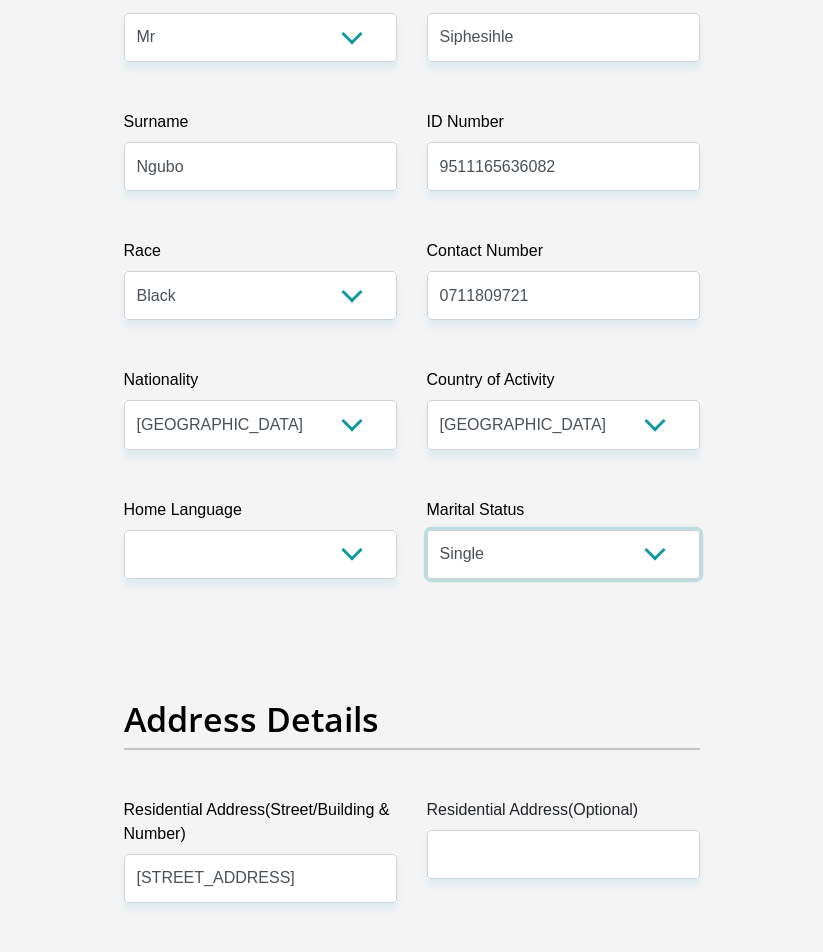 click on "Married ANC
Single
Divorced
Widowed
Married COP or Customary Law" at bounding box center (563, 554) 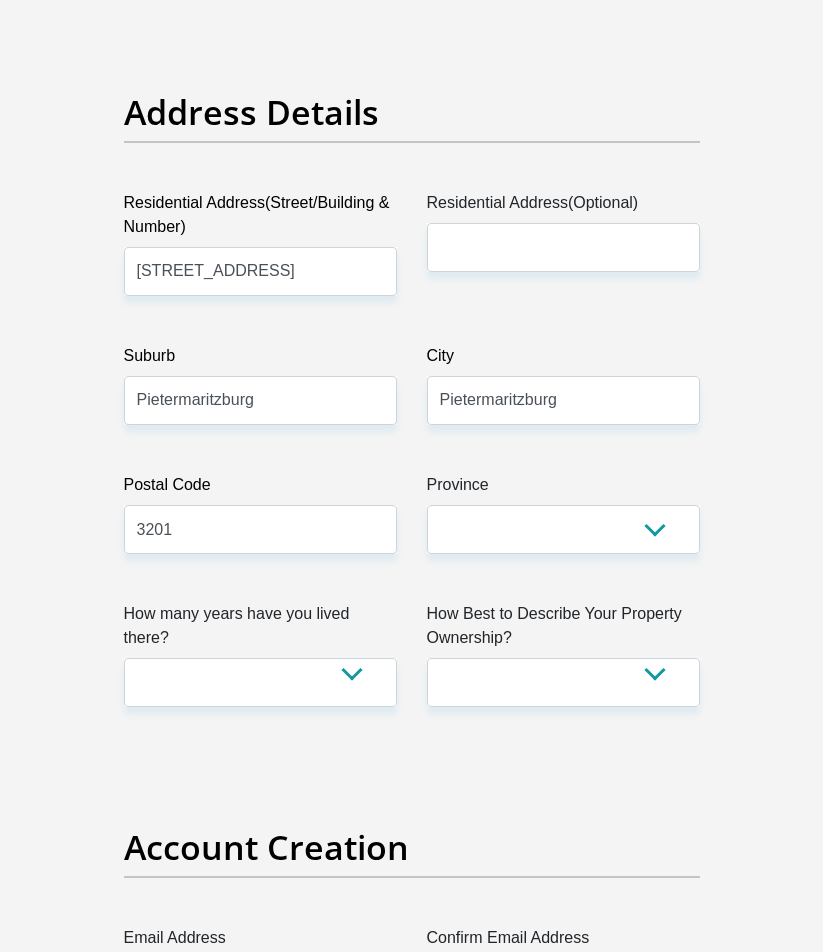 scroll, scrollTop: 1000, scrollLeft: 0, axis: vertical 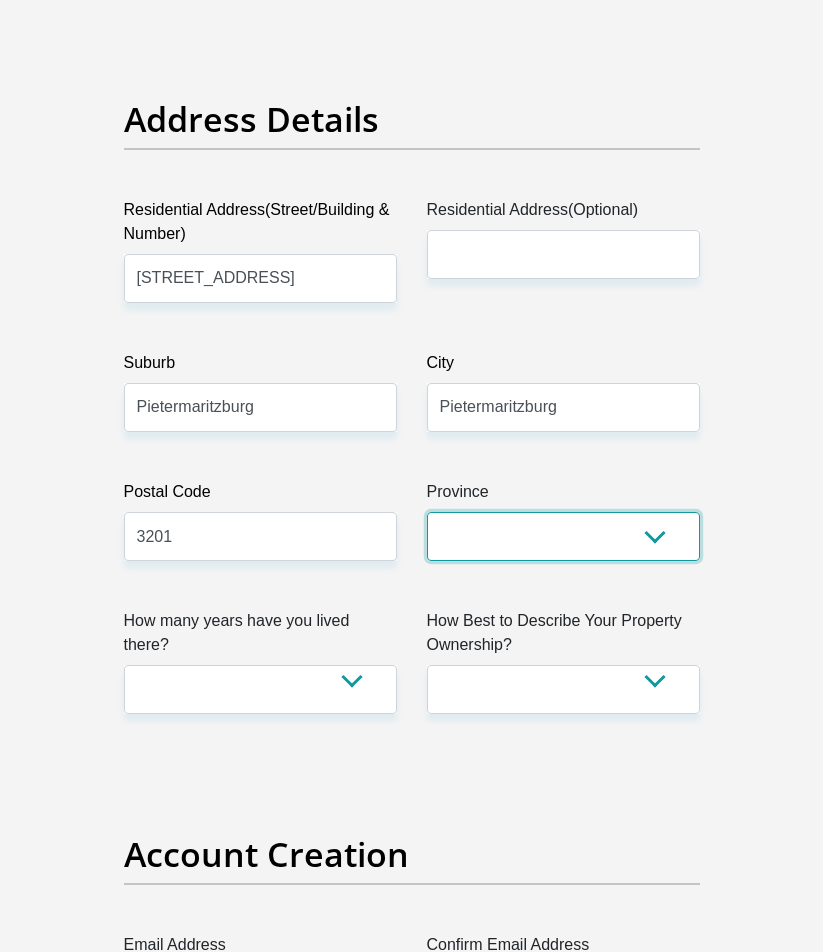 click on "Eastern Cape
Free State
Gauteng
KwaZulu-Natal
Limpopo
Mpumalanga
Northern Cape
North West
Western Cape" at bounding box center (563, 536) 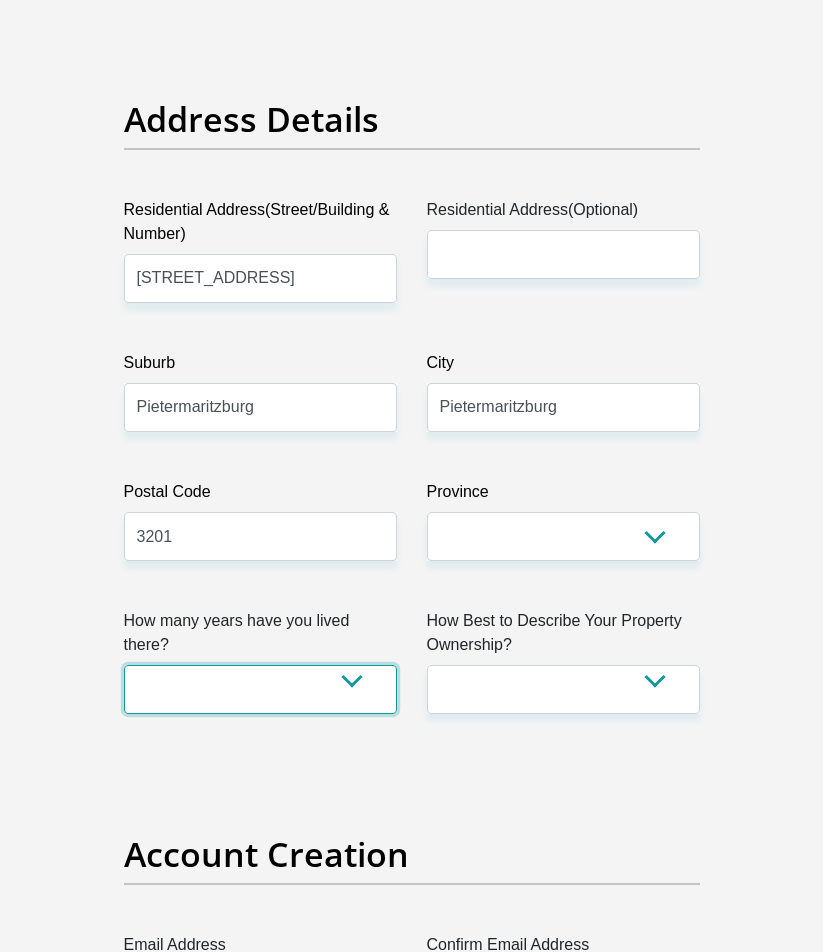 click on "less than 1 year
1-3 years
3-5 years
5+ years" at bounding box center [260, 689] 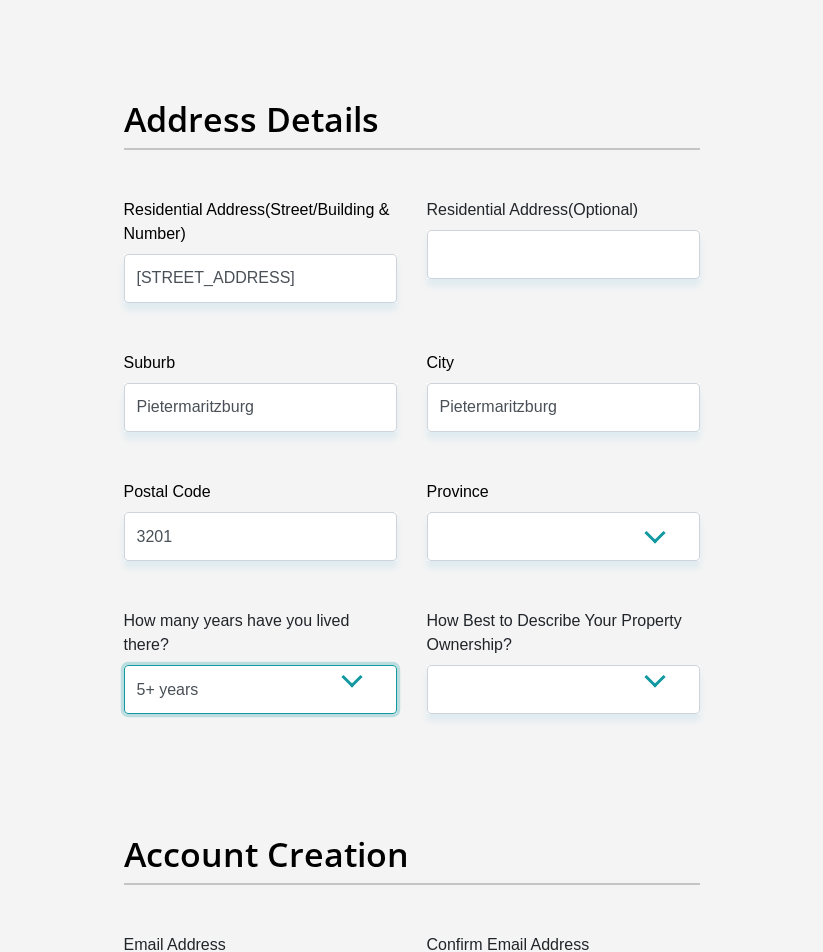click on "less than 1 year
1-3 years
3-5 years
5+ years" at bounding box center [260, 689] 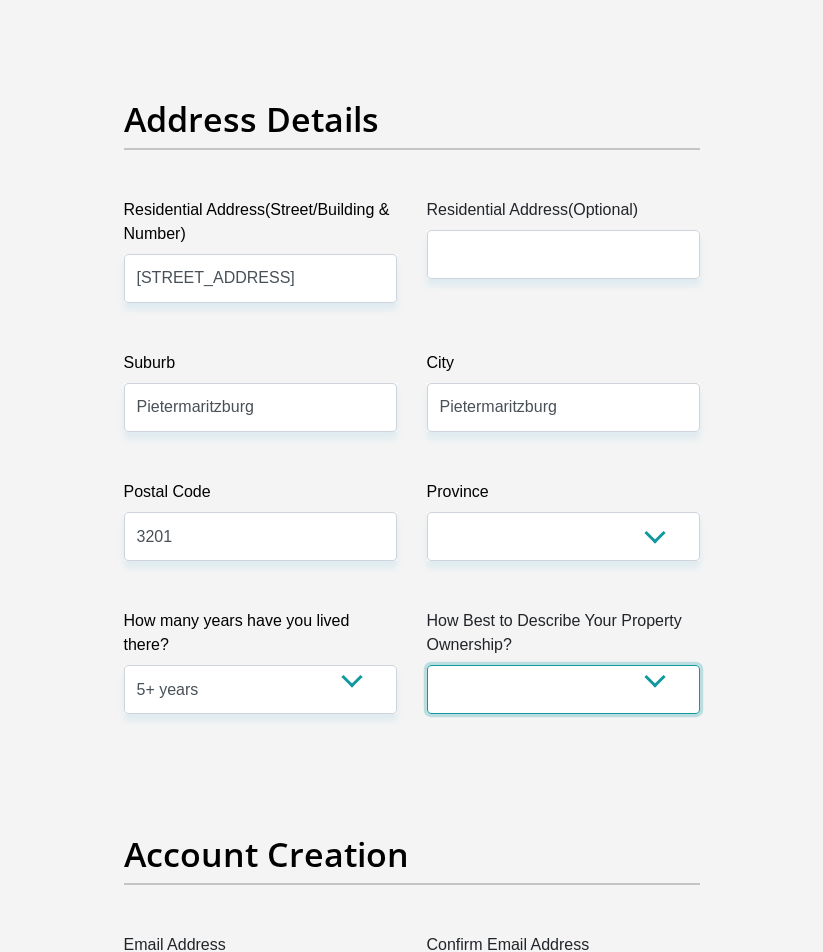click on "Owned
Rented
Family Owned
Company Dwelling" at bounding box center [563, 689] 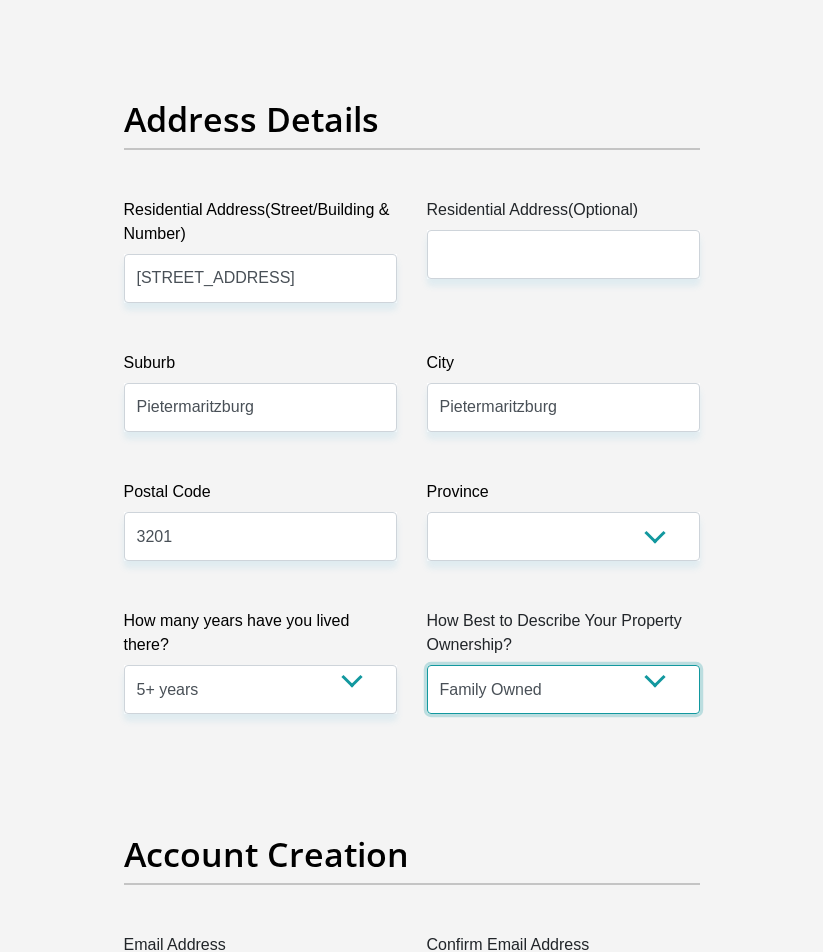 click on "Owned
Rented
Family Owned
Company Dwelling" at bounding box center (563, 689) 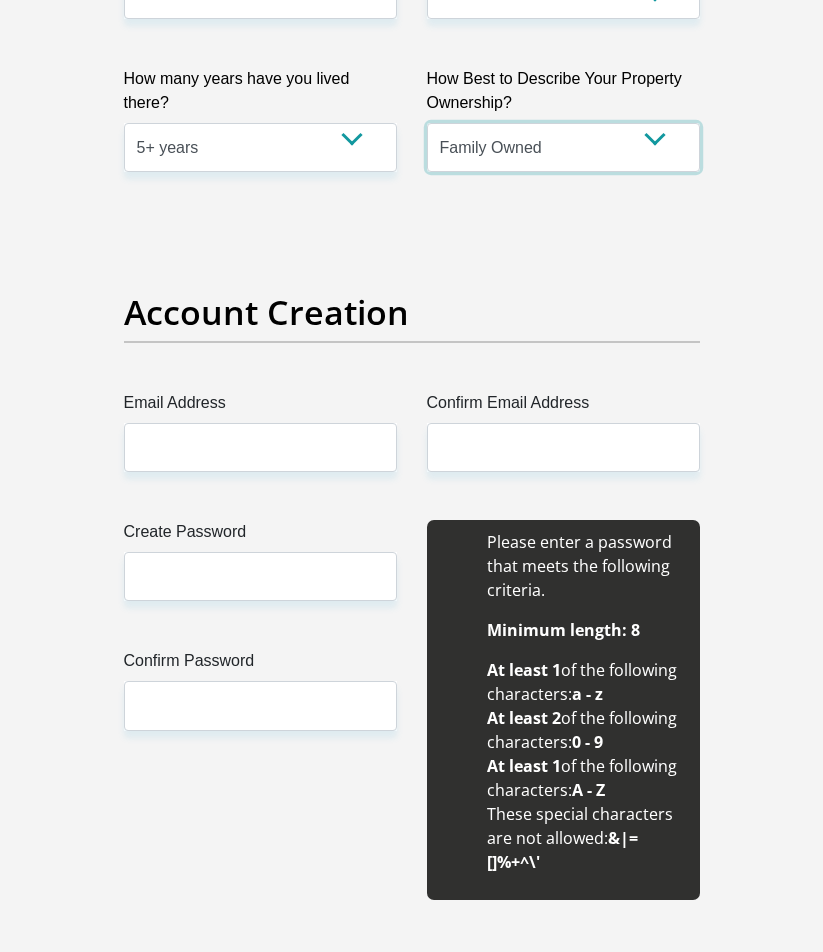 scroll, scrollTop: 1600, scrollLeft: 0, axis: vertical 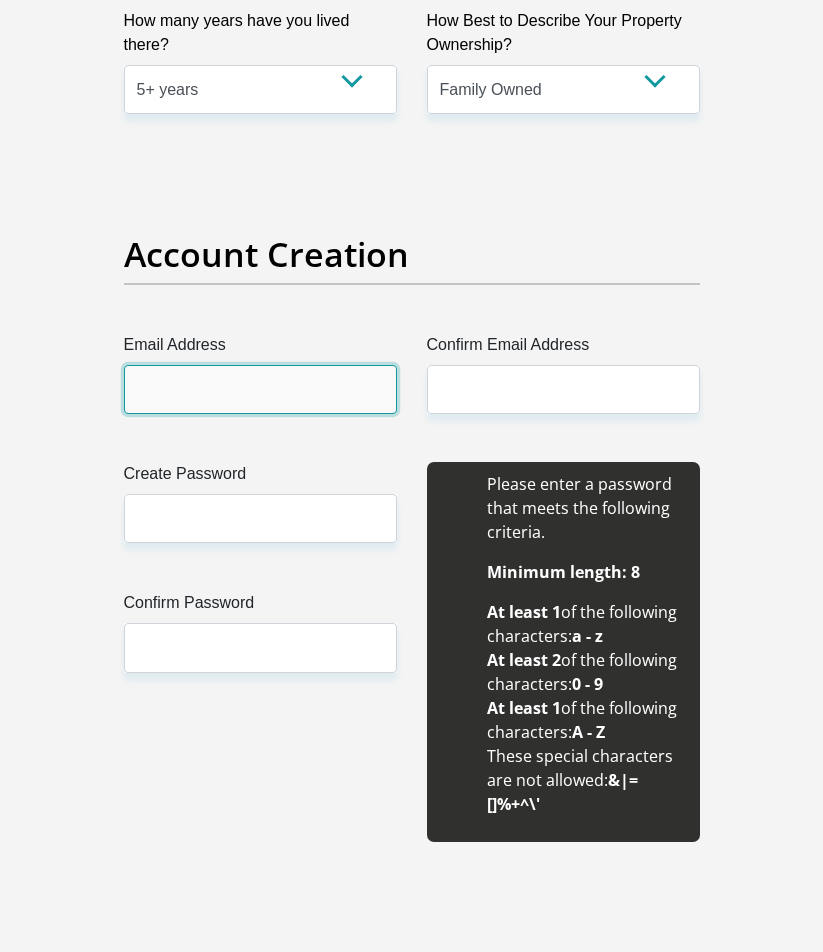 click on "Email Address" at bounding box center [260, 389] 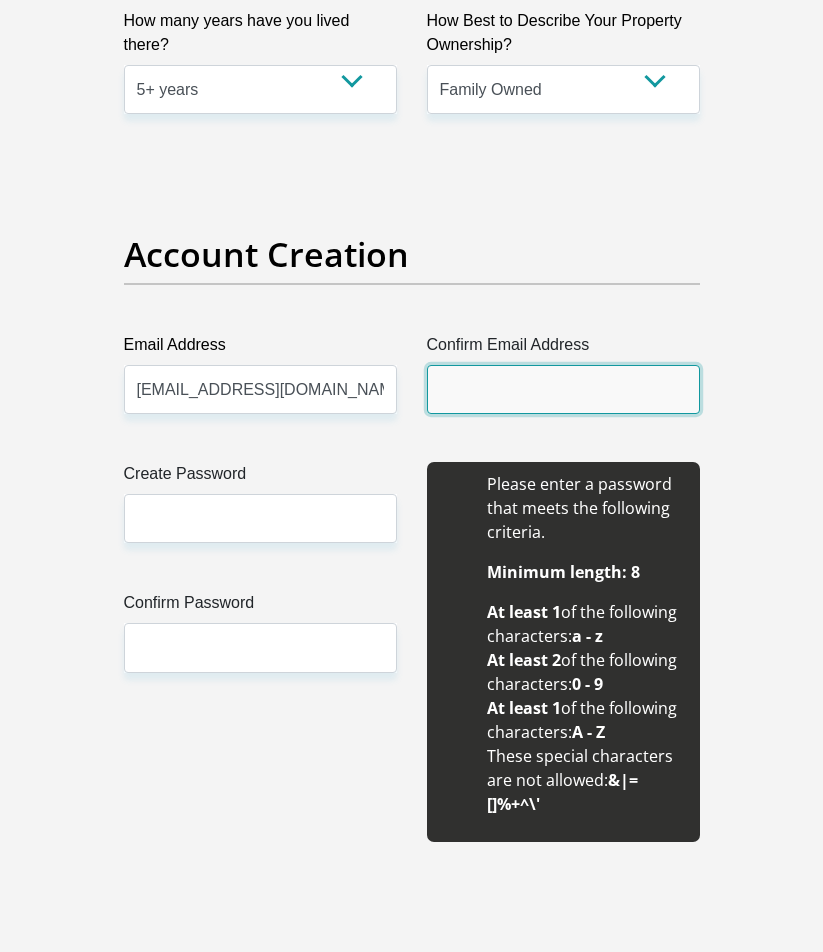 click on "Confirm Email Address" at bounding box center [563, 389] 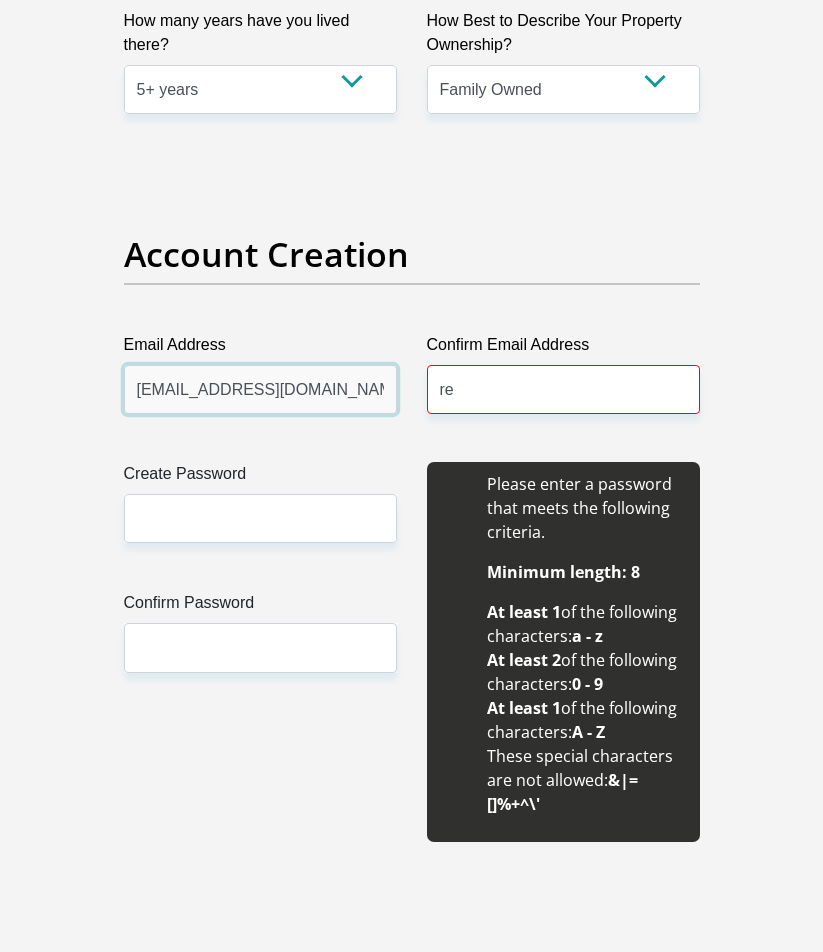drag, startPoint x: 349, startPoint y: 394, endPoint x: 133, endPoint y: 394, distance: 216 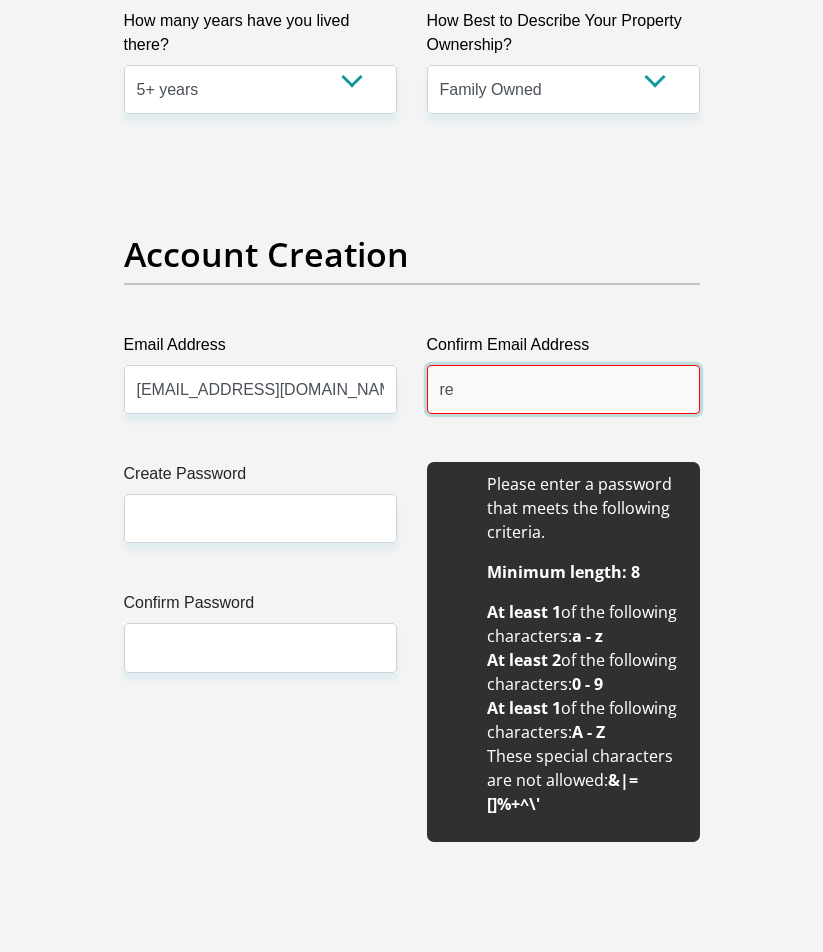 click on "re" at bounding box center (563, 389) 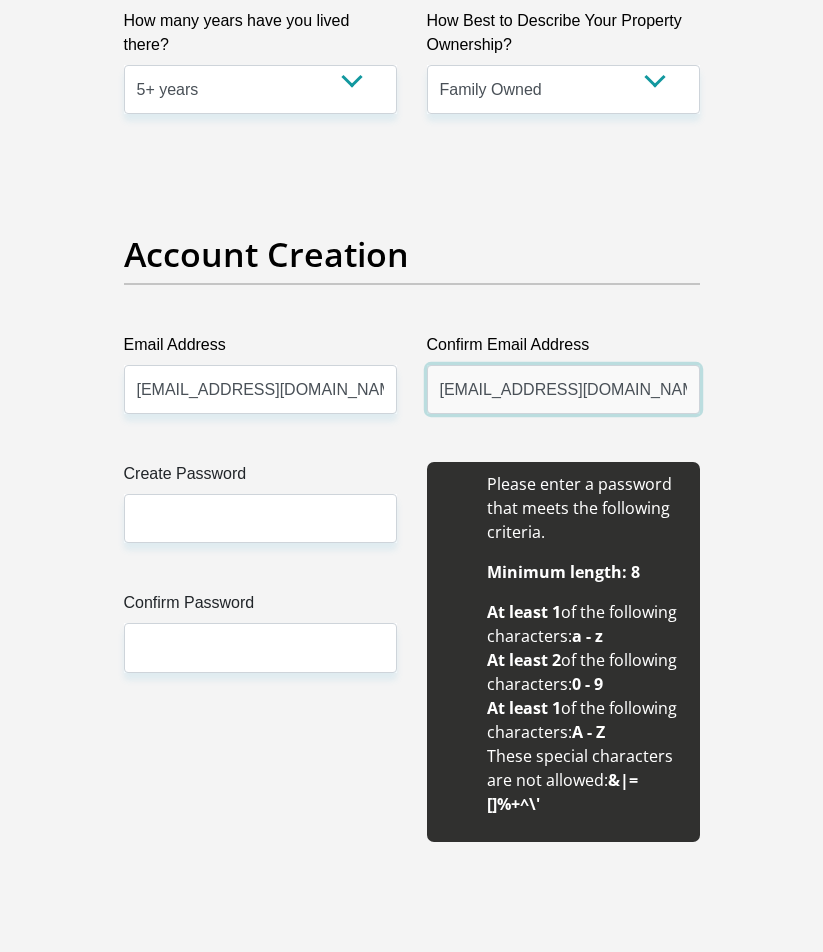 type on "reggiengubozn1@gmail.com" 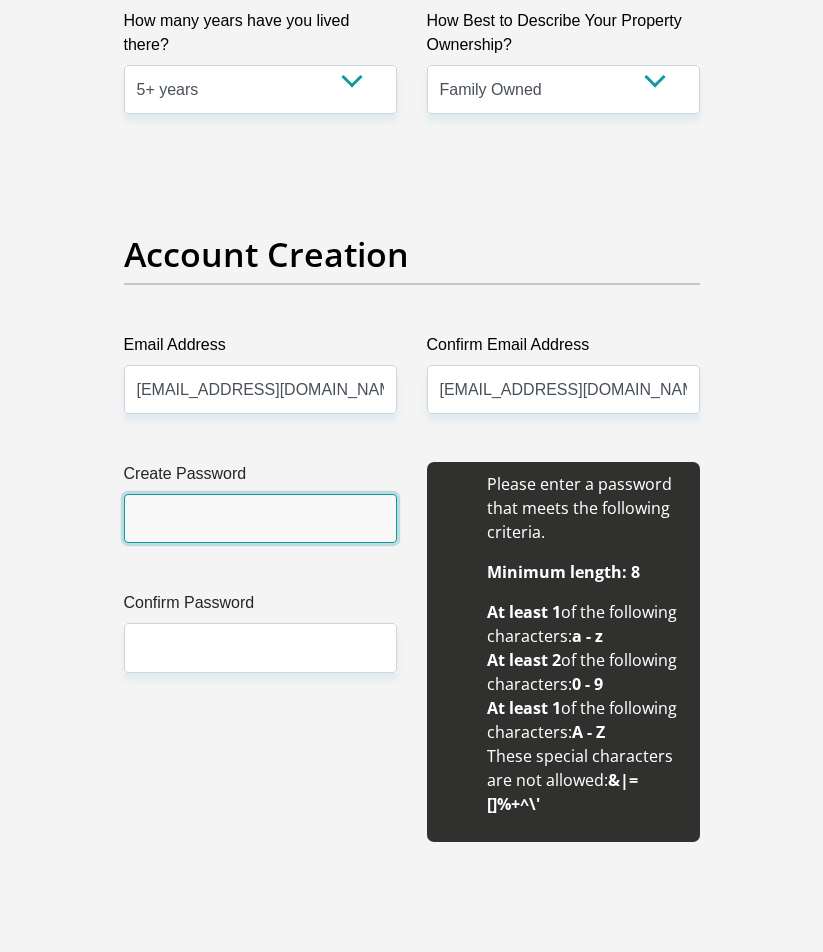 click on "Create Password" at bounding box center (260, 518) 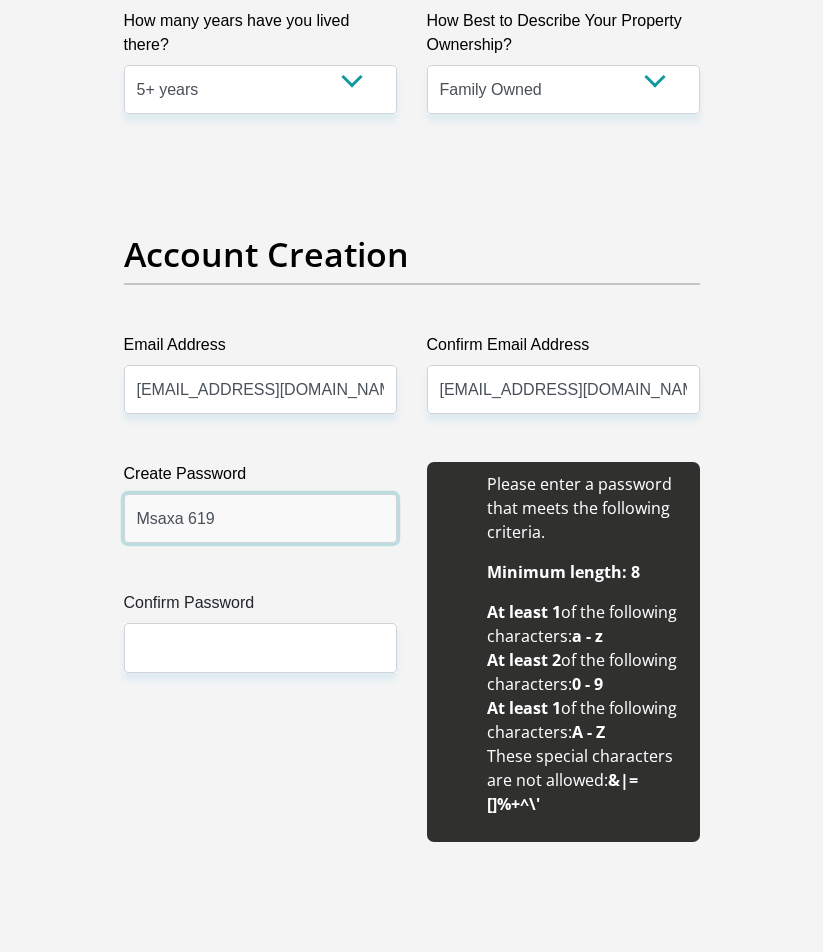 type on "Msaxa 619" 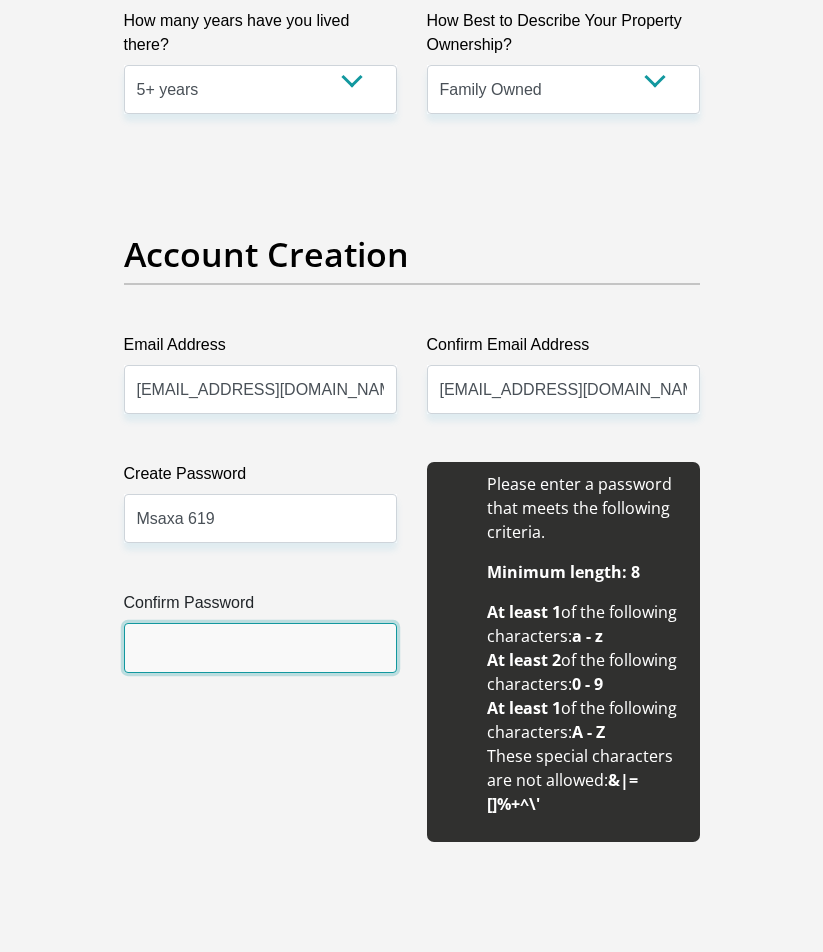click on "Confirm Password" at bounding box center [260, 647] 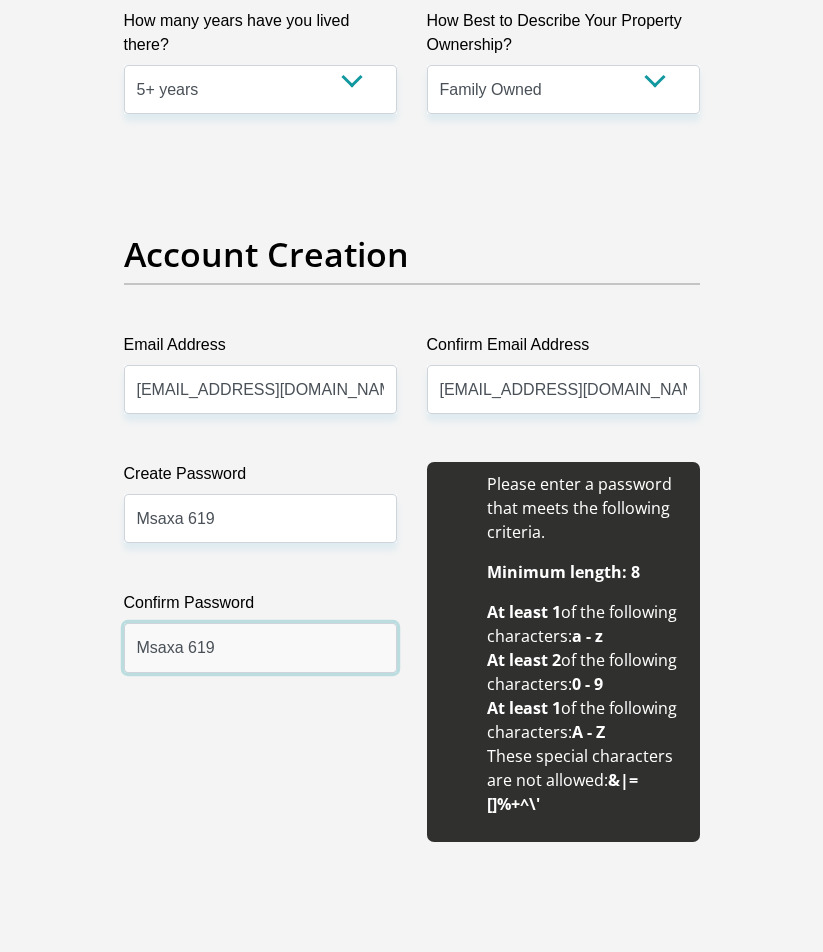 type on "Msaxa 619" 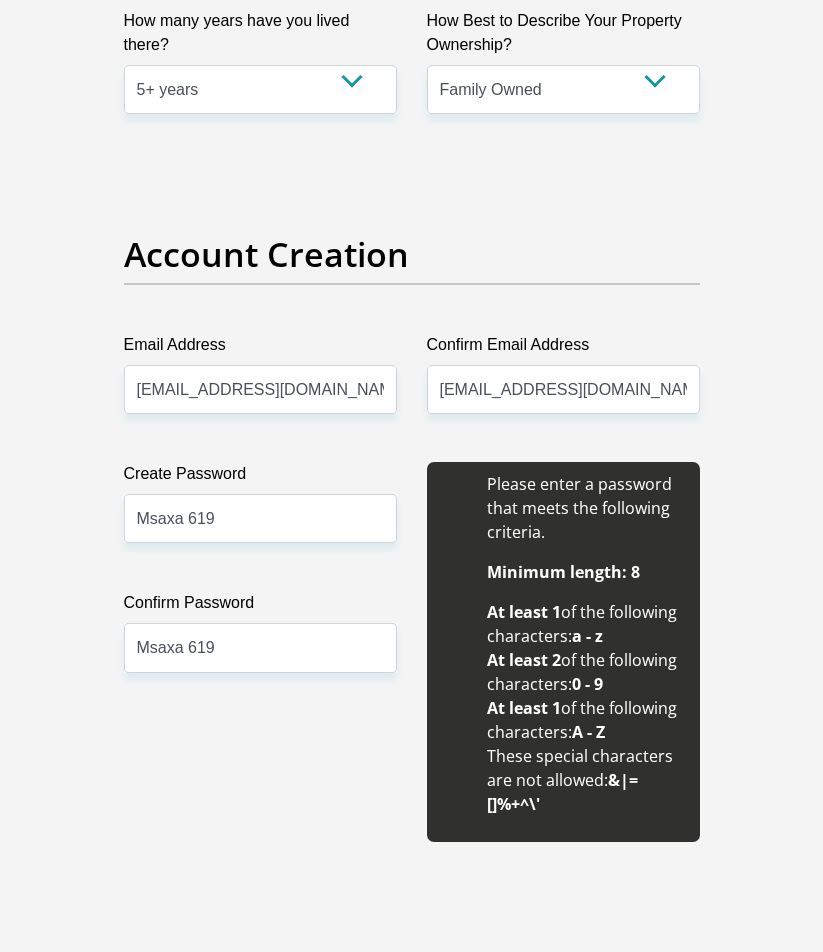 click on "Create Password
Msaxa 619
Please input valid password
Confirm Password
Msaxa 619" at bounding box center [260, 652] 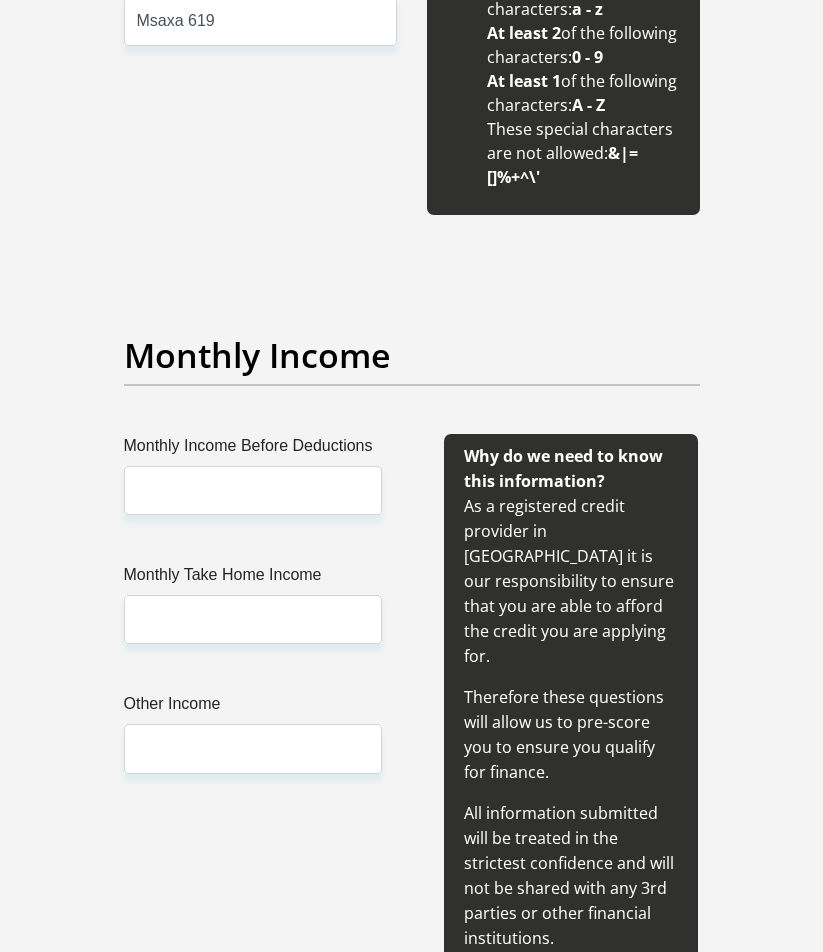 scroll, scrollTop: 2100, scrollLeft: 0, axis: vertical 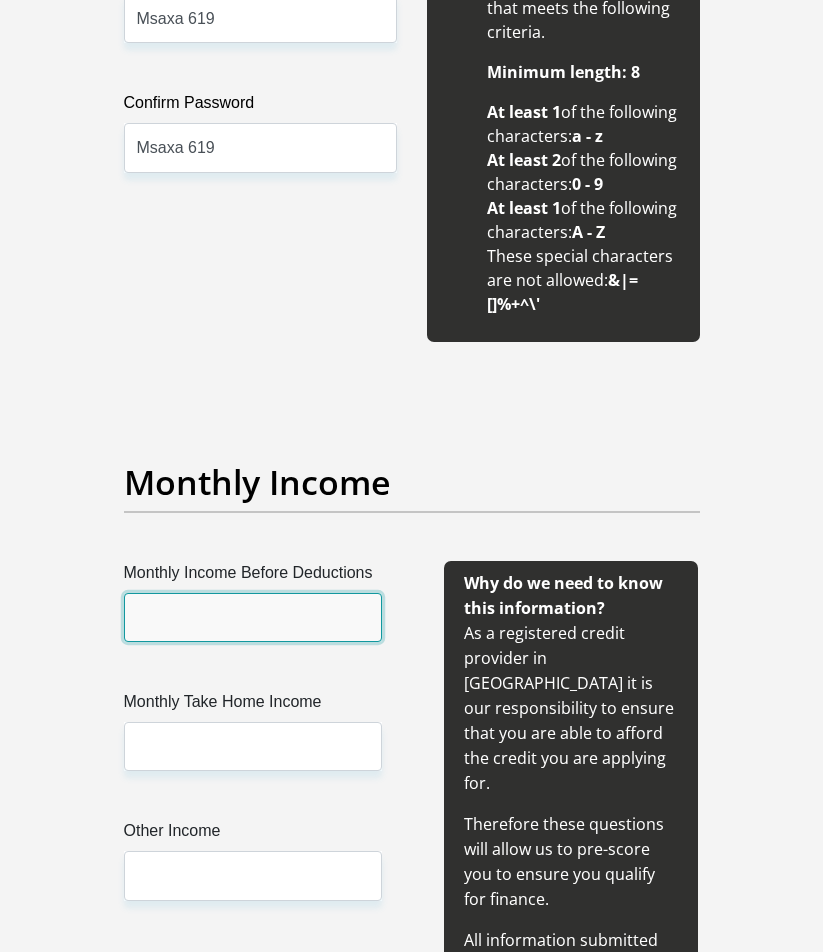 click on "Monthly Income Before Deductions" at bounding box center [253, 617] 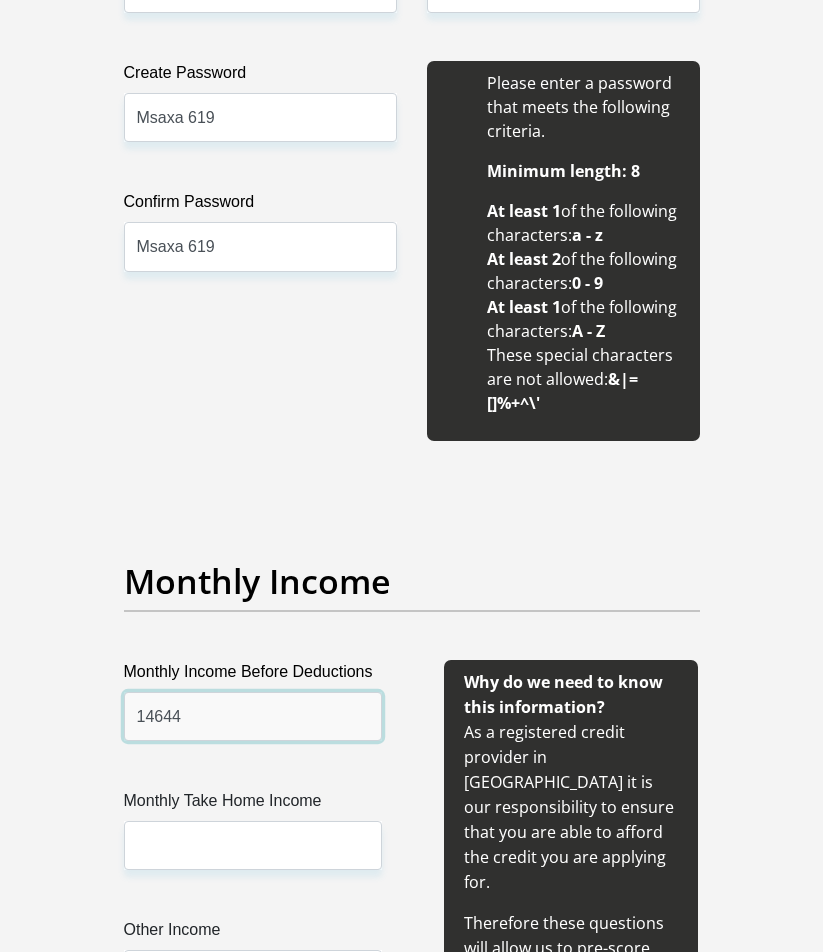 scroll, scrollTop: 2000, scrollLeft: 0, axis: vertical 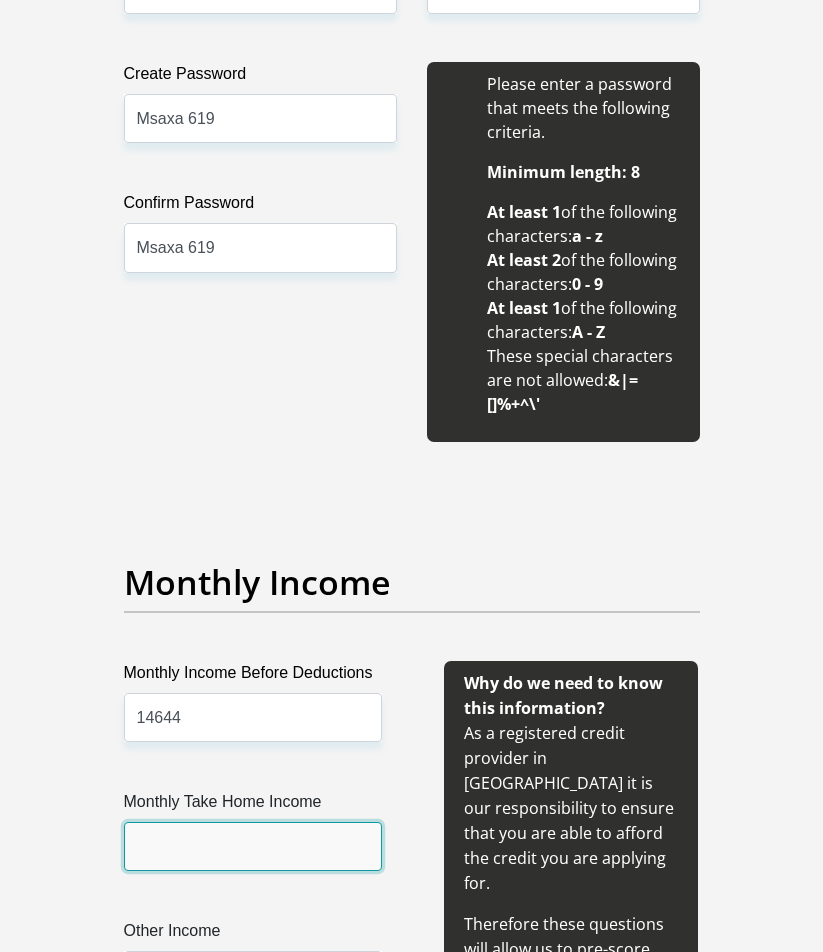 click on "Monthly Take Home Income" at bounding box center [253, 846] 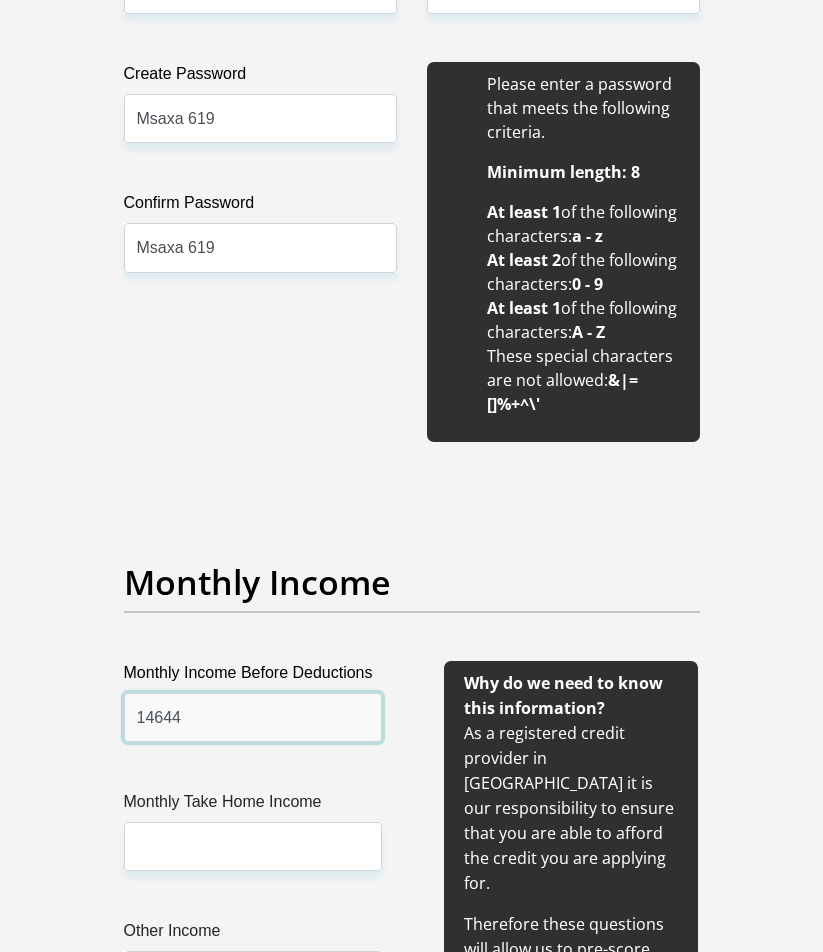 drag, startPoint x: 230, startPoint y: 729, endPoint x: 119, endPoint y: 722, distance: 111.220505 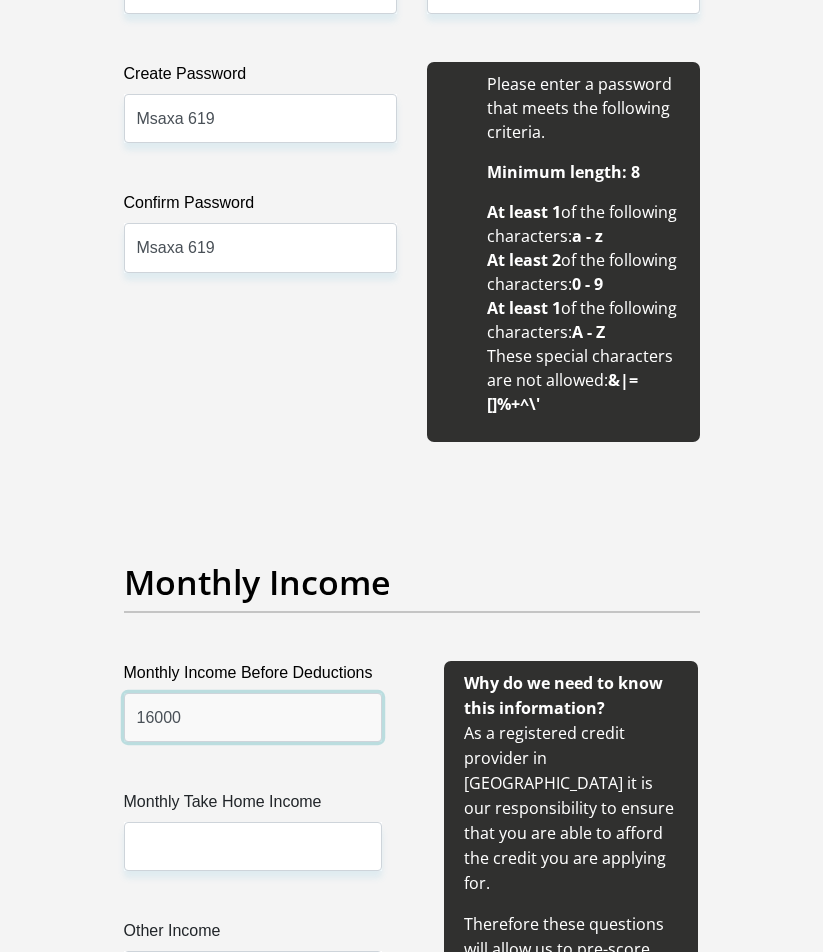 type on "16000" 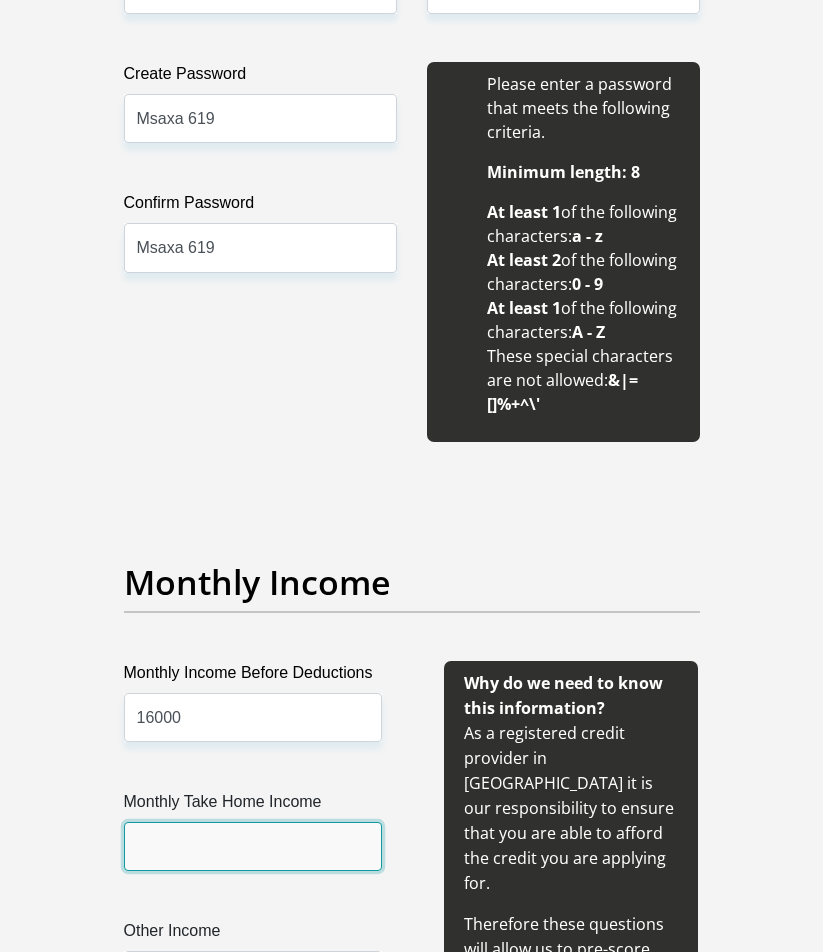 click on "Monthly Take Home Income" at bounding box center [253, 846] 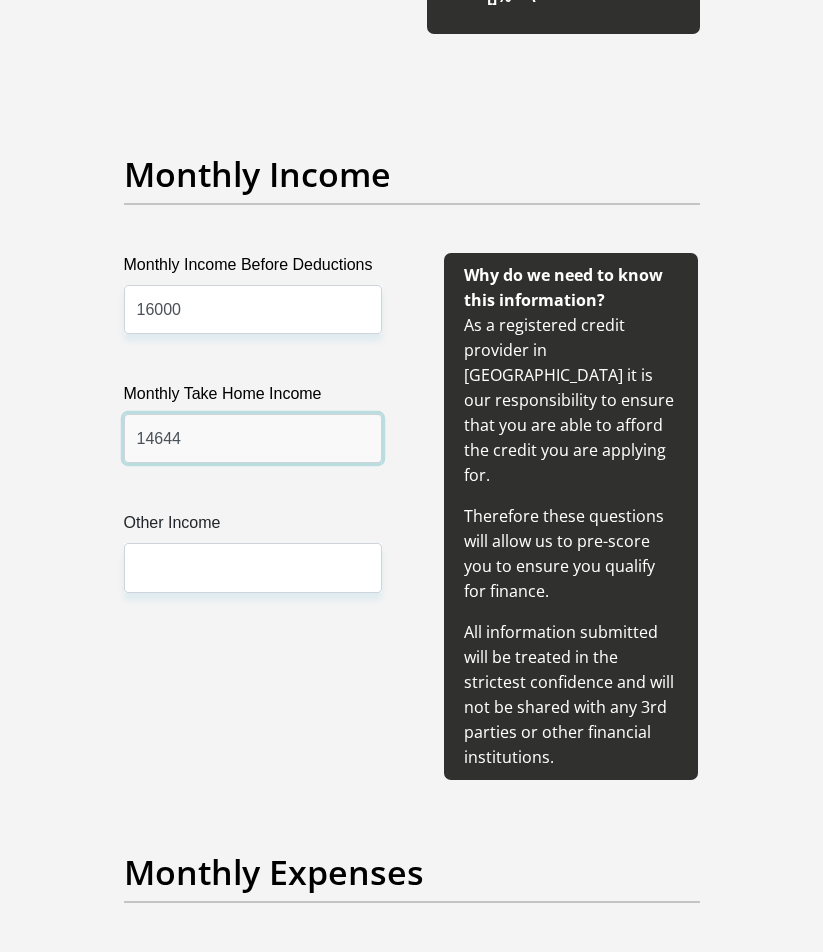 scroll, scrollTop: 2600, scrollLeft: 0, axis: vertical 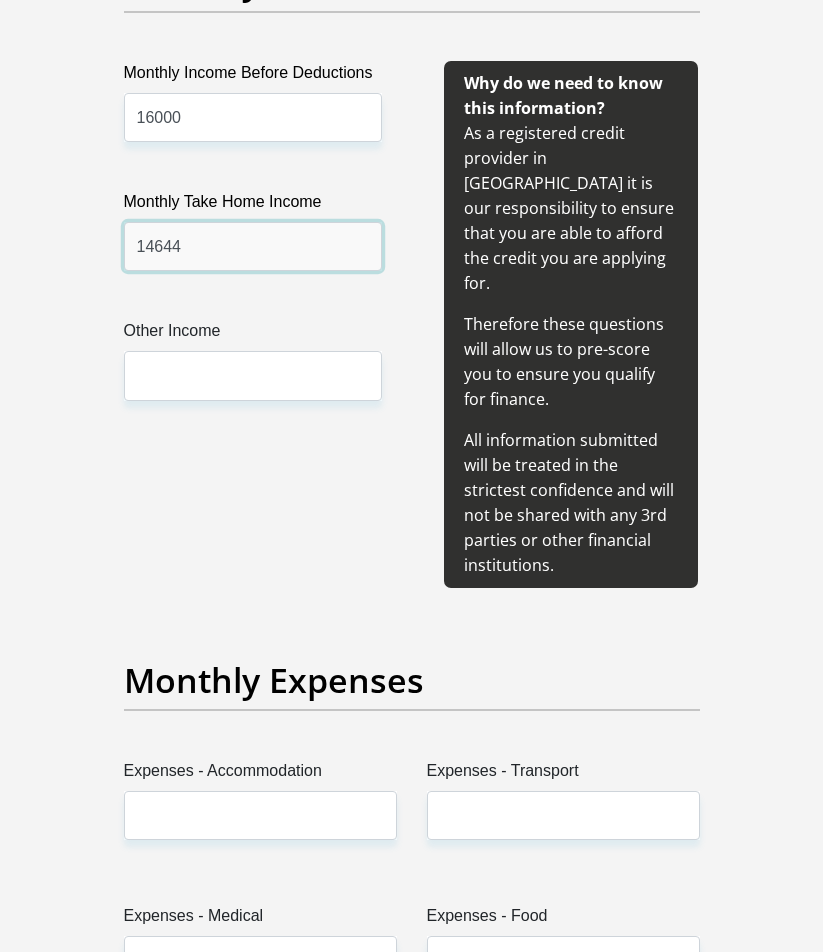 type on "14644" 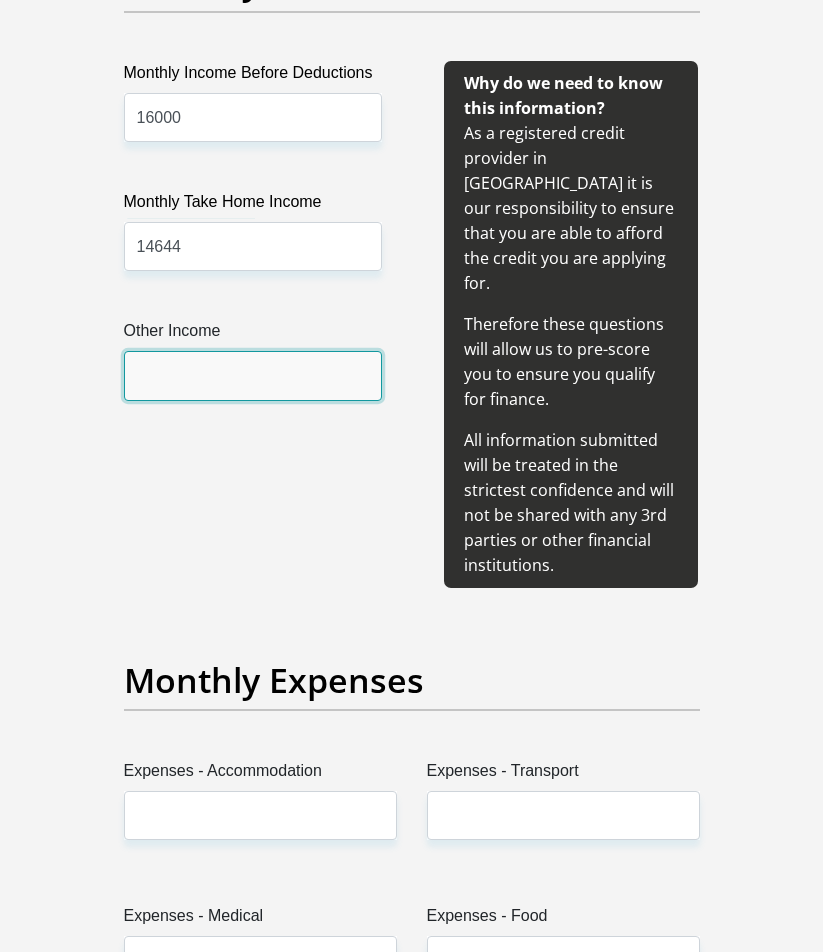 click on "Other Income" at bounding box center [253, 375] 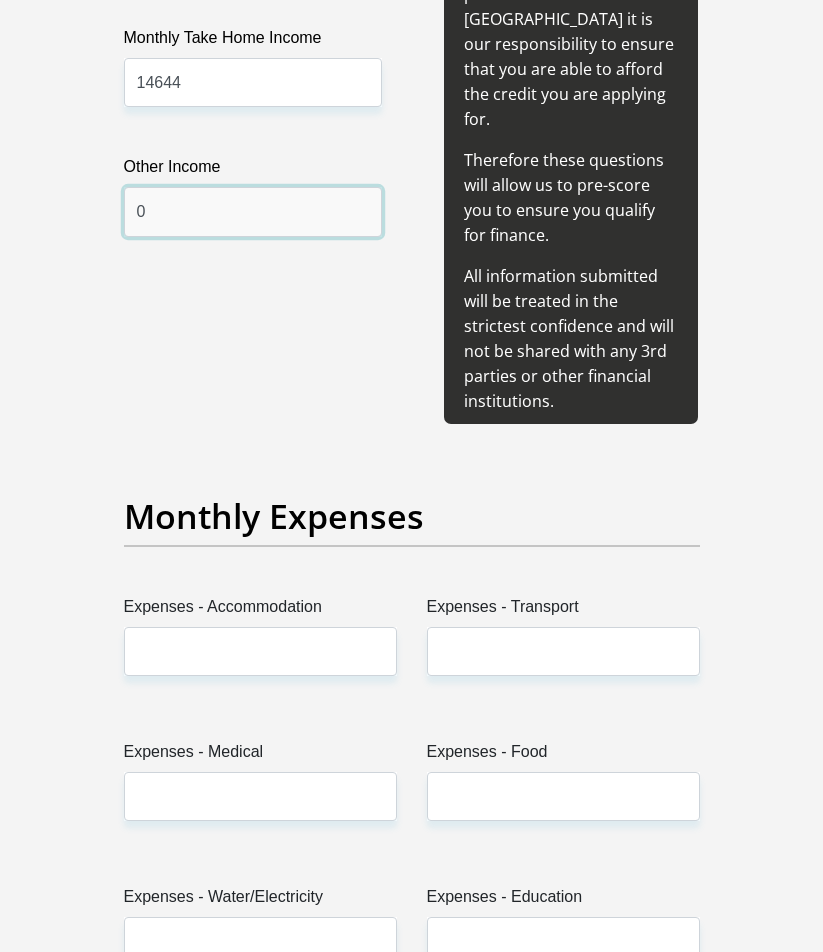 scroll, scrollTop: 3100, scrollLeft: 0, axis: vertical 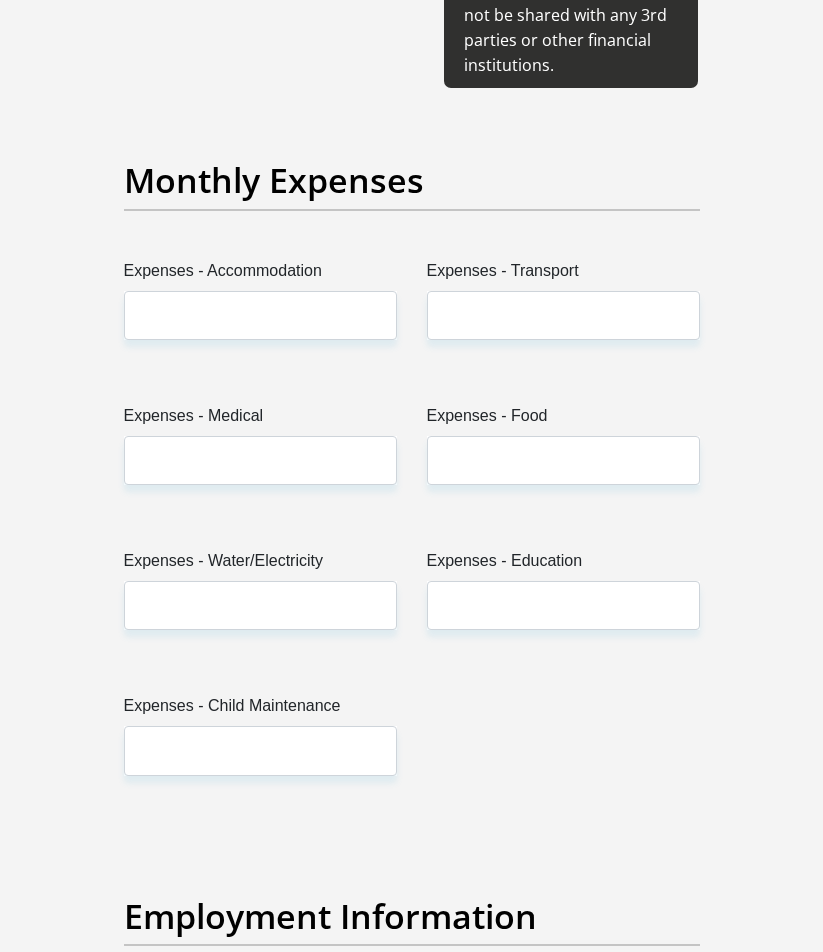 type on "0" 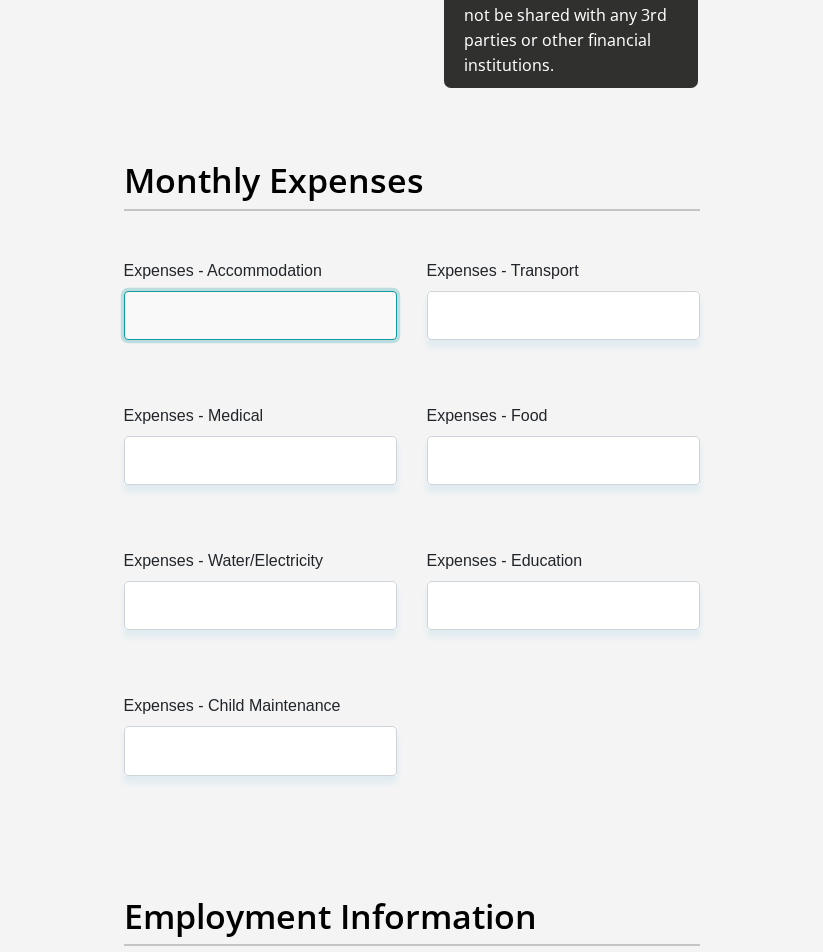 click on "Expenses - Accommodation" at bounding box center (260, 315) 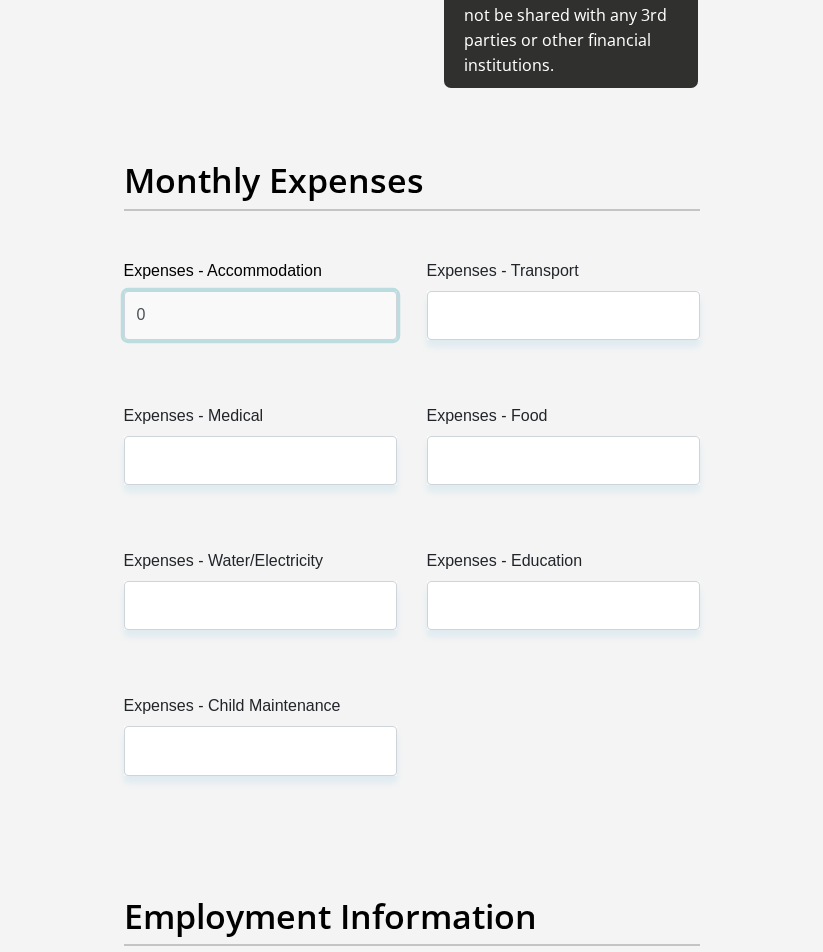 type on "0" 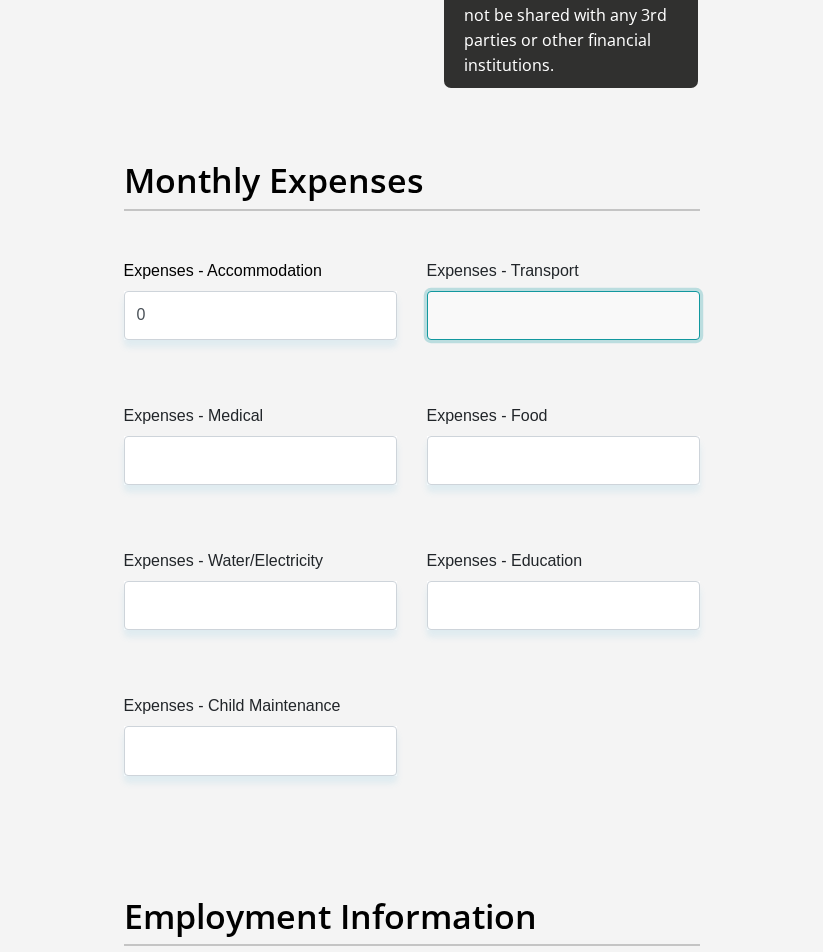click on "Expenses - Transport" at bounding box center [563, 315] 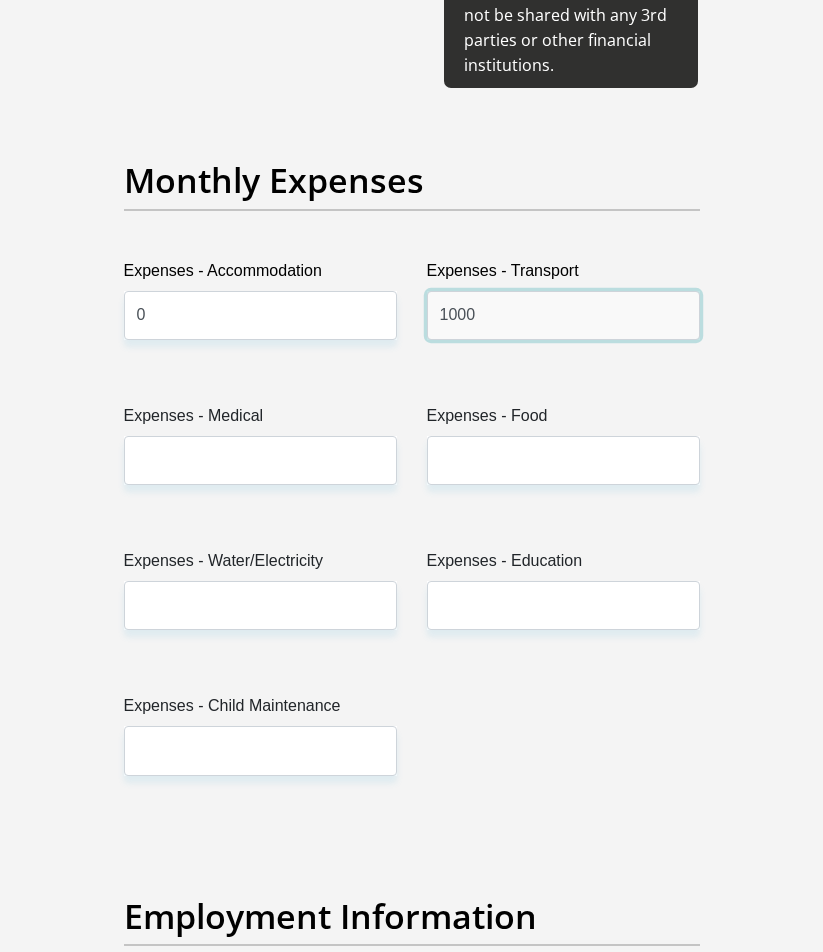drag, startPoint x: 509, startPoint y: 273, endPoint x: 437, endPoint y: 271, distance: 72.02777 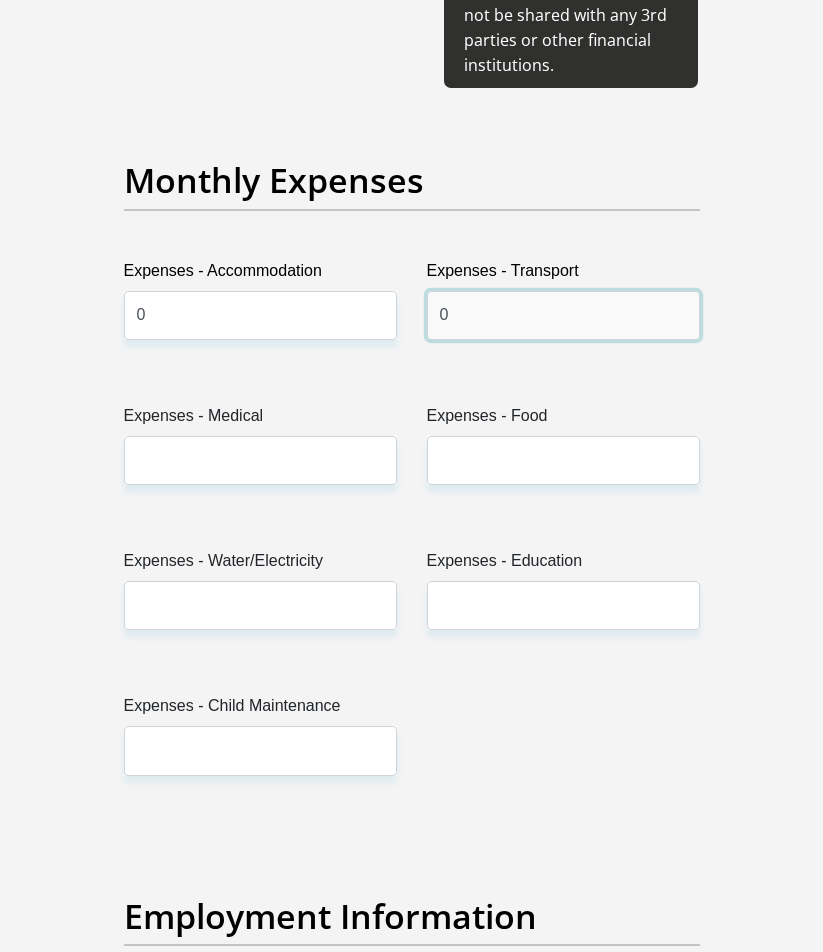 type on "0" 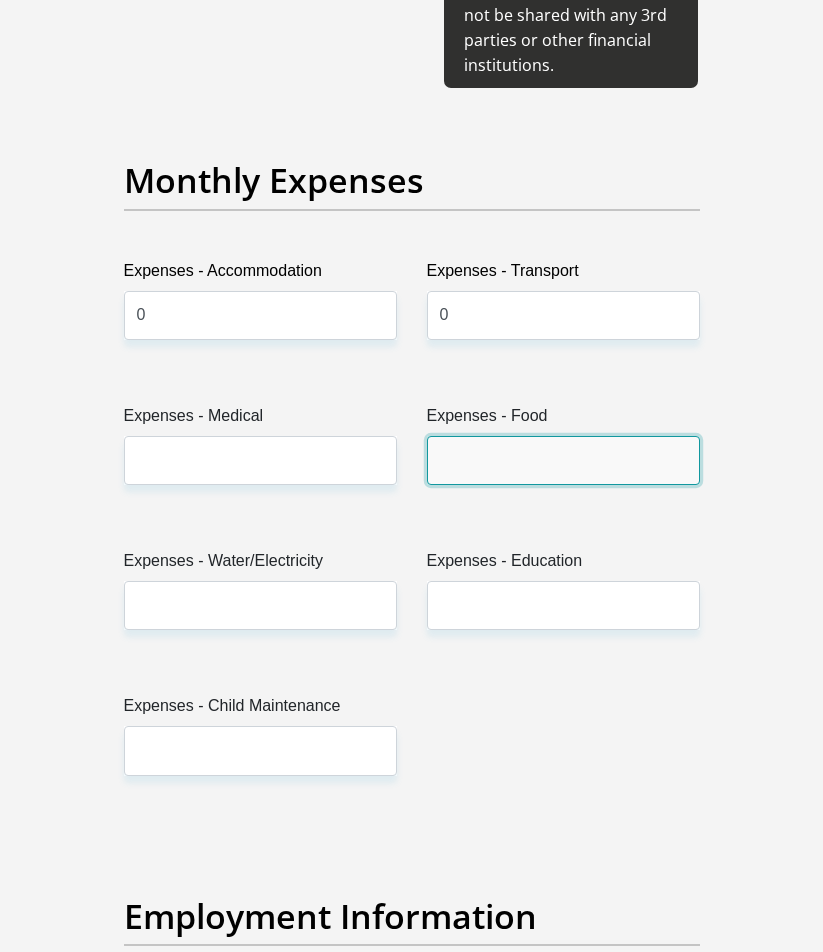 click on "Expenses - Food" at bounding box center (563, 460) 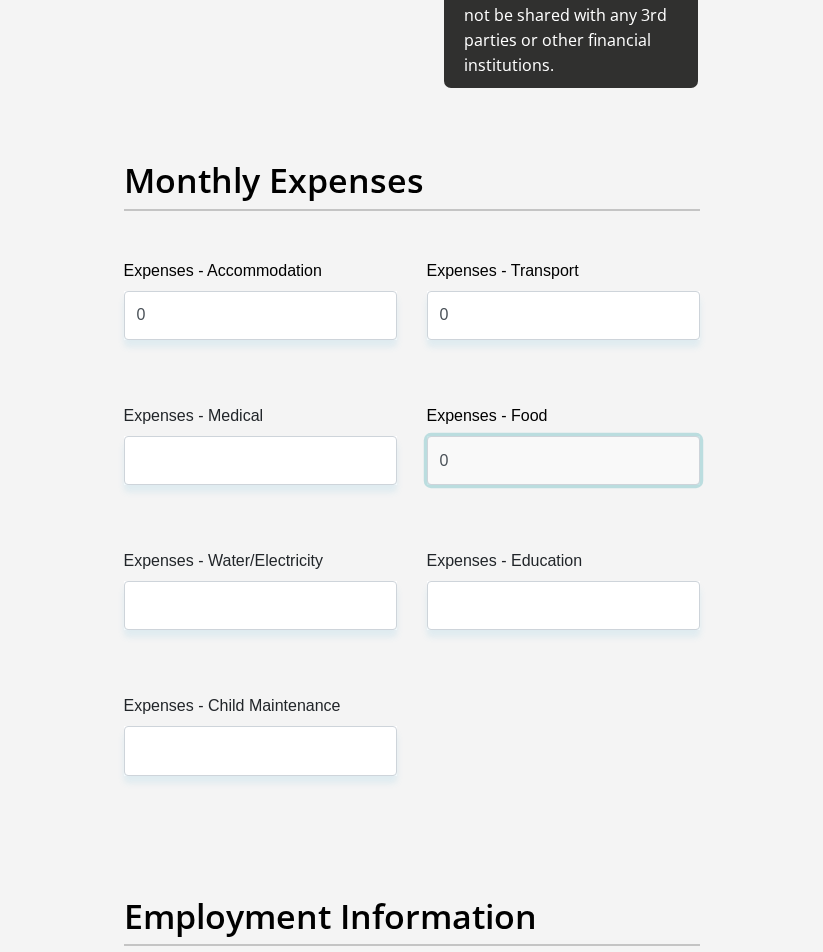 type on "0" 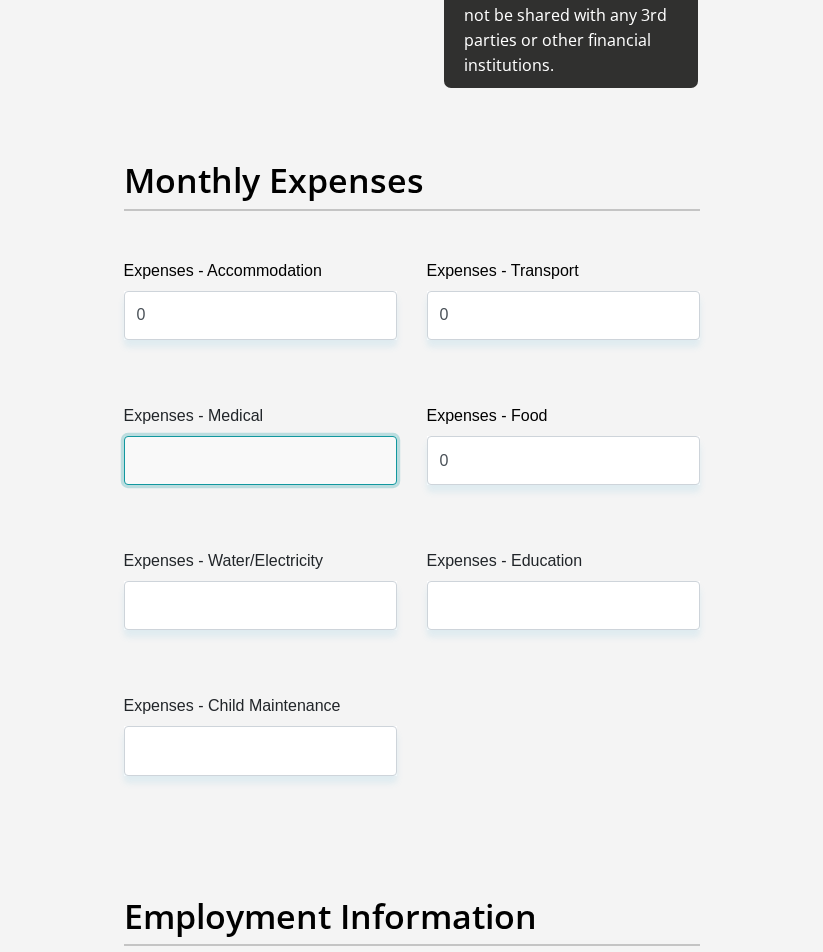 click on "Expenses - Medical" at bounding box center [260, 460] 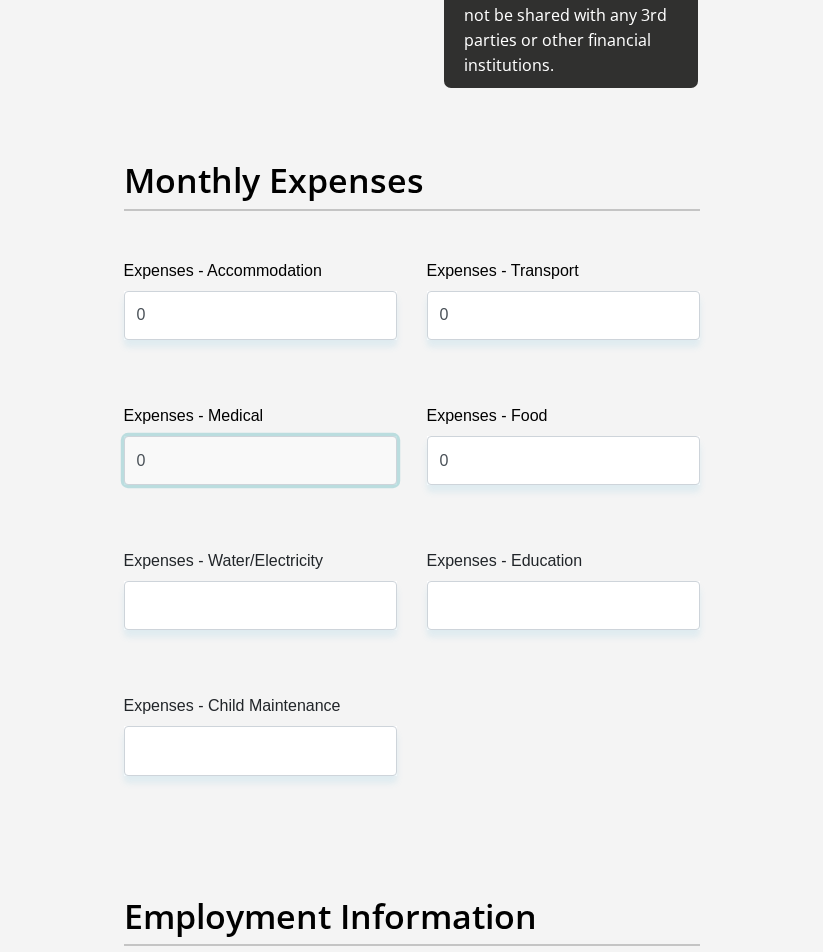 type on "0" 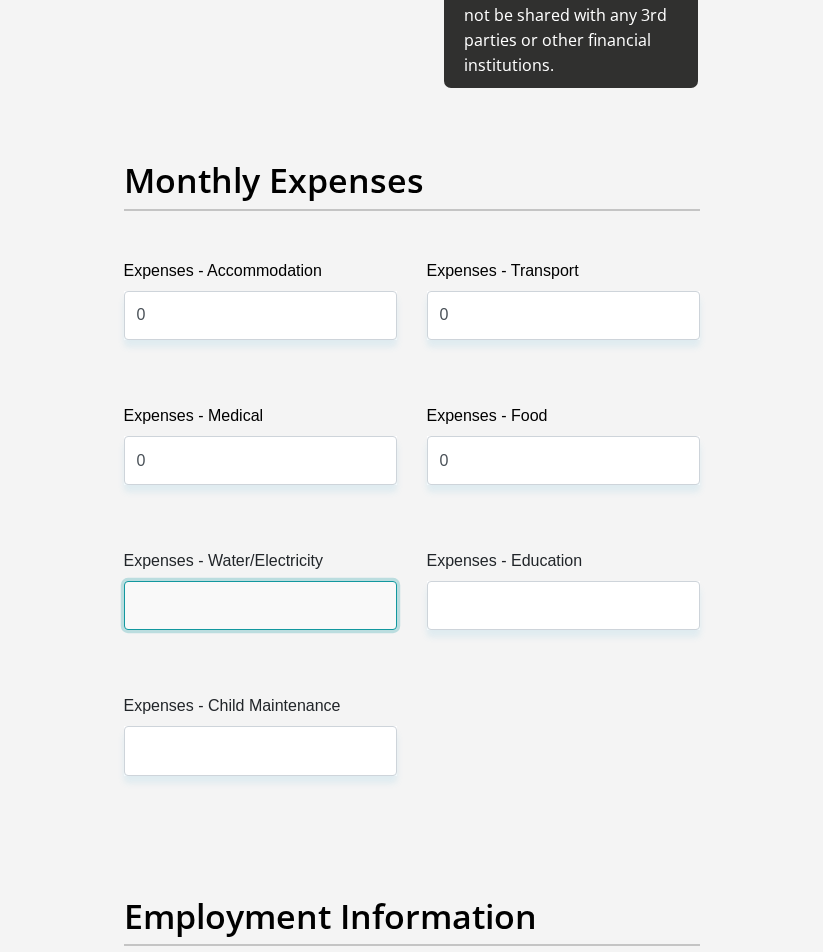 click on "Expenses - Water/Electricity" at bounding box center [260, 605] 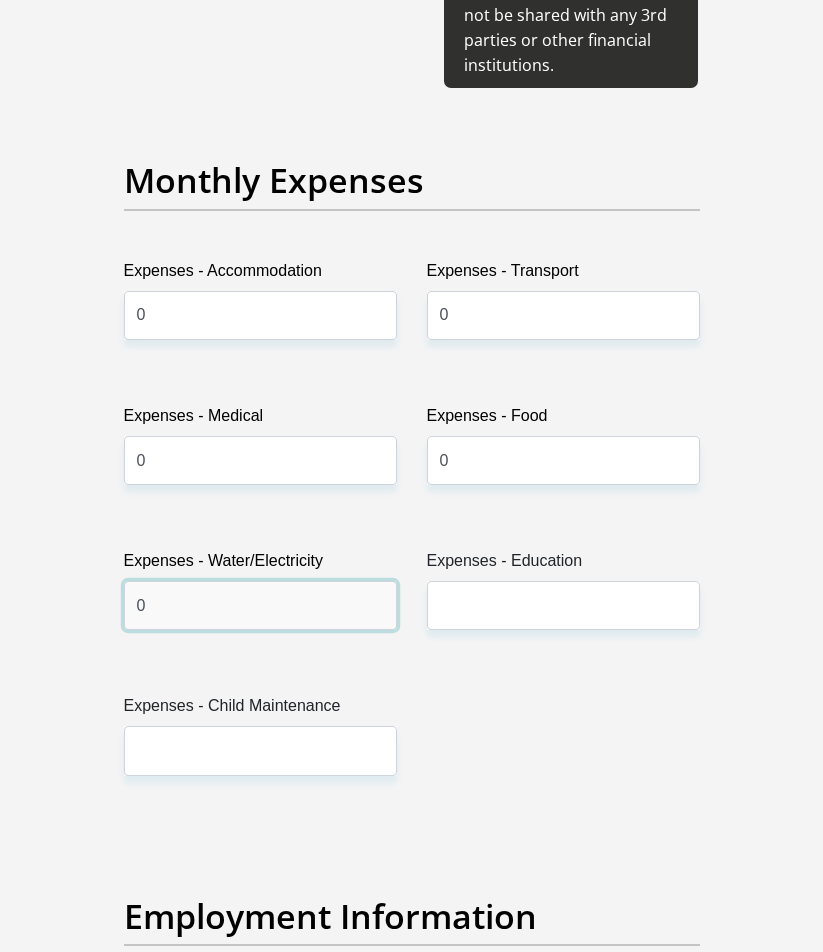 type on "0" 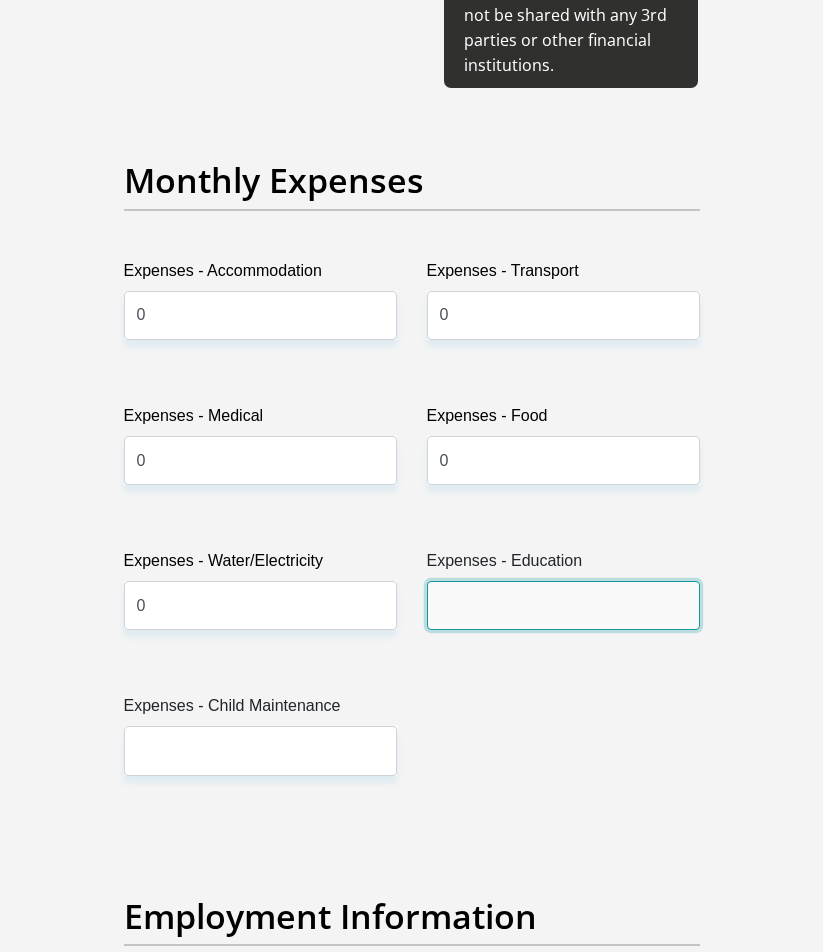 click on "Expenses - Education" at bounding box center (563, 605) 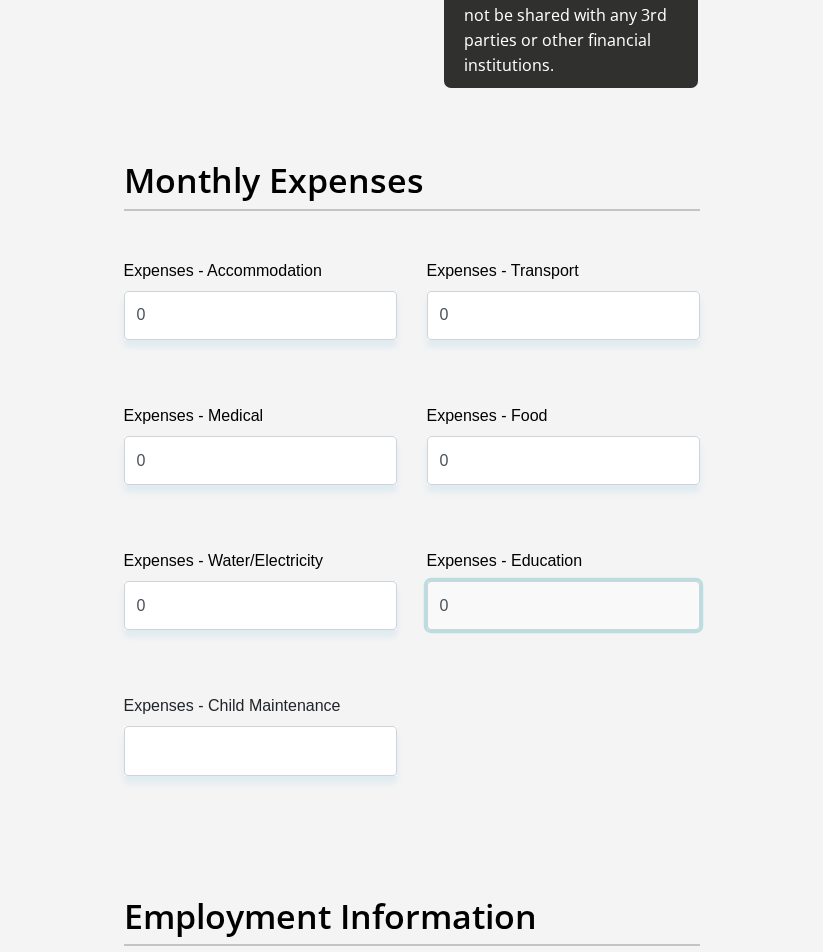 type on "0" 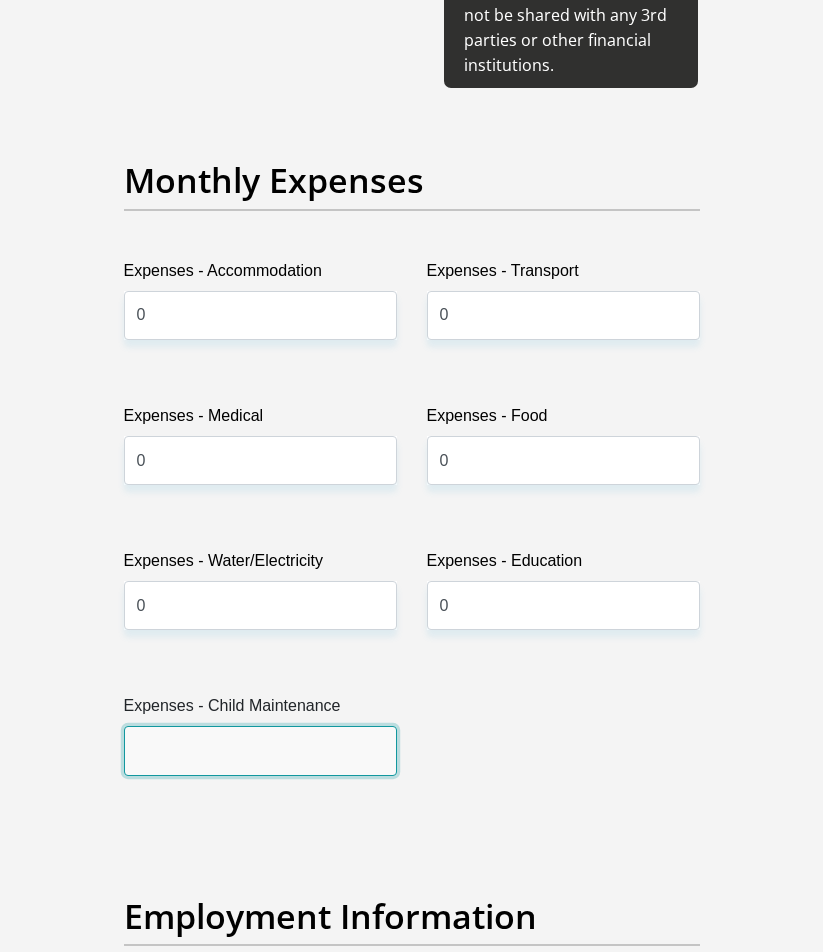 click on "Expenses - Child Maintenance" at bounding box center [260, 750] 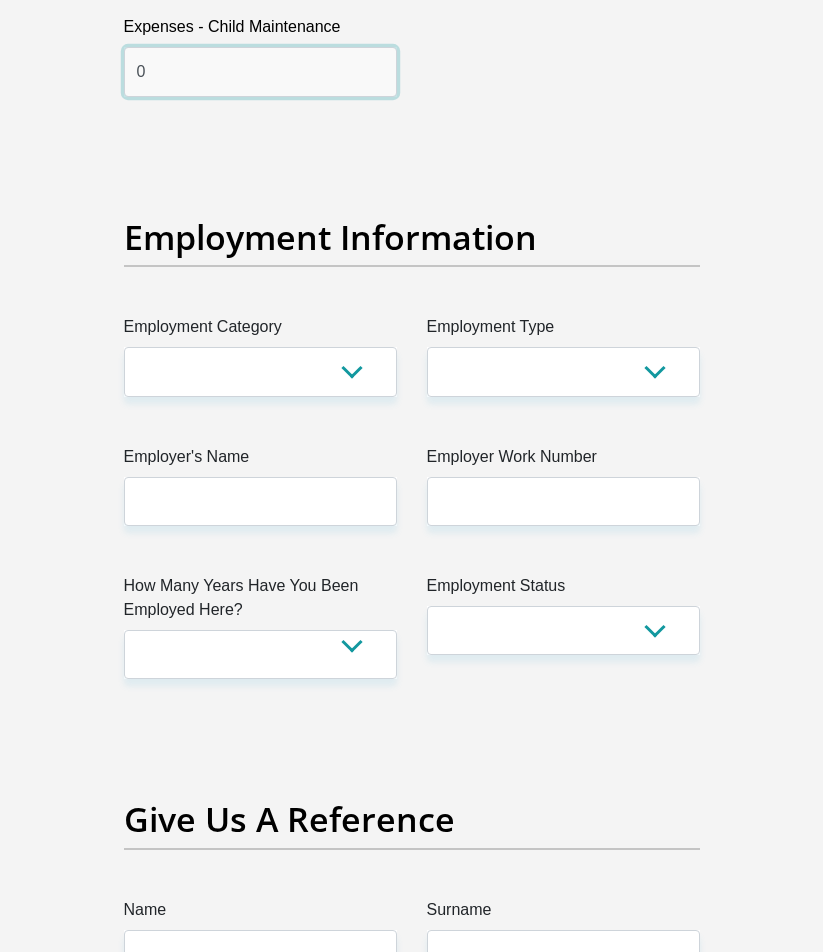 scroll, scrollTop: 3800, scrollLeft: 0, axis: vertical 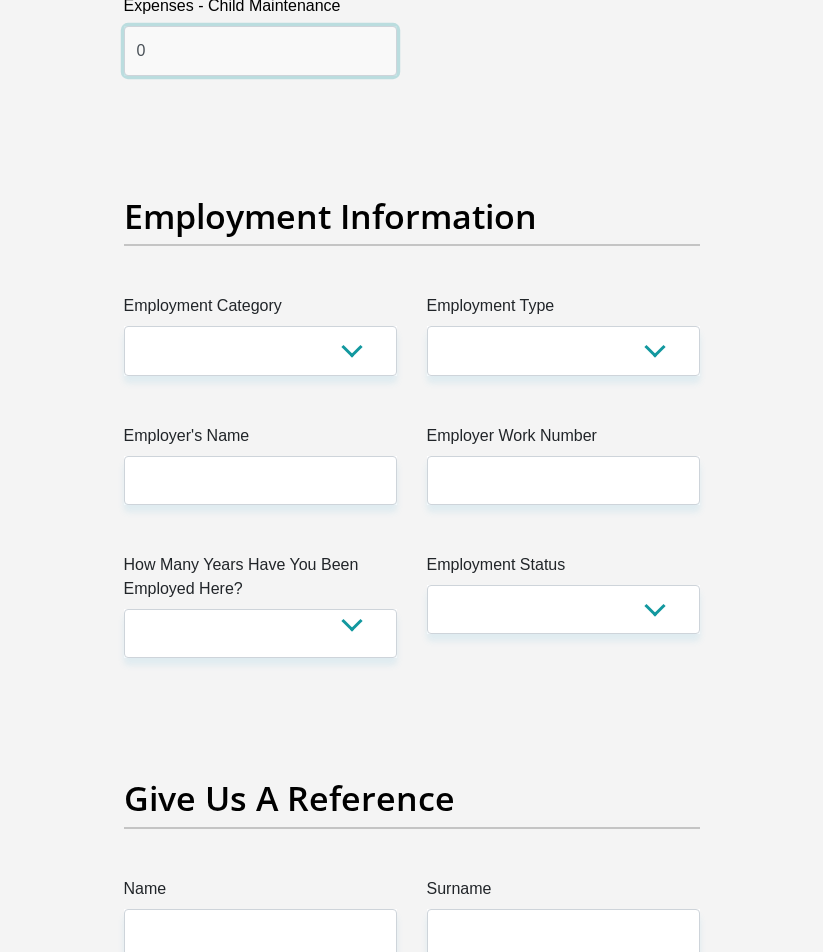 type on "0" 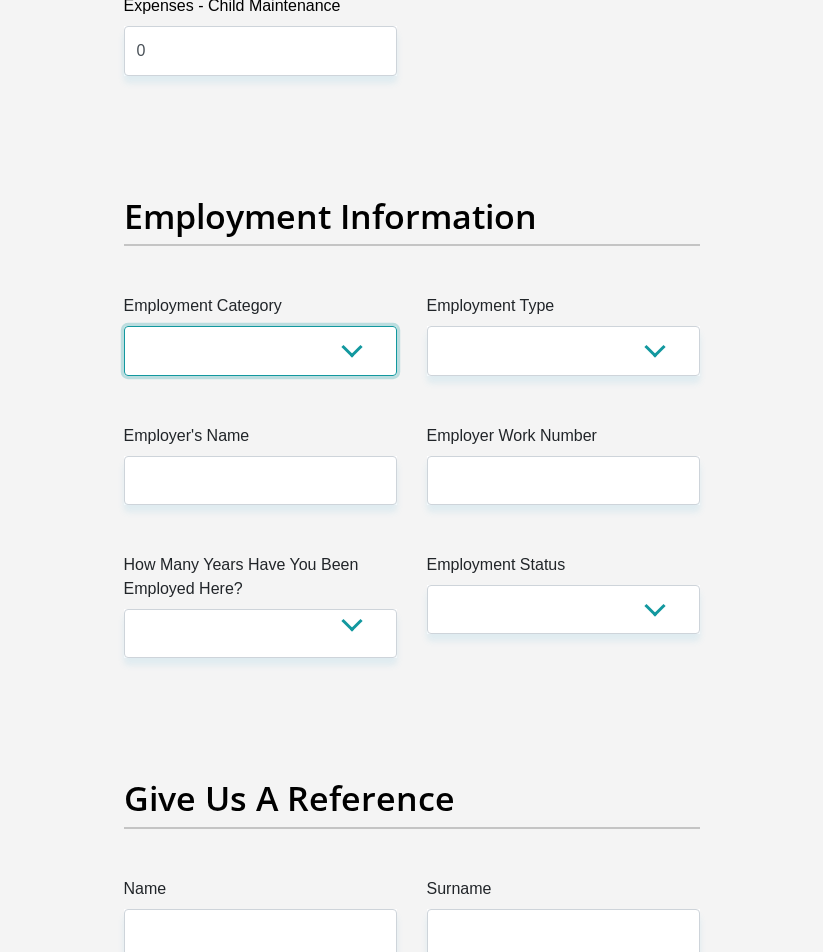 click on "AGRICULTURE
ALCOHOL & TOBACCO
CONSTRUCTION MATERIALS
METALLURGY
EQUIPMENT FOR RENEWABLE ENERGY
SPECIALIZED CONTRACTORS
CAR
GAMING (INCL. INTERNET
OTHER WHOLESALE
UNLICENSED PHARMACEUTICALS
CURRENCY EXCHANGE HOUSES
OTHER FINANCIAL INSTITUTIONS & INSURANCE
REAL ESTATE AGENTS
OIL & GAS
OTHER MATERIALS (E.G. IRON ORE)
PRECIOUS STONES & PRECIOUS METALS
POLITICAL ORGANIZATIONS
RELIGIOUS ORGANIZATIONS(NOT SECTS)
ACTI. HAVING BUSINESS DEAL WITH PUBLIC ADMINISTRATION
LAUNDROMATS" at bounding box center [260, 350] 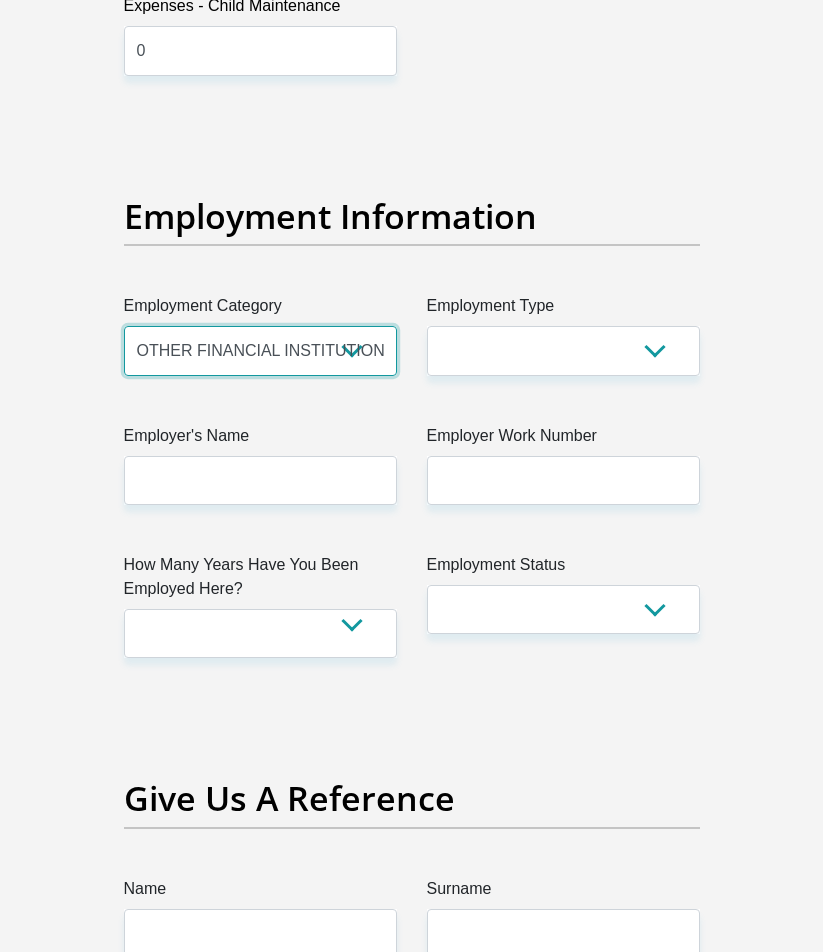 click on "AGRICULTURE
ALCOHOL & TOBACCO
CONSTRUCTION MATERIALS
METALLURGY
EQUIPMENT FOR RENEWABLE ENERGY
SPECIALIZED CONTRACTORS
CAR
GAMING (INCL. INTERNET
OTHER WHOLESALE
UNLICENSED PHARMACEUTICALS
CURRENCY EXCHANGE HOUSES
OTHER FINANCIAL INSTITUTIONS & INSURANCE
REAL ESTATE AGENTS
OIL & GAS
OTHER MATERIALS (E.G. IRON ORE)
PRECIOUS STONES & PRECIOUS METALS
POLITICAL ORGANIZATIONS
RELIGIOUS ORGANIZATIONS(NOT SECTS)
ACTI. HAVING BUSINESS DEAL WITH PUBLIC ADMINISTRATION
LAUNDROMATS" at bounding box center [260, 350] 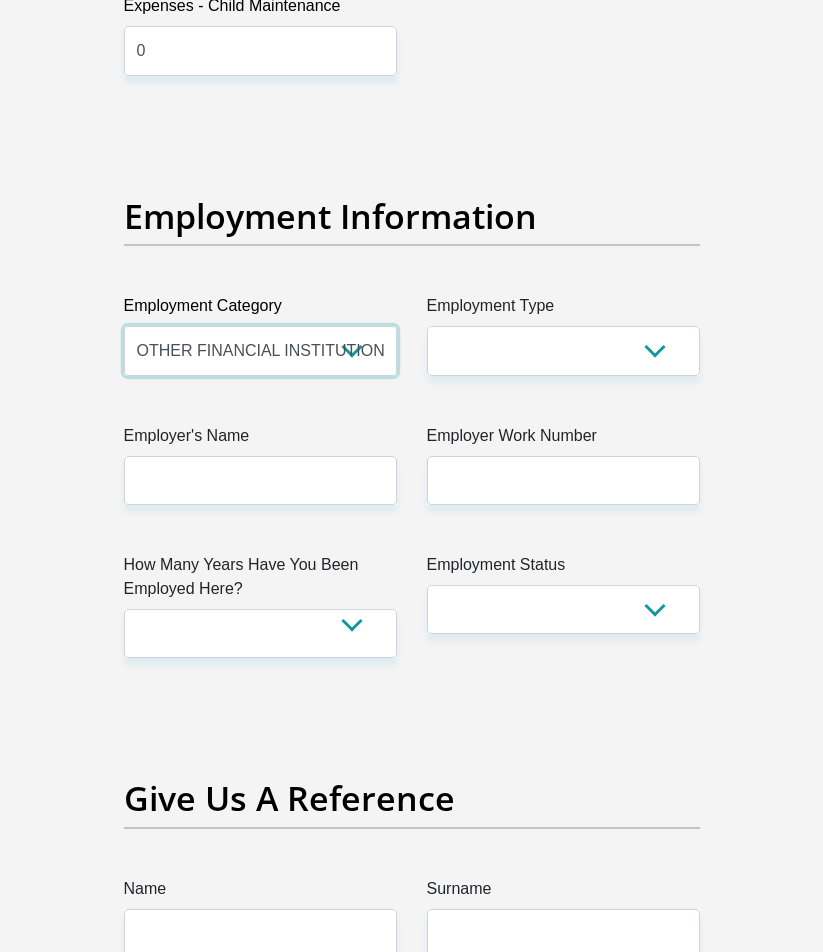 click on "AGRICULTURE
ALCOHOL & TOBACCO
CONSTRUCTION MATERIALS
METALLURGY
EQUIPMENT FOR RENEWABLE ENERGY
SPECIALIZED CONTRACTORS
CAR
GAMING (INCL. INTERNET
OTHER WHOLESALE
UNLICENSED PHARMACEUTICALS
CURRENCY EXCHANGE HOUSES
OTHER FINANCIAL INSTITUTIONS & INSURANCE
REAL ESTATE AGENTS
OIL & GAS
OTHER MATERIALS (E.G. IRON ORE)
PRECIOUS STONES & PRECIOUS METALS
POLITICAL ORGANIZATIONS
RELIGIOUS ORGANIZATIONS(NOT SECTS)
ACTI. HAVING BUSINESS DEAL WITH PUBLIC ADMINISTRATION
LAUNDROMATS" at bounding box center [260, 350] 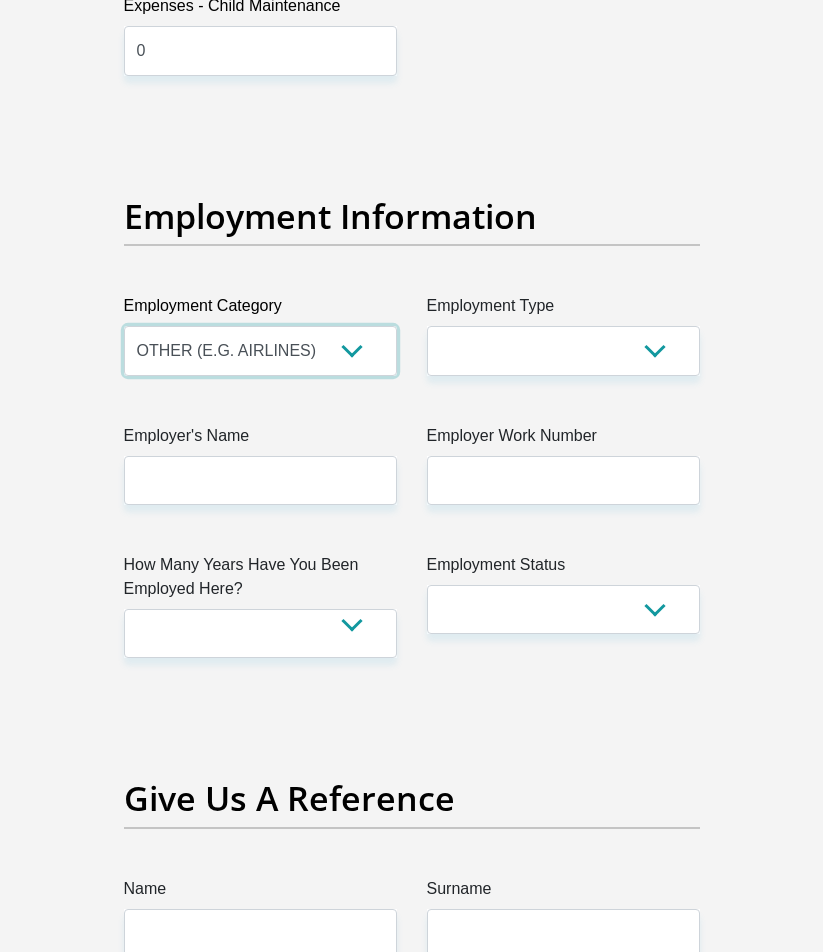 click on "AGRICULTURE
ALCOHOL & TOBACCO
CONSTRUCTION MATERIALS
METALLURGY
EQUIPMENT FOR RENEWABLE ENERGY
SPECIALIZED CONTRACTORS
CAR
GAMING (INCL. INTERNET
OTHER WHOLESALE
UNLICENSED PHARMACEUTICALS
CURRENCY EXCHANGE HOUSES
OTHER FINANCIAL INSTITUTIONS & INSURANCE
REAL ESTATE AGENTS
OIL & GAS
OTHER MATERIALS (E.G. IRON ORE)
PRECIOUS STONES & PRECIOUS METALS
POLITICAL ORGANIZATIONS
RELIGIOUS ORGANIZATIONS(NOT SECTS)
ACTI. HAVING BUSINESS DEAL WITH PUBLIC ADMINISTRATION
LAUNDROMATS" at bounding box center (260, 350) 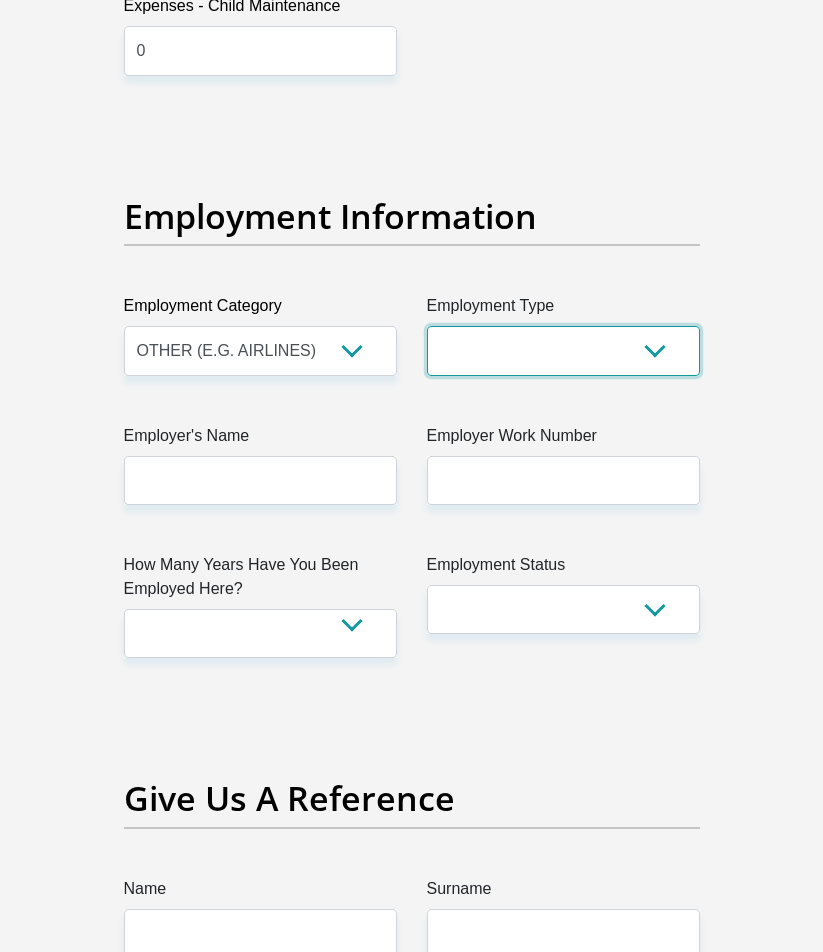 click on "College/Lecturer
Craft Seller
Creative
Driver
Executive
Farmer
Forces - Non Commissioned
Forces - Officer
Hawker
Housewife
Labourer
Licenced Professional
Manager
Miner
Non Licenced Professional
Office Staff/Clerk
Outside Worker
Pensioner
Permanent Teacher
Production/Manufacturing
Sales
Self-Employed
Semi-Professional Worker
Service Industry  Social Worker  Student" at bounding box center [563, 350] 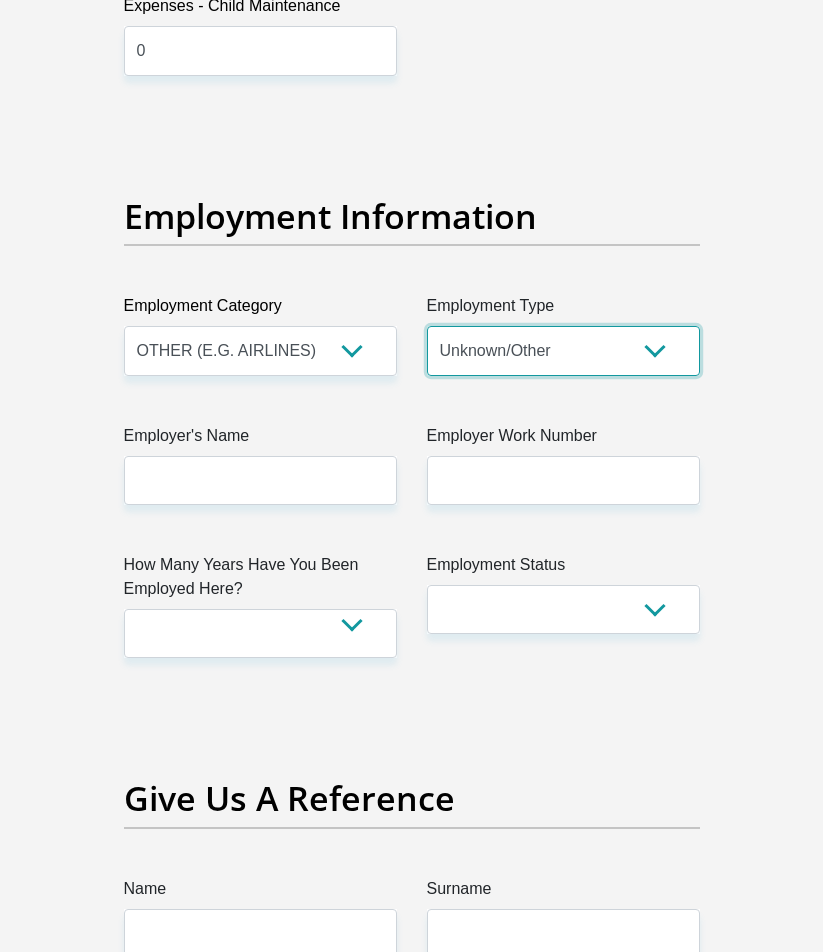 click on "College/Lecturer
Craft Seller
Creative
Driver
Executive
Farmer
Forces - Non Commissioned
Forces - Officer
Hawker
Housewife
Labourer
Licenced Professional
Manager
Miner
Non Licenced Professional
Office Staff/Clerk
Outside Worker
Pensioner
Permanent Teacher
Production/Manufacturing
Sales
Self-Employed
Semi-Professional Worker
Service Industry  Social Worker  Student" at bounding box center (563, 350) 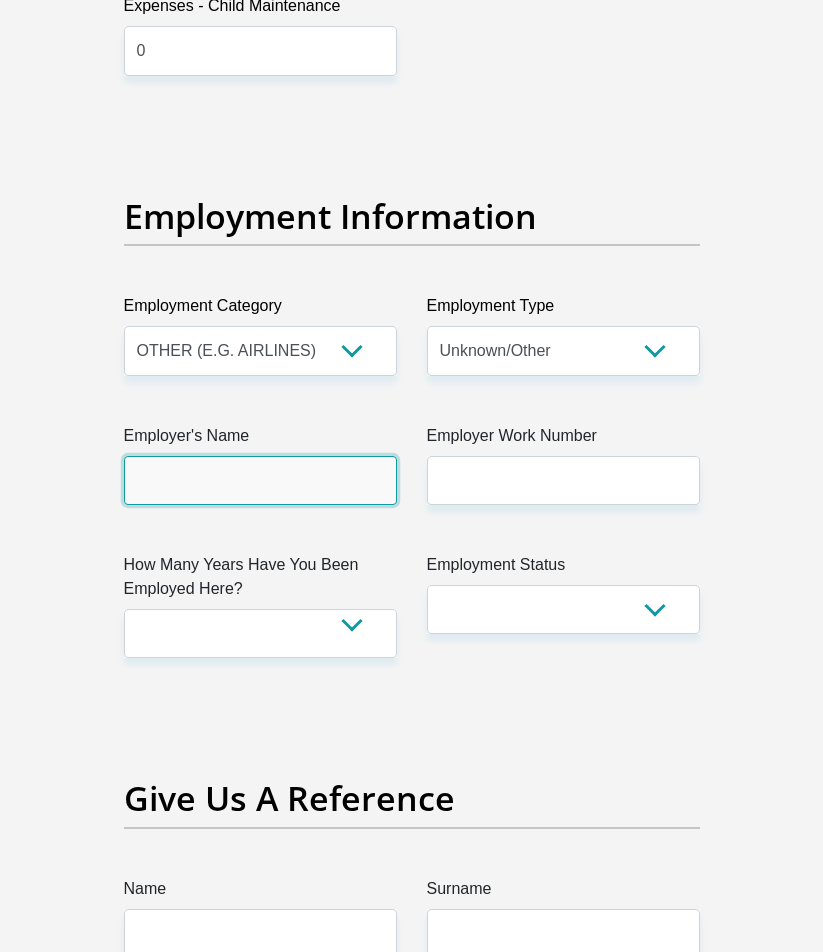 click on "Employer's Name" at bounding box center (260, 480) 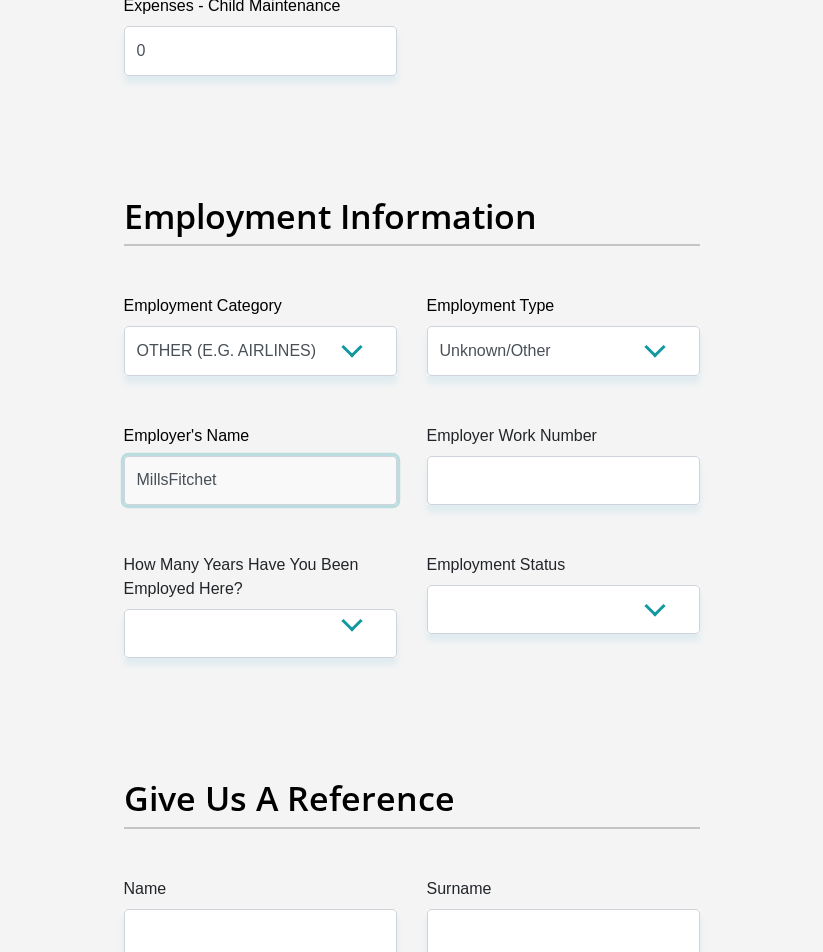click on "MillsFitchet" at bounding box center (260, 480) 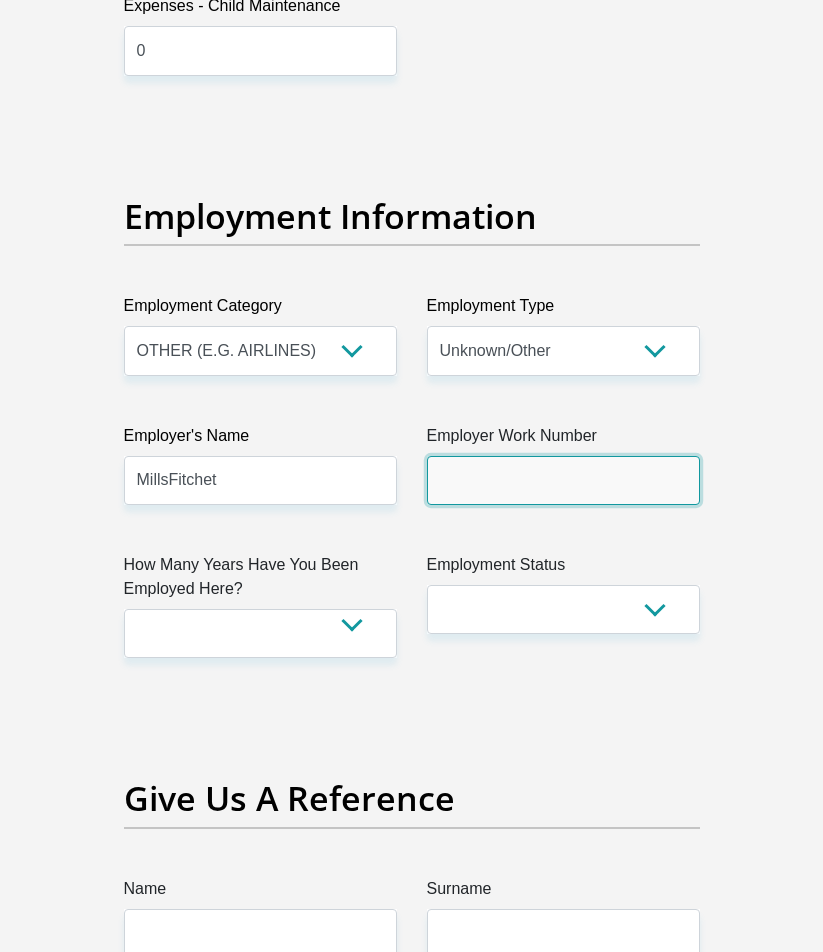 click on "Employer Work Number" at bounding box center [563, 480] 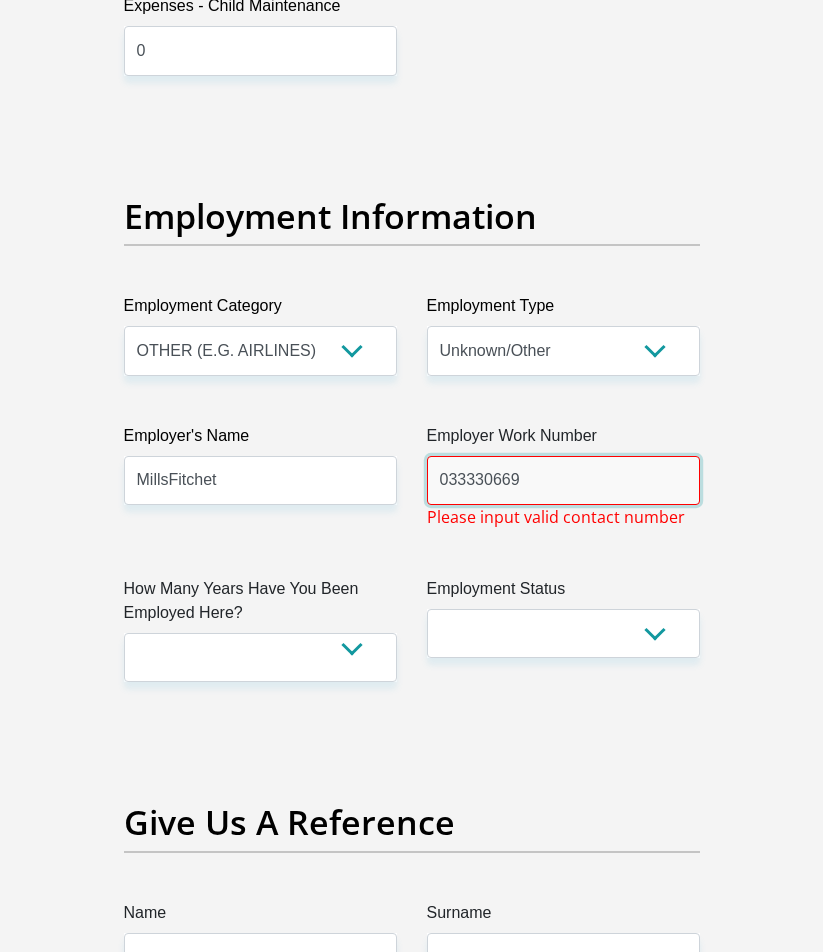 click on "033330669" at bounding box center (563, 480) 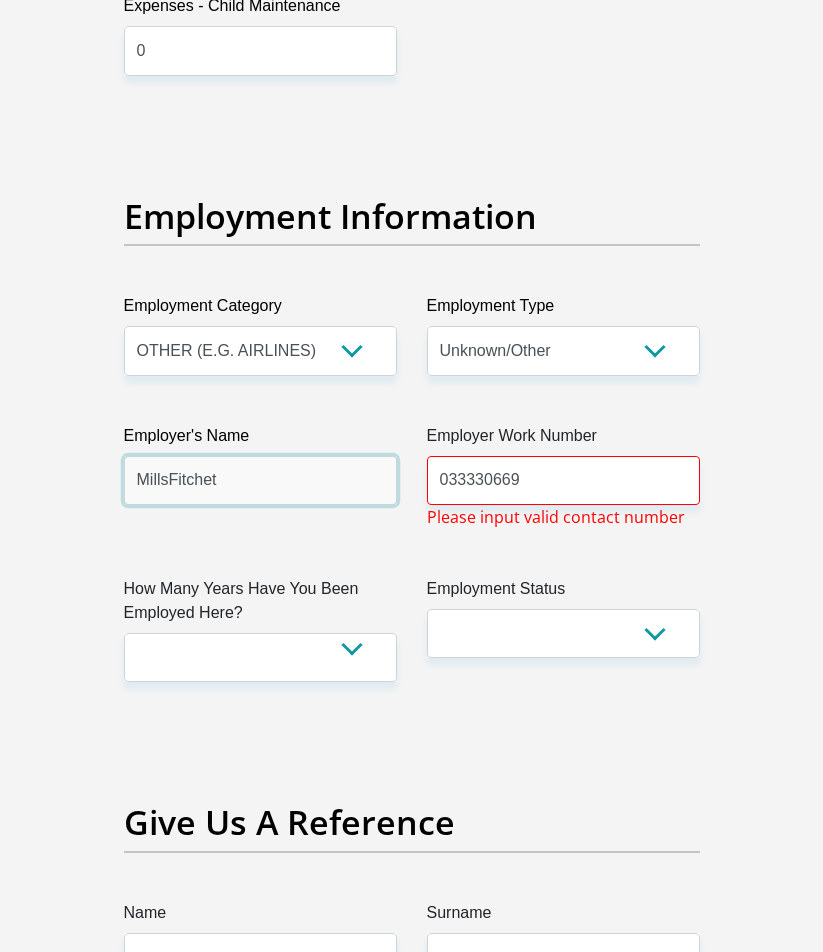 click on "MillsFitchet" at bounding box center [260, 480] 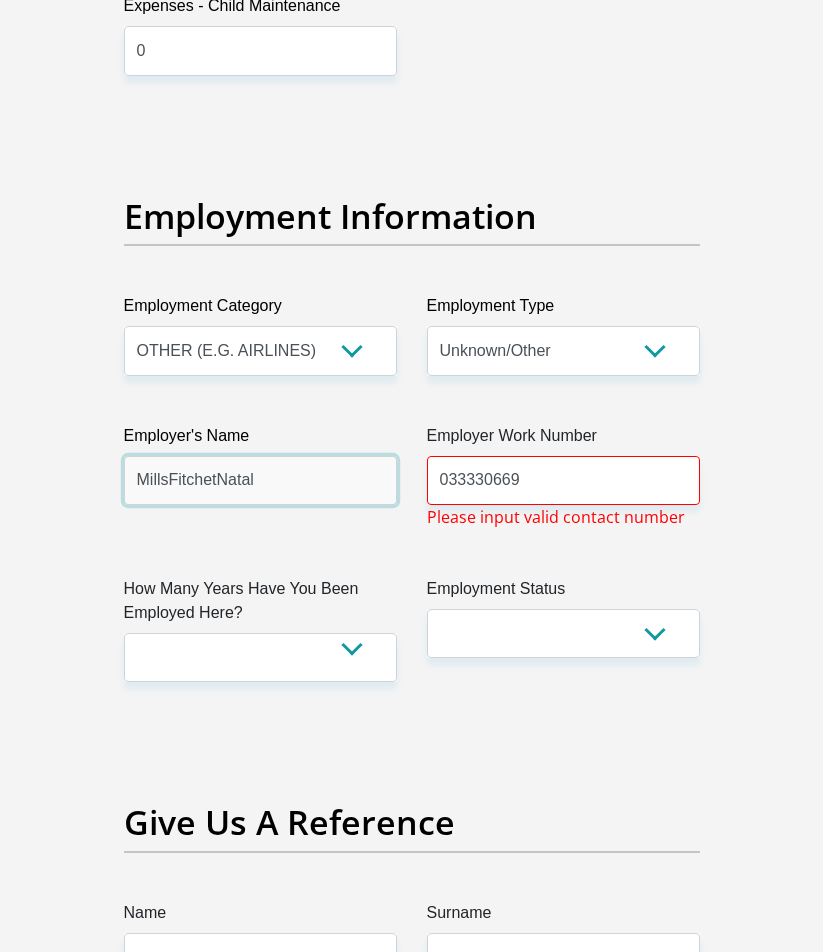 type on "MillsFitchetNatal" 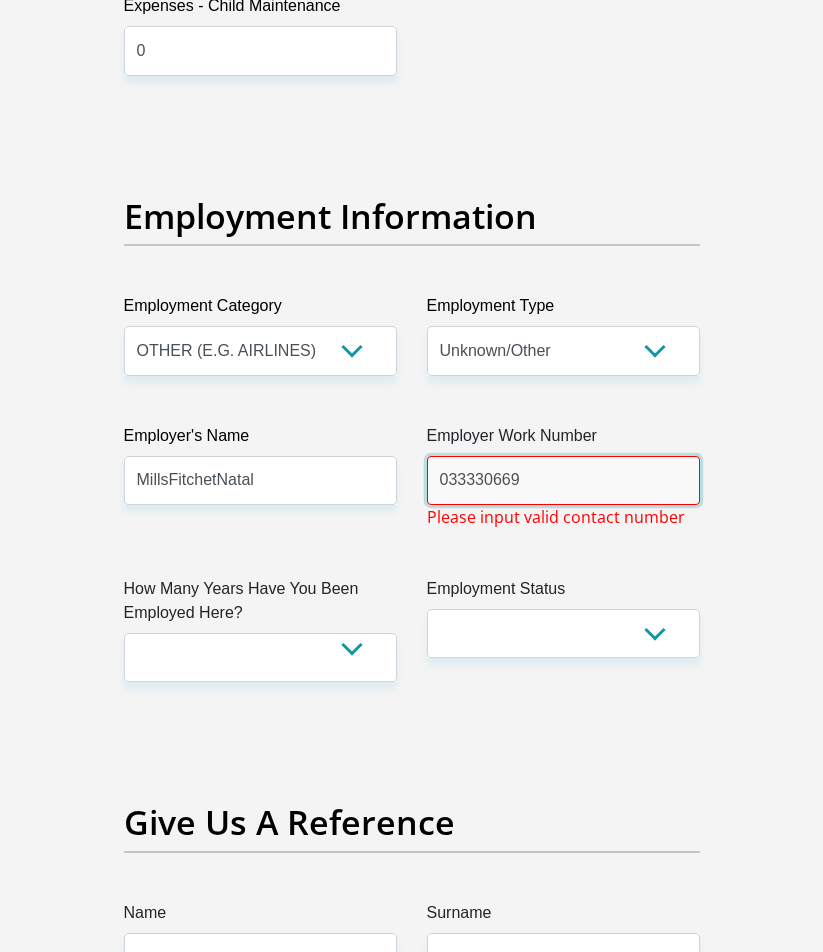 click on "033330669" at bounding box center [563, 480] 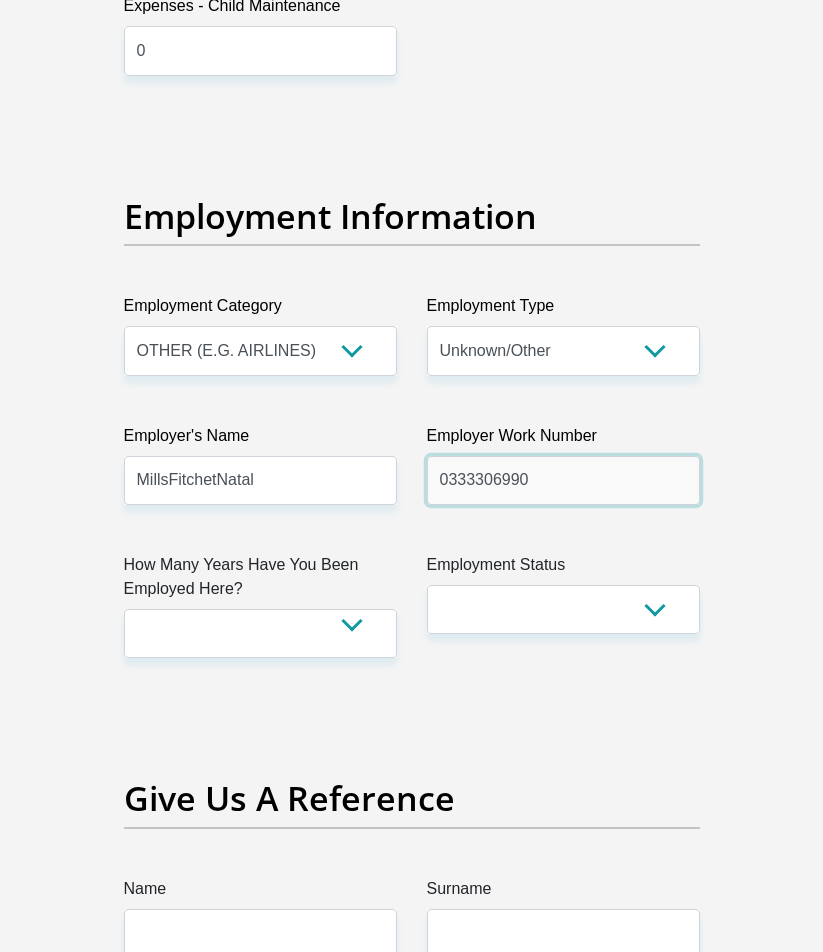 type on "0333306990" 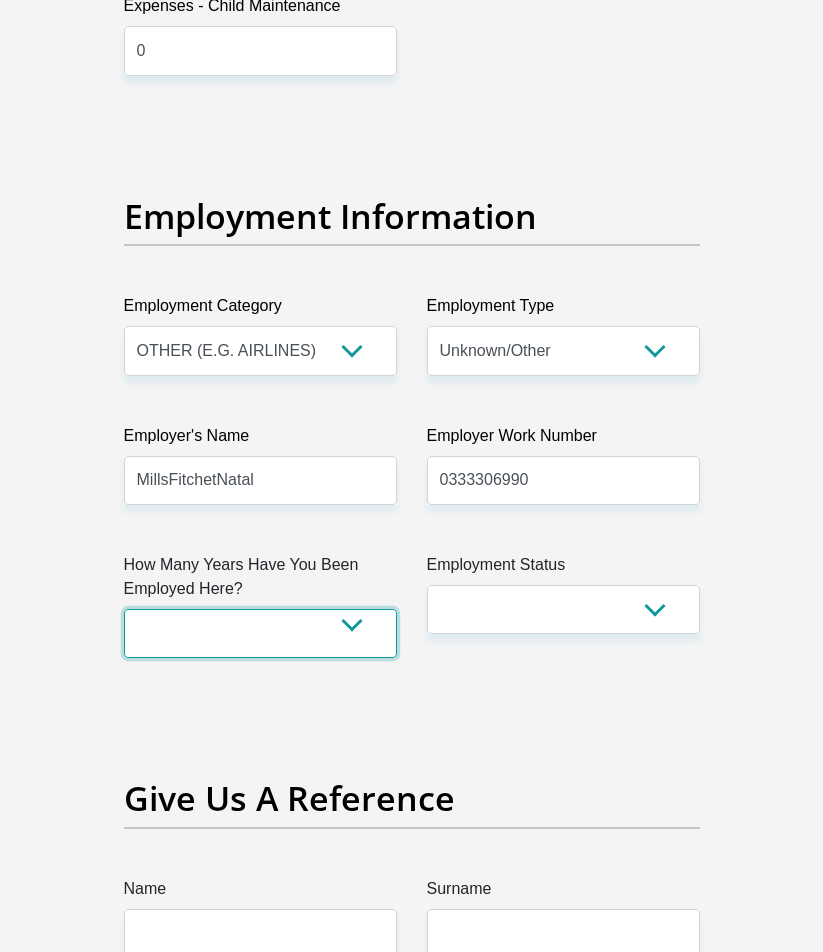 click on "less than 1 year
1-3 years
3-5 years
5+ years" at bounding box center (260, 633) 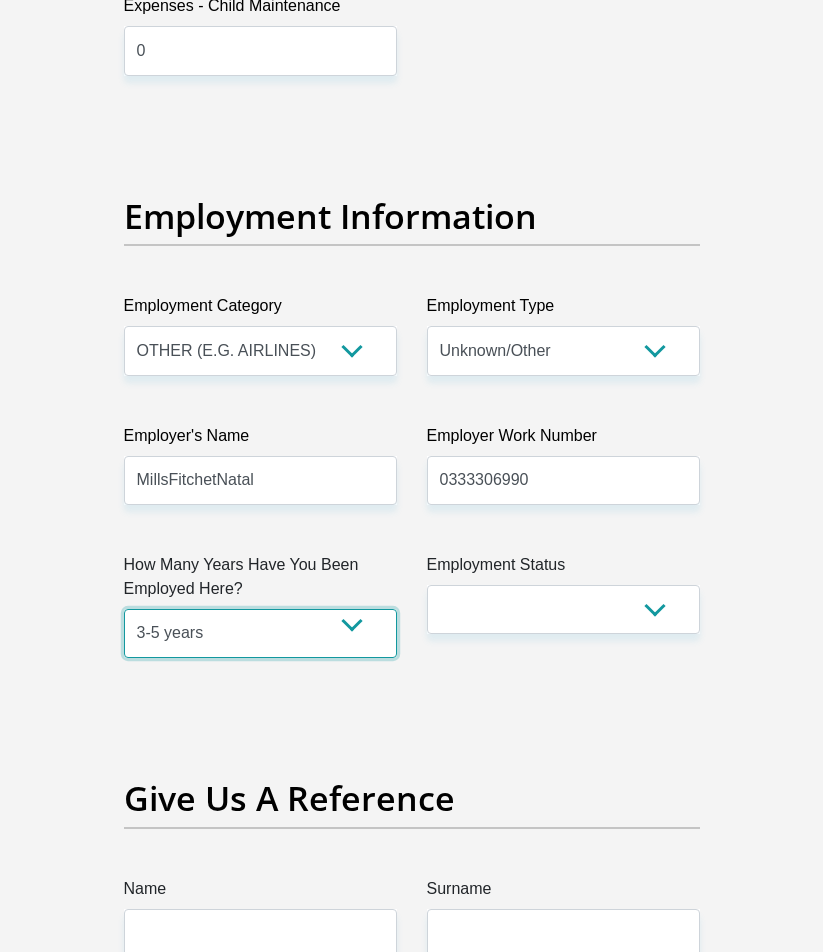 click on "less than 1 year
1-3 years
3-5 years
5+ years" at bounding box center [260, 633] 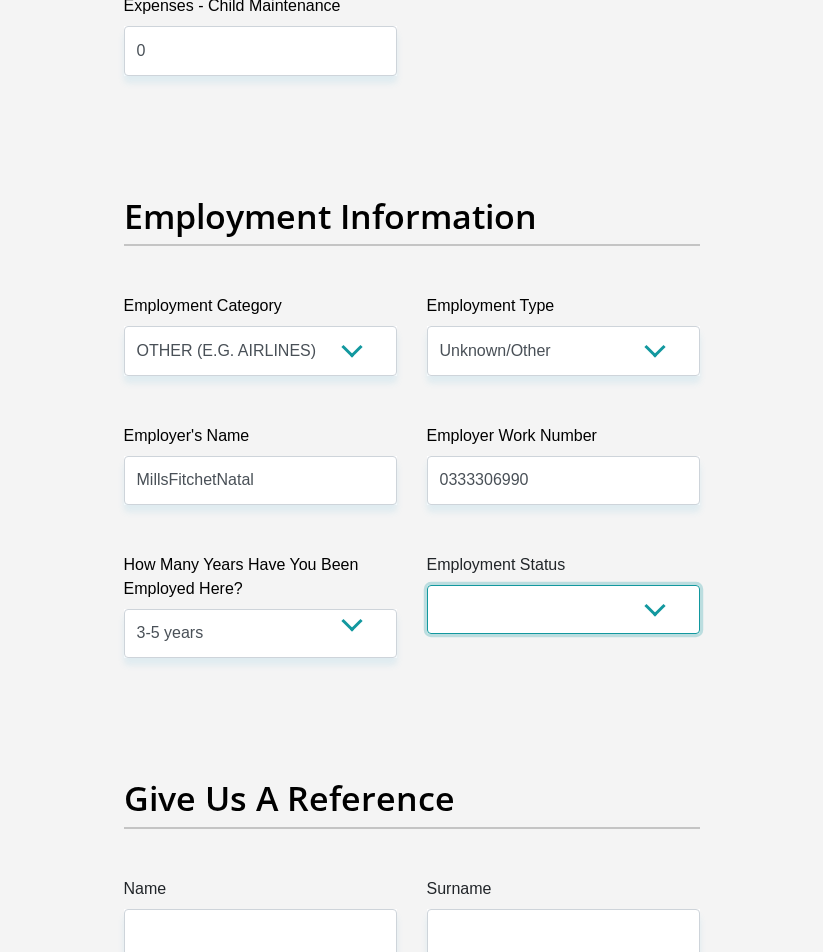 click on "Permanent/Full-time
Part-time/Casual
Contract Worker
Self-Employed
Housewife
Retired
Student
Medically Boarded
Disability
Unemployed" at bounding box center [563, 609] 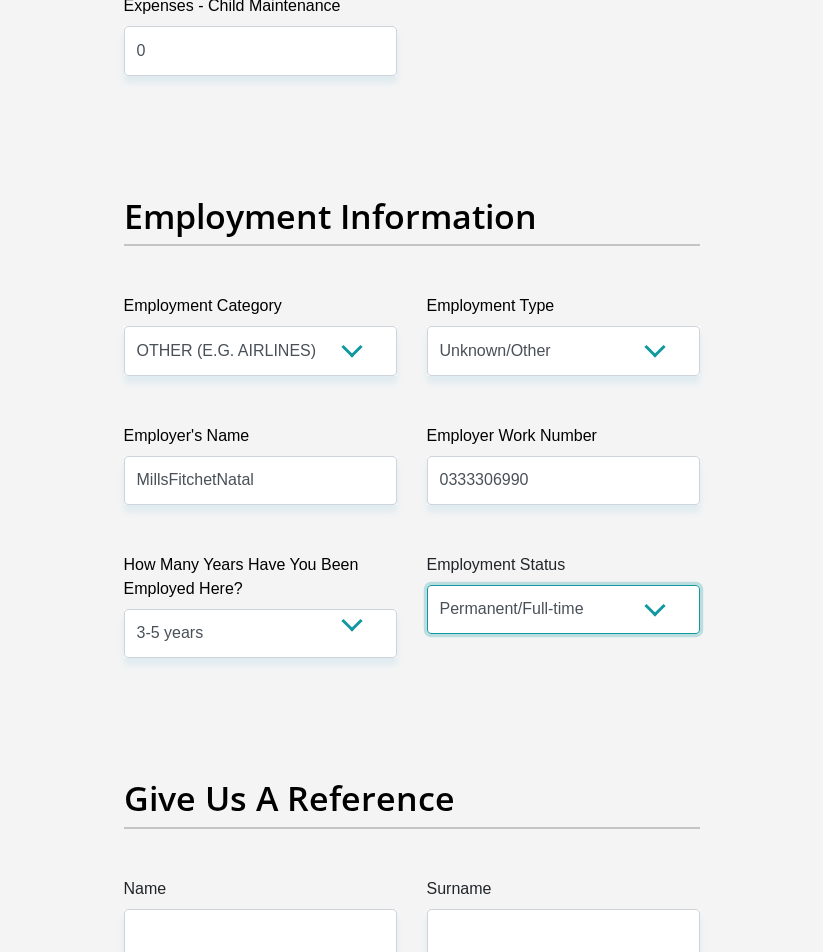click on "Permanent/Full-time
Part-time/Casual
Contract Worker
Self-Employed
Housewife
Retired
Student
Medically Boarded
Disability
Unemployed" at bounding box center (563, 609) 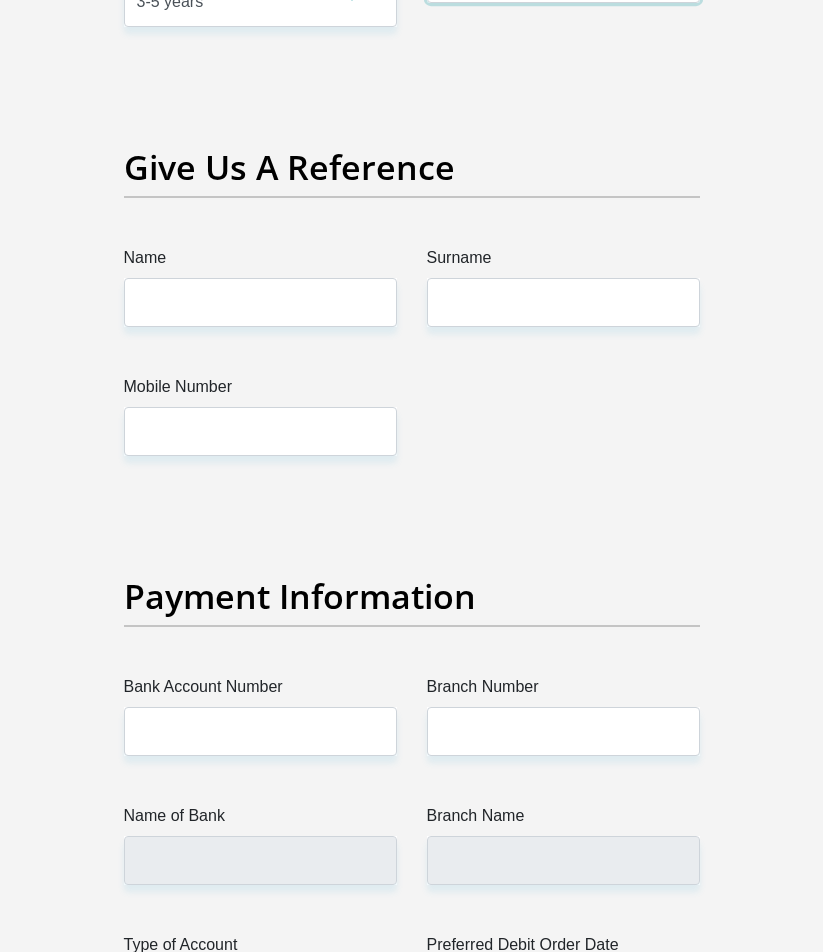 scroll, scrollTop: 4432, scrollLeft: 0, axis: vertical 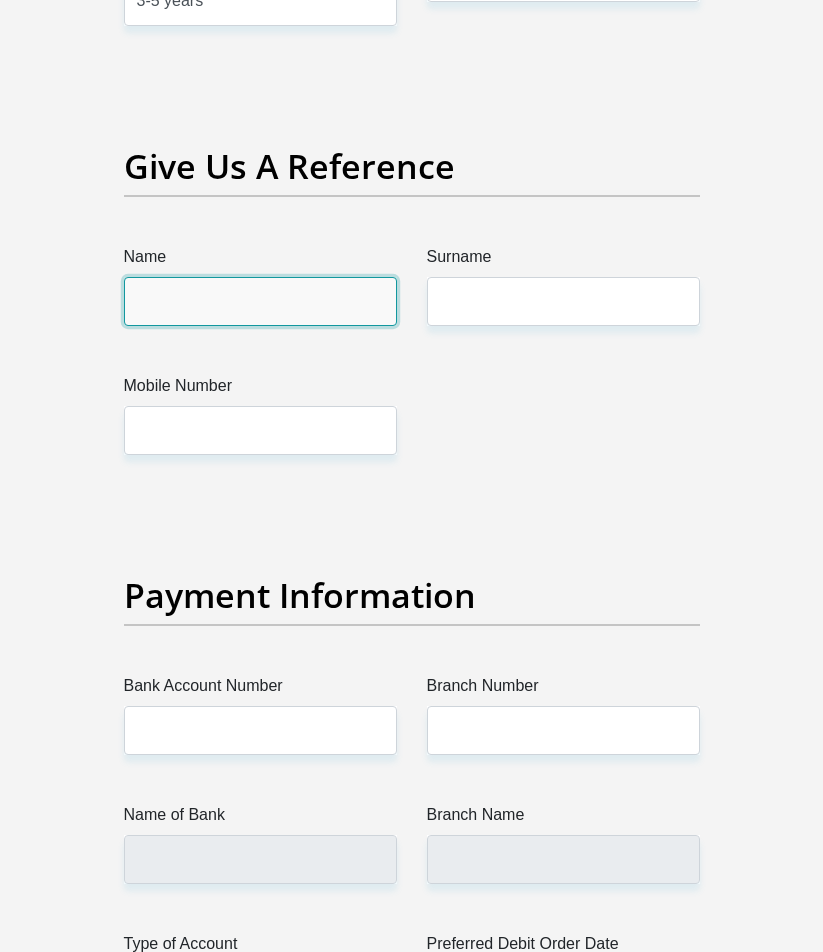click on "Name" at bounding box center [260, 301] 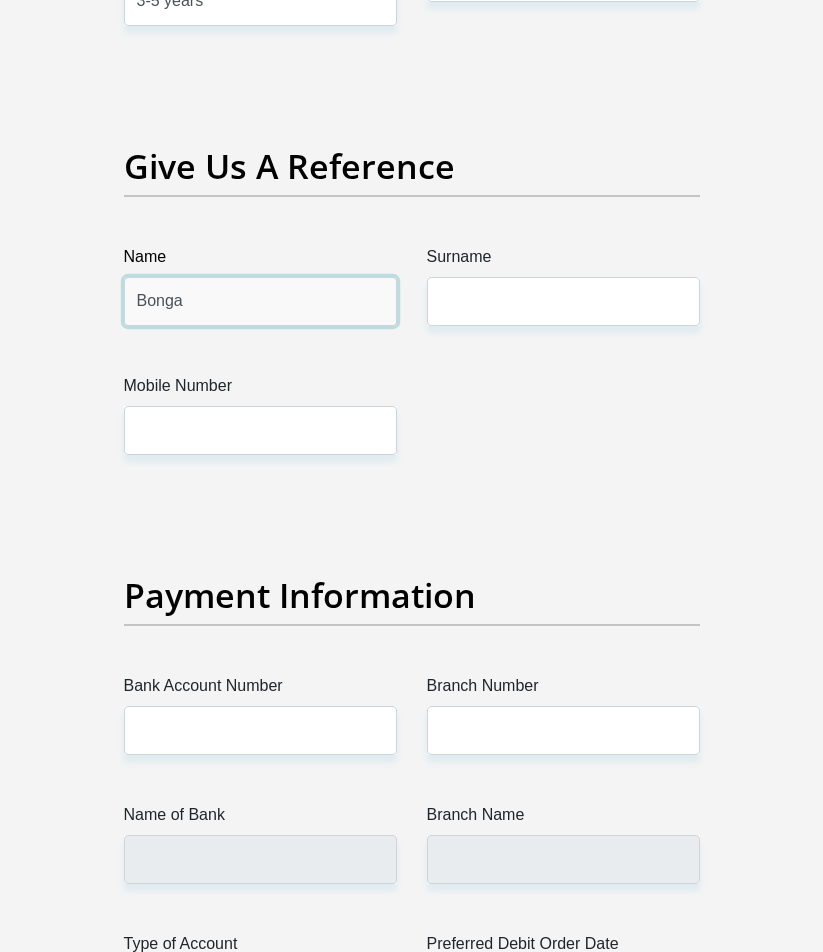 type on "Bonga" 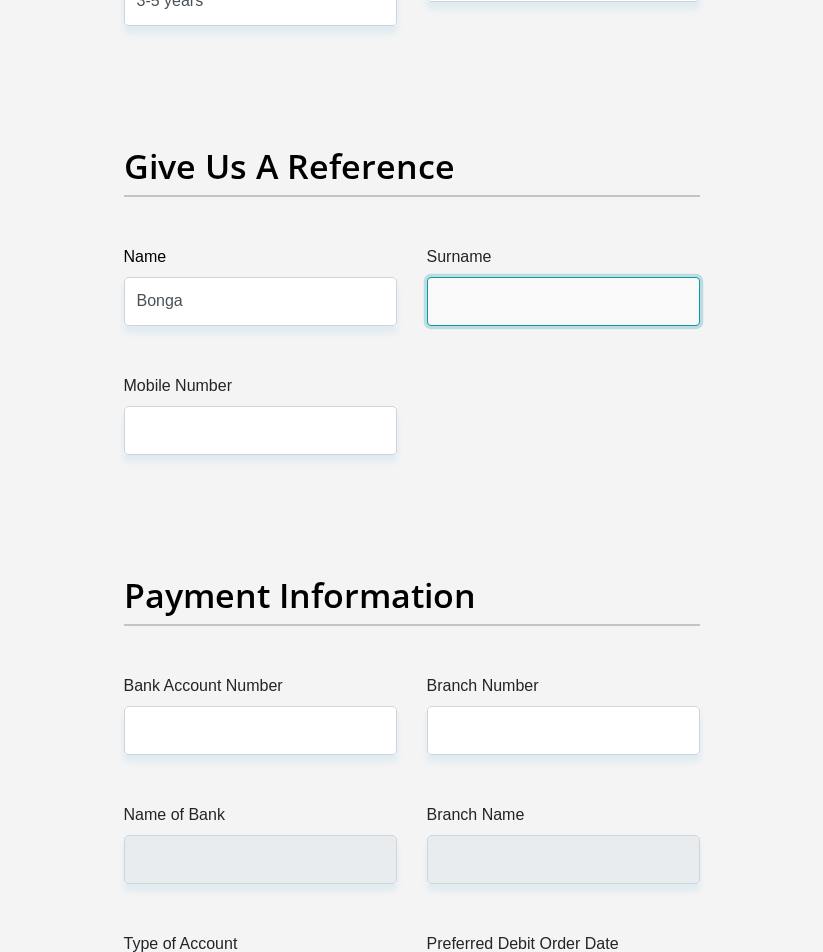 click on "Surname" at bounding box center (563, 301) 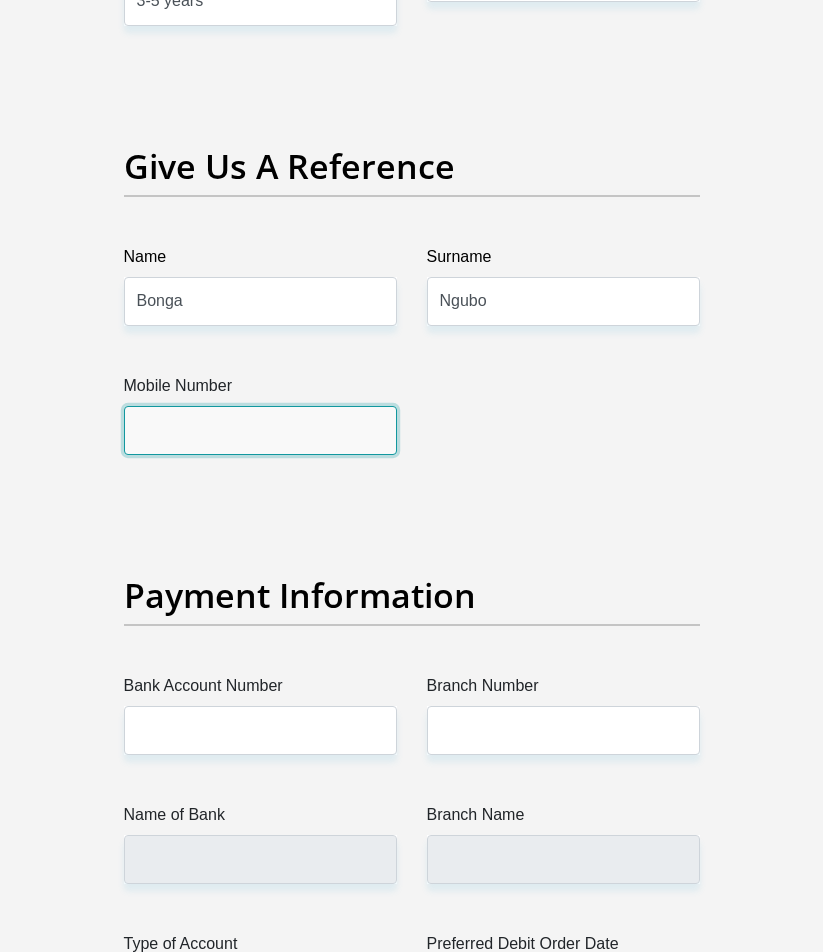 click on "Mobile Number" at bounding box center [260, 430] 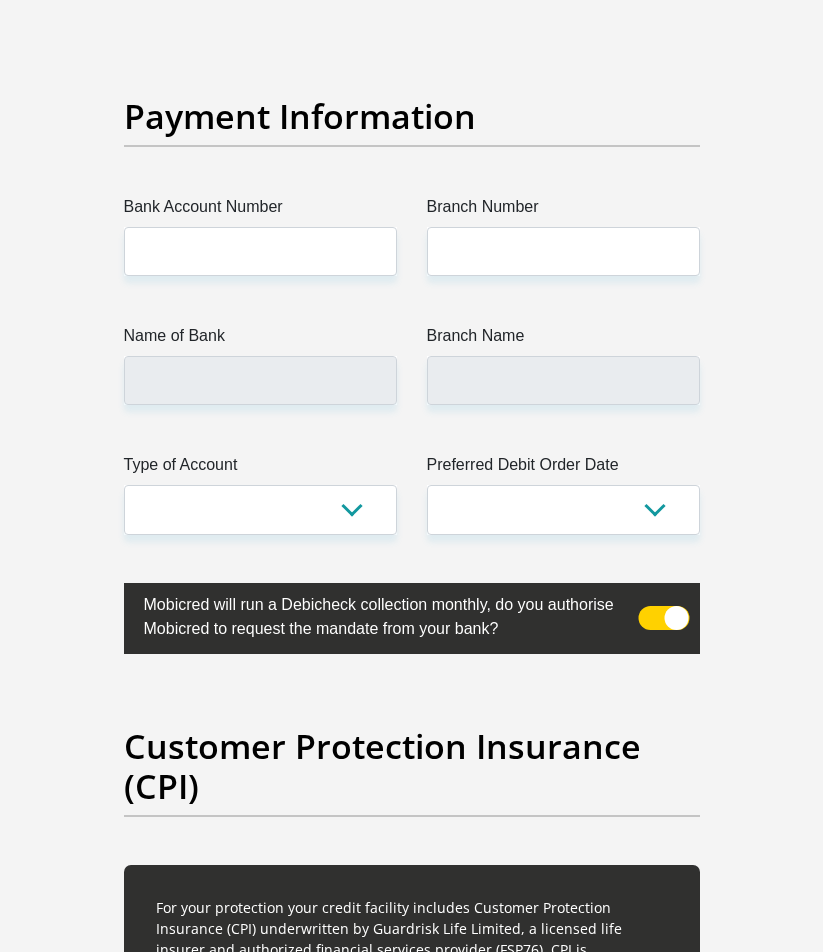 scroll, scrollTop: 4932, scrollLeft: 0, axis: vertical 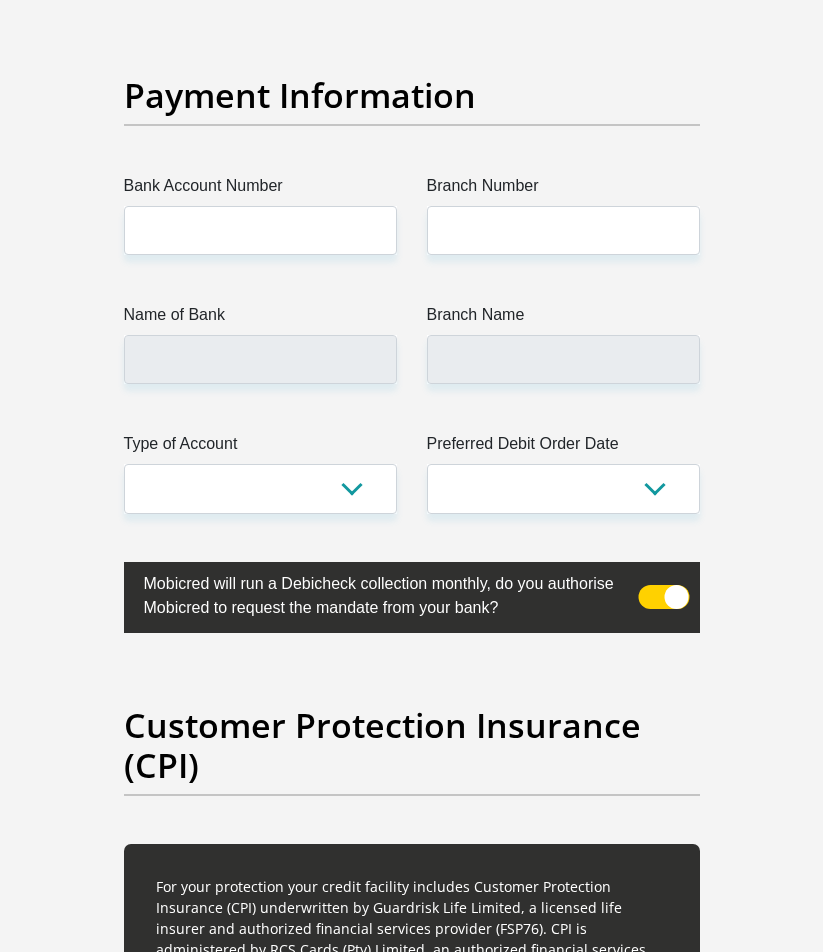 type on "0609684884" 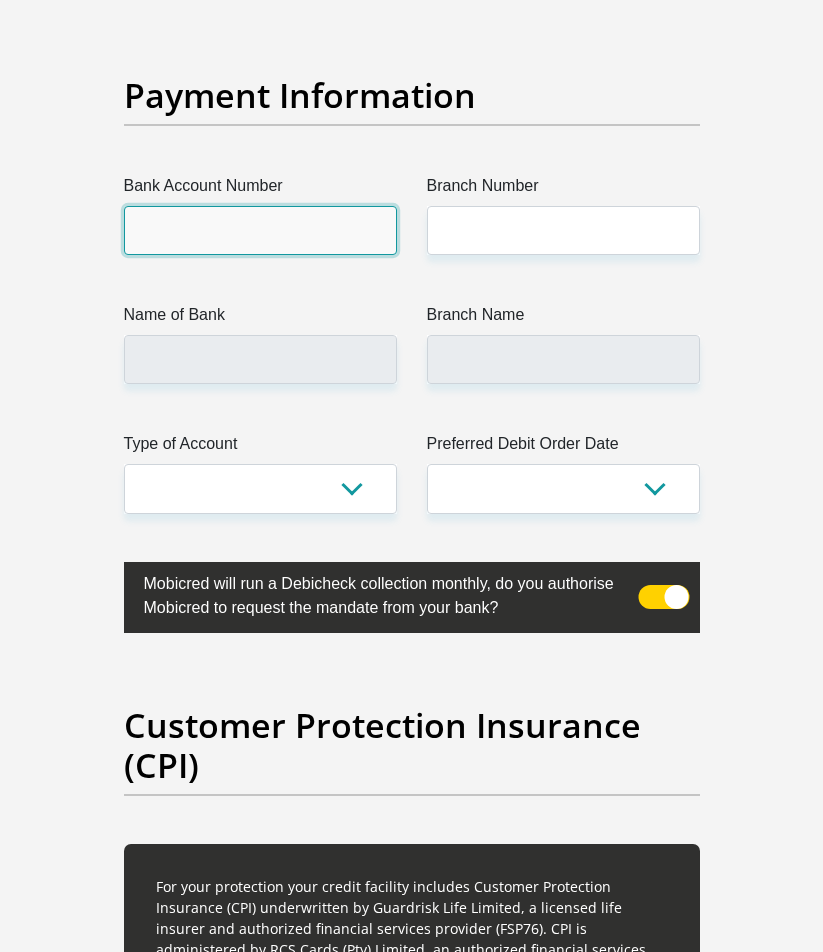 click on "Bank Account Number" at bounding box center (260, 230) 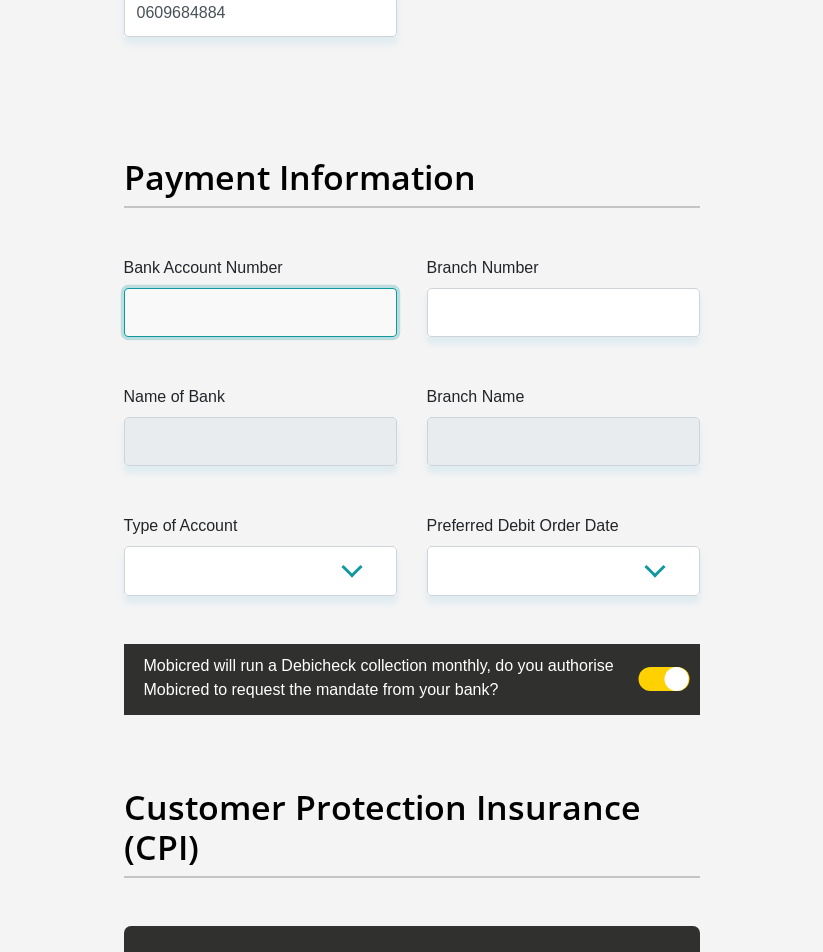 scroll, scrollTop: 4732, scrollLeft: 0, axis: vertical 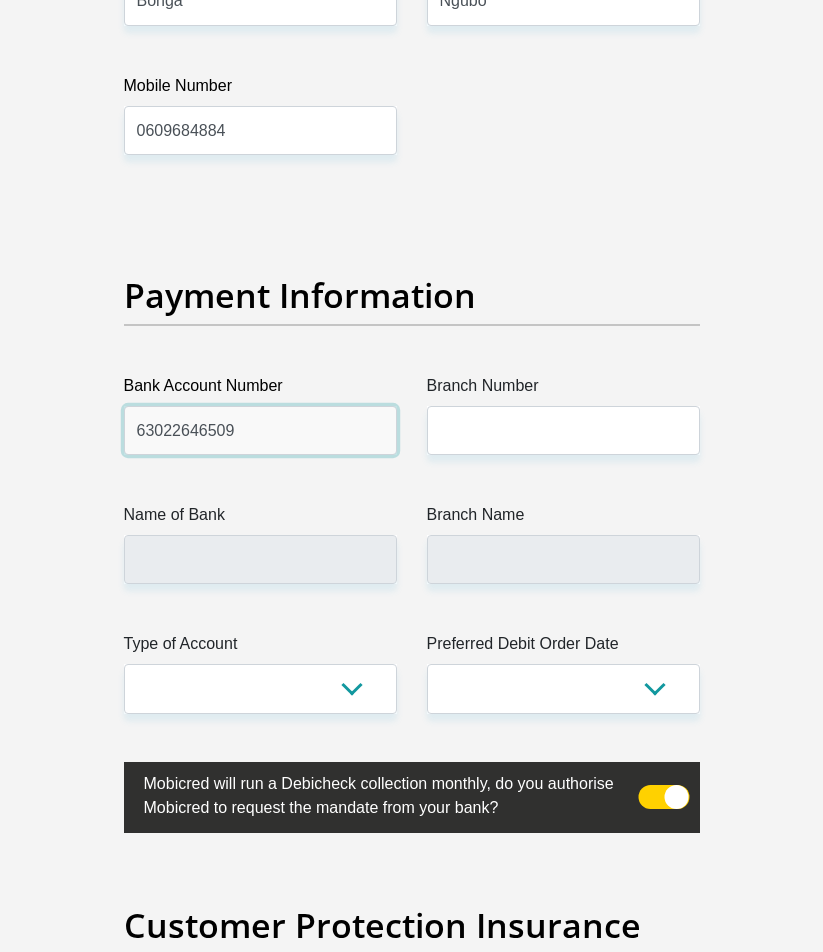 type on "63022646509" 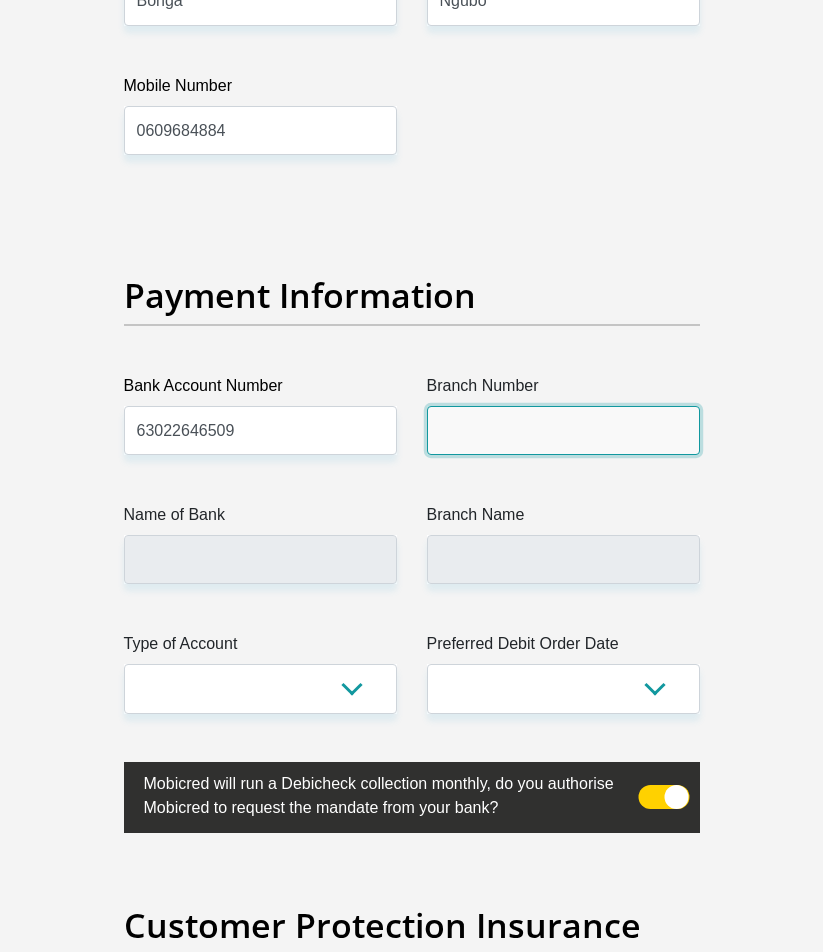click on "Branch Number" at bounding box center [563, 430] 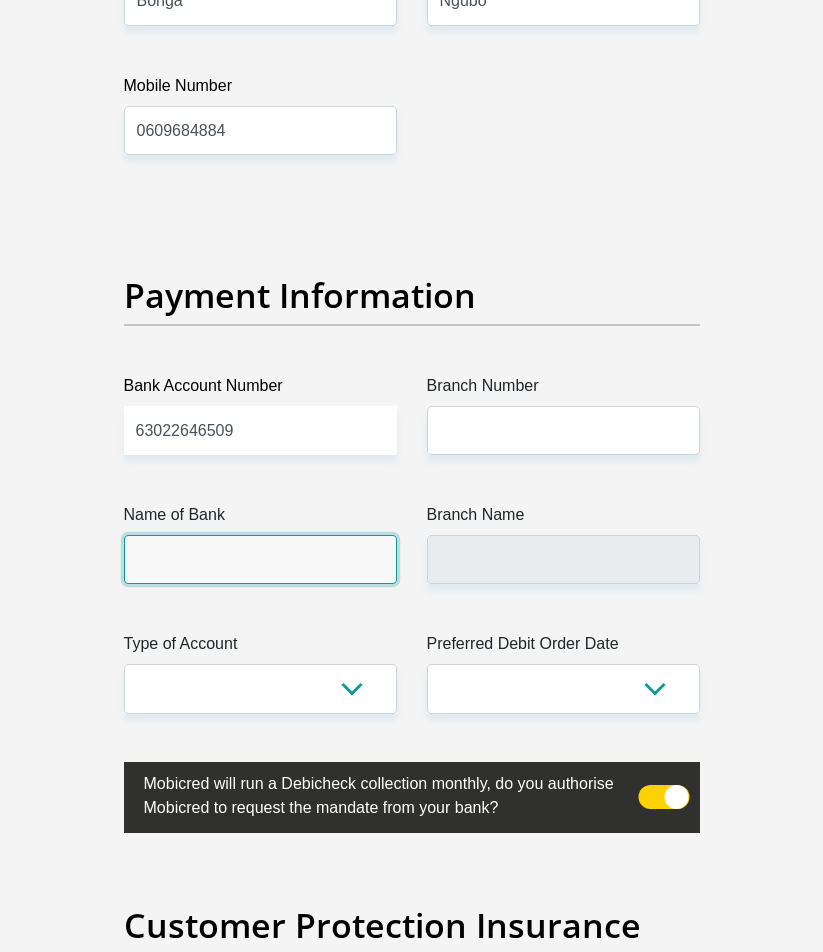 click on "Name of Bank" at bounding box center (260, 559) 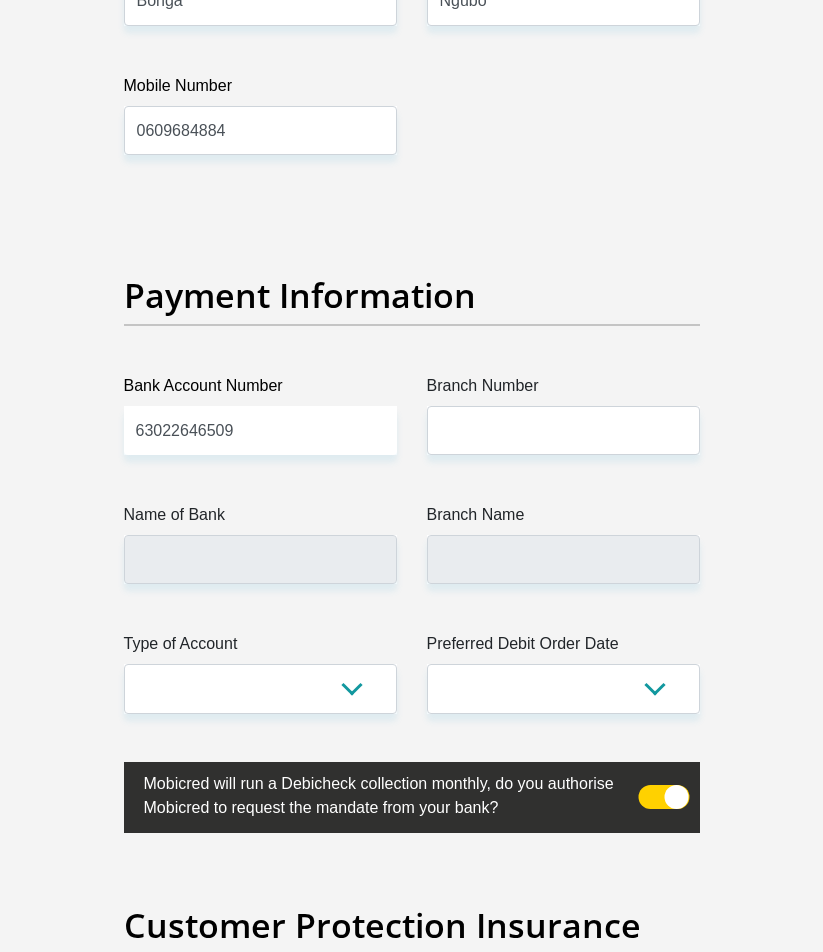 click on "Branch Number" at bounding box center [563, 390] 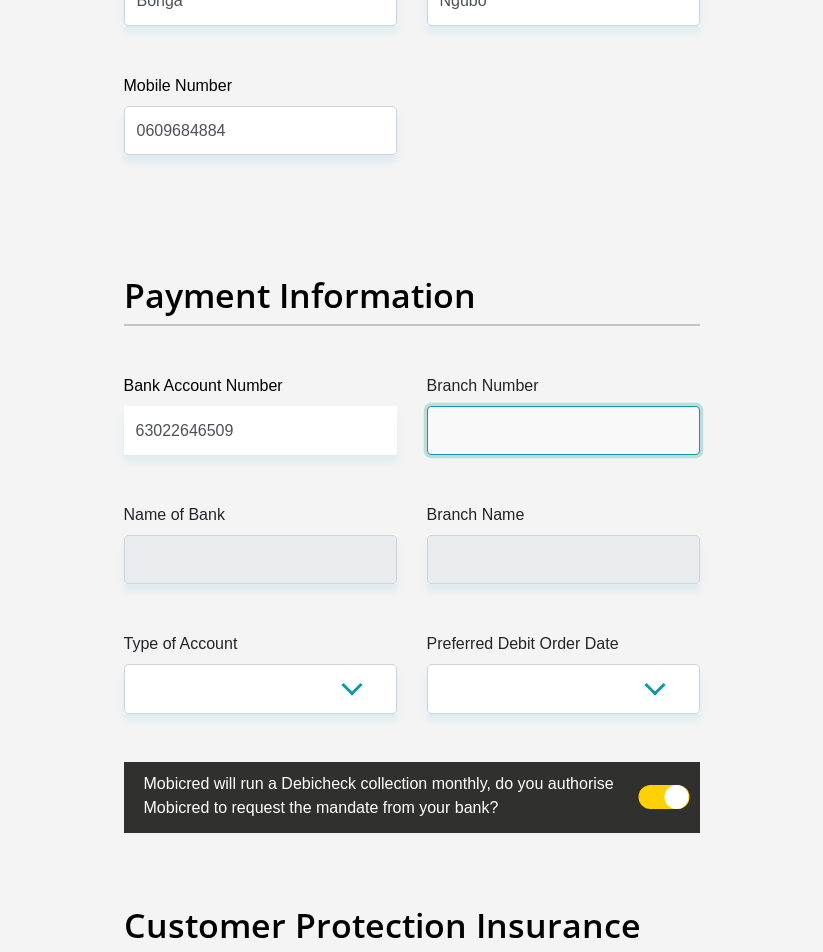 click on "Branch Number" at bounding box center (563, 430) 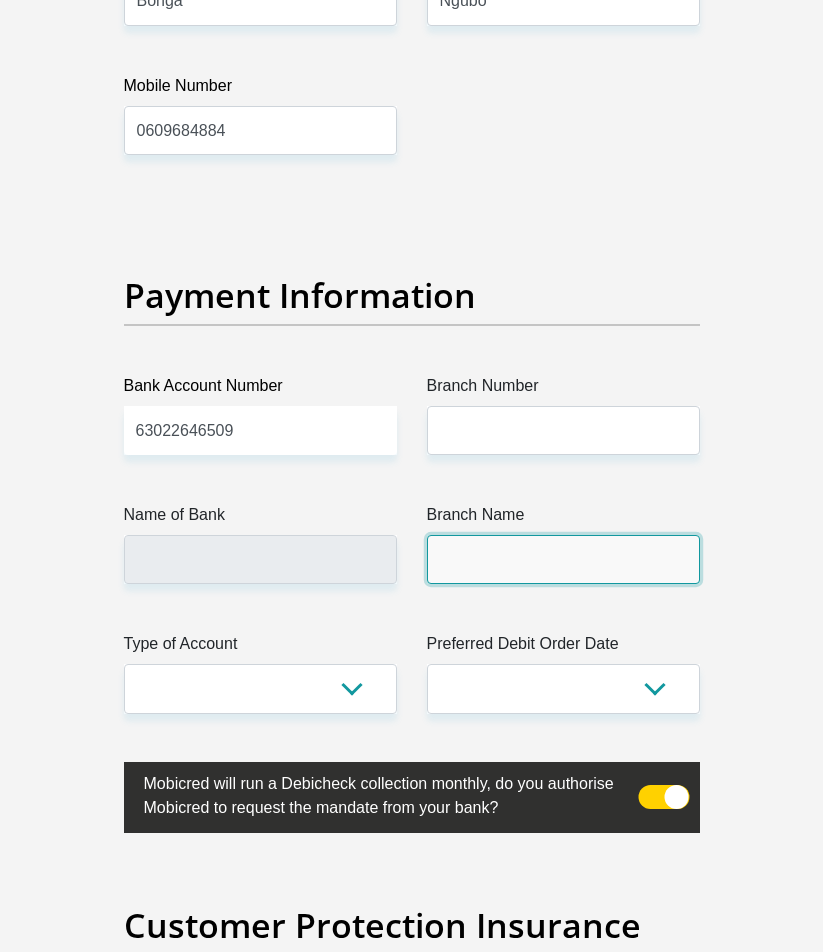 click on "Branch Name" at bounding box center [563, 559] 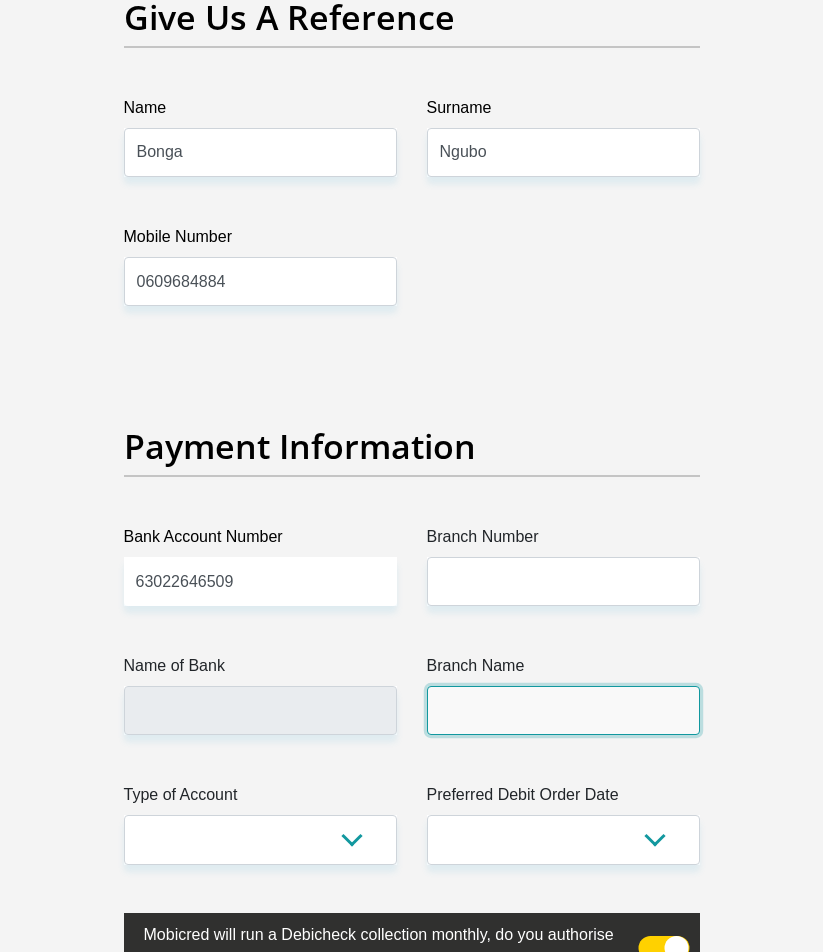 scroll, scrollTop: 4932, scrollLeft: 0, axis: vertical 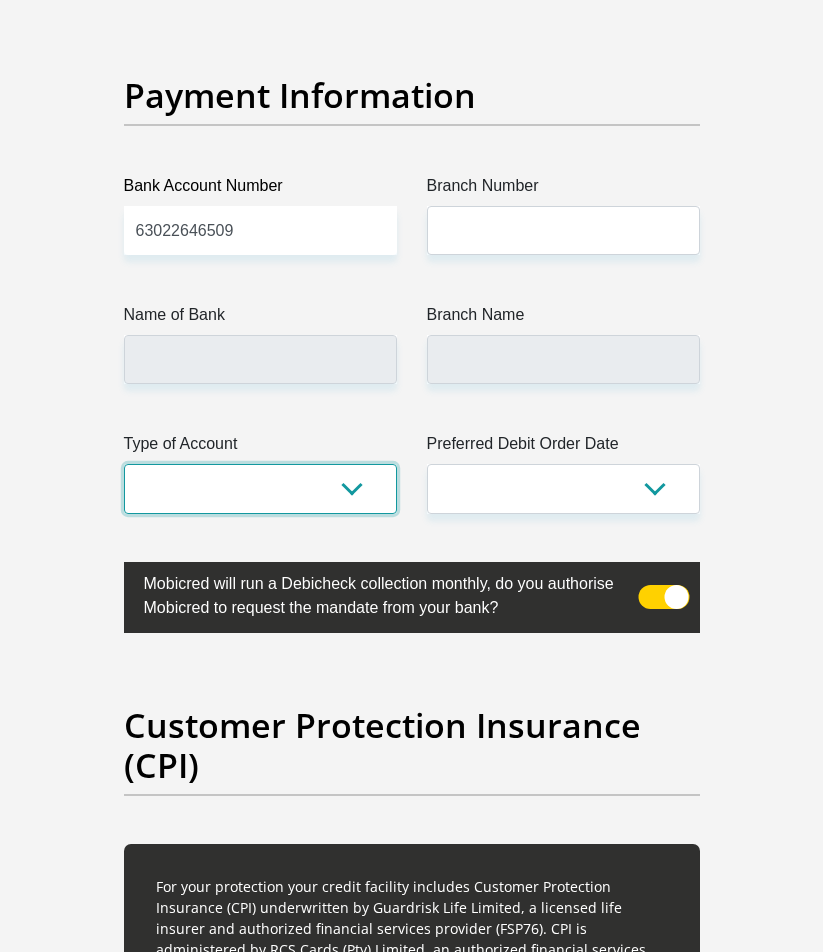 click on "Cheque
Savings" at bounding box center (260, 488) 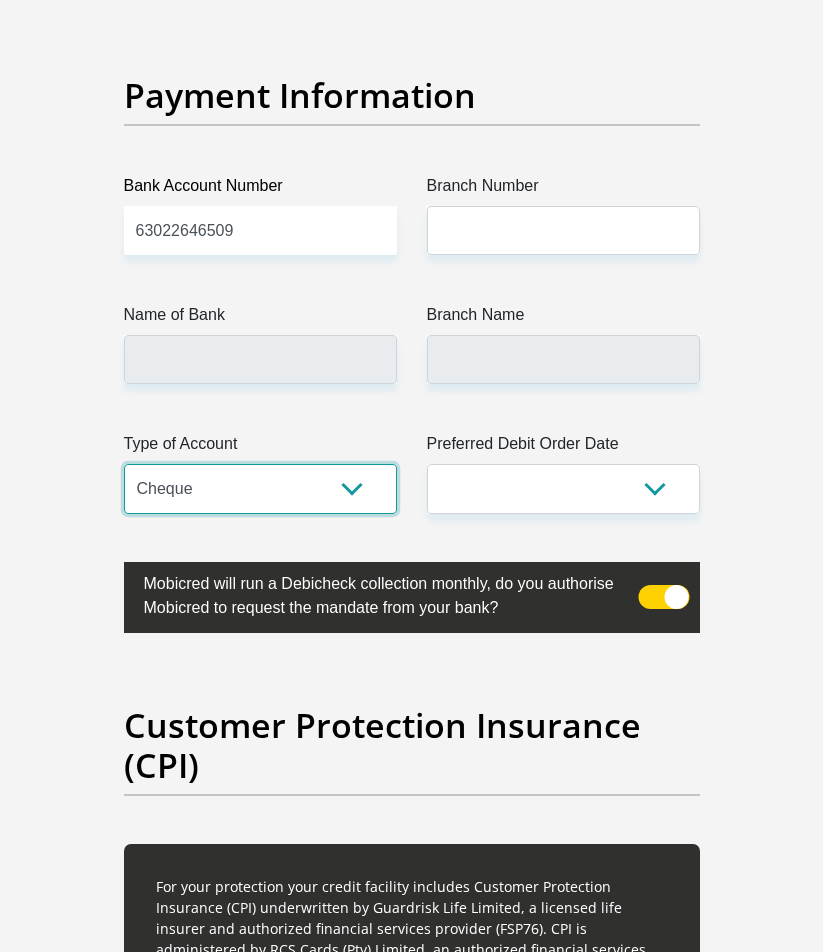 click on "Cheque
Savings" at bounding box center (260, 488) 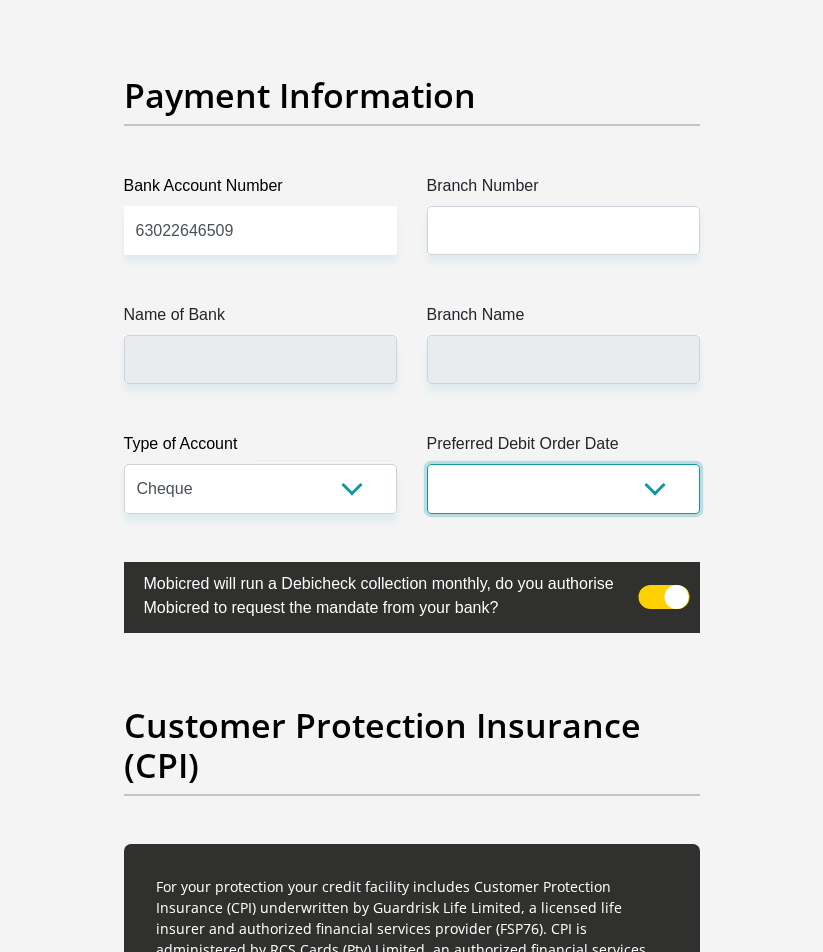 click on "1st
2nd
3rd
4th
5th
7th
18th
19th
20th
21st
22nd
23rd
24th
25th
26th
27th
28th
29th
30th" at bounding box center [563, 488] 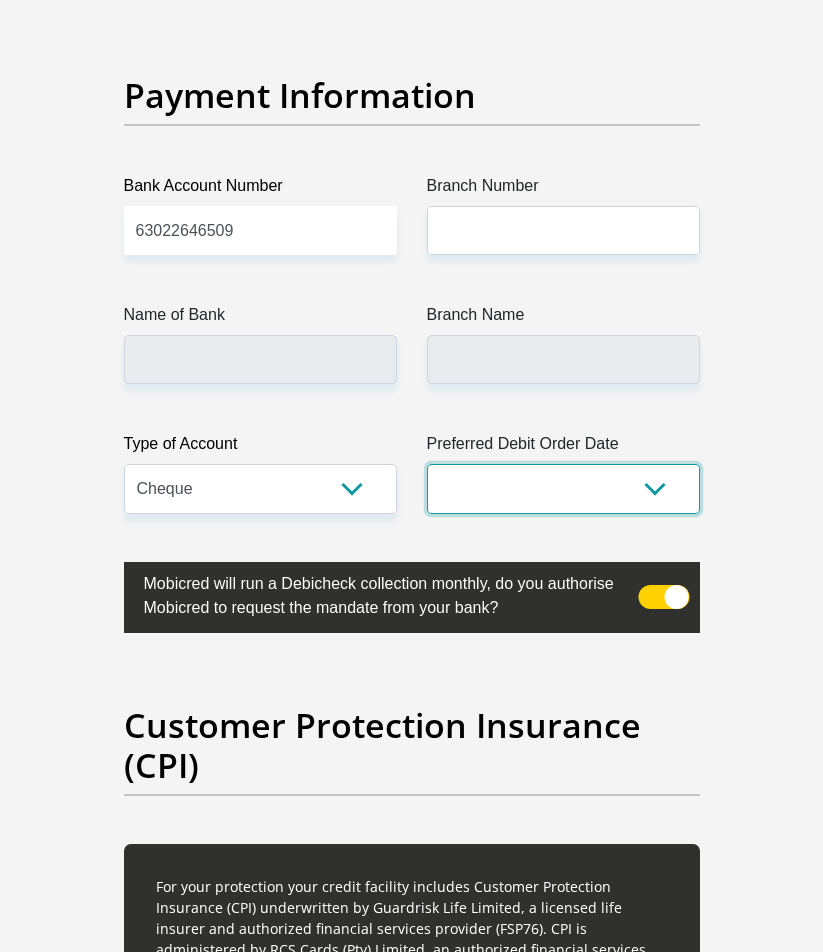 select on "28" 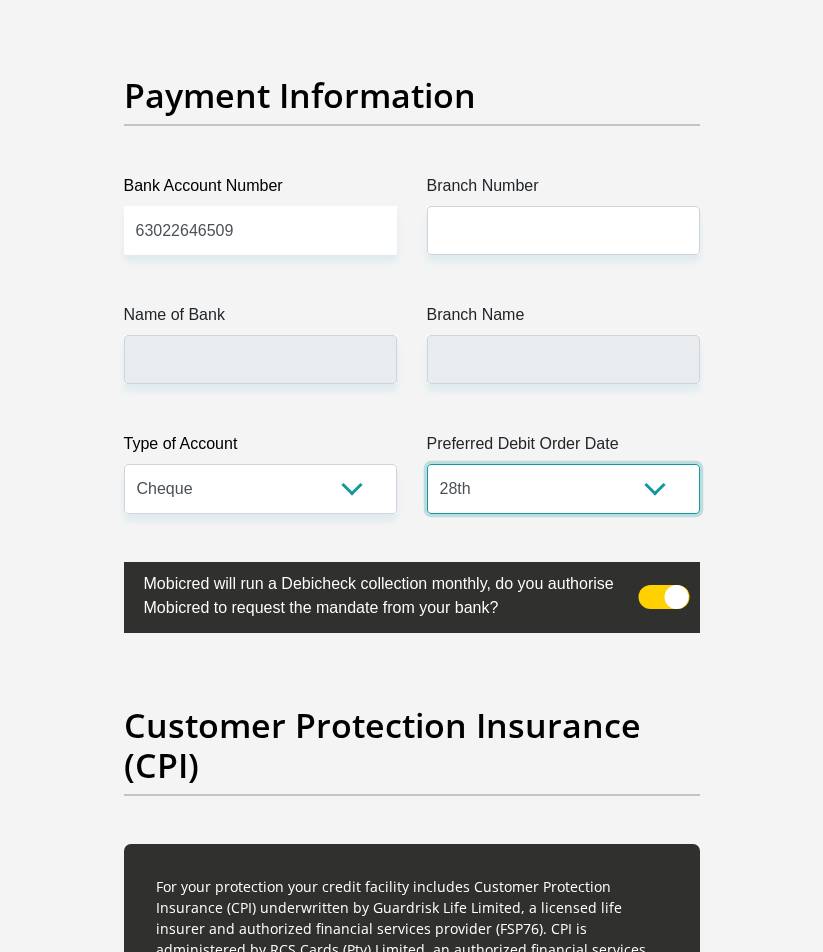 click on "1st
2nd
3rd
4th
5th
7th
18th
19th
20th
21st
22nd
23rd
24th
25th
26th
27th
28th
29th
30th" at bounding box center (563, 488) 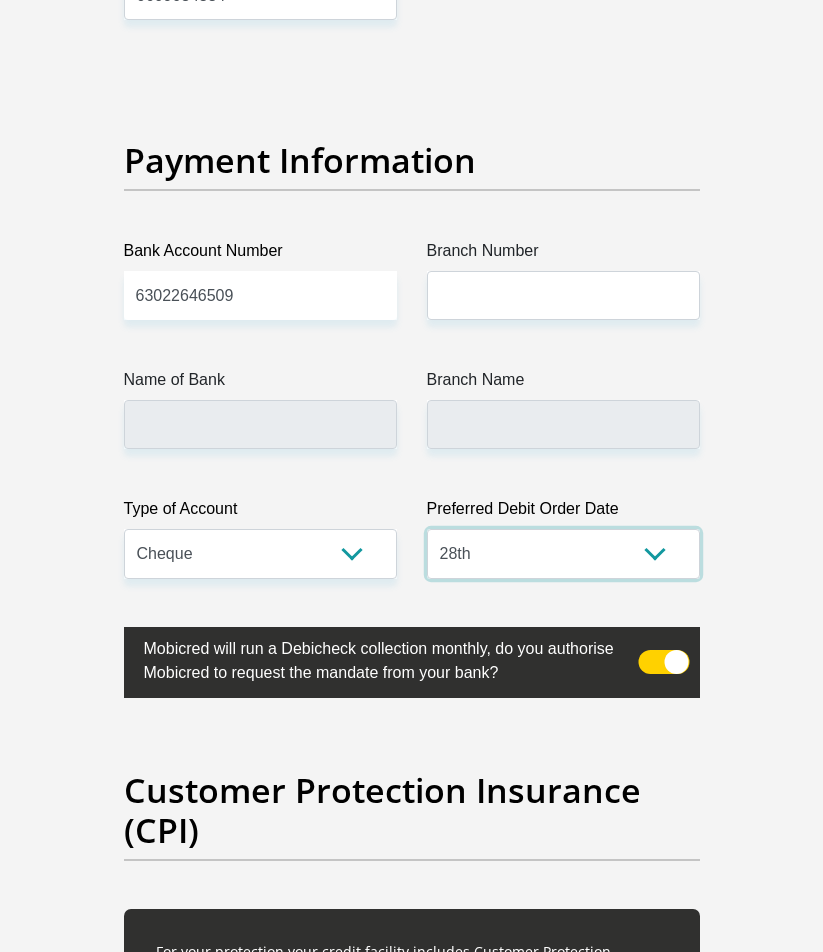 scroll, scrollTop: 4732, scrollLeft: 0, axis: vertical 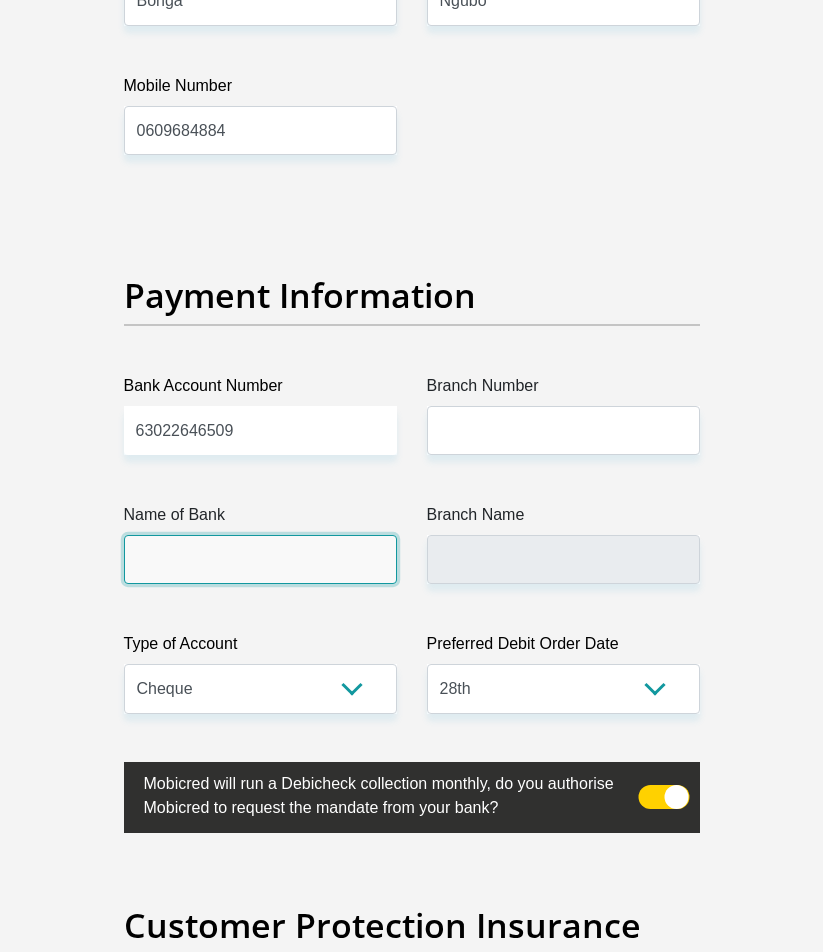 click on "Name of Bank" at bounding box center [260, 559] 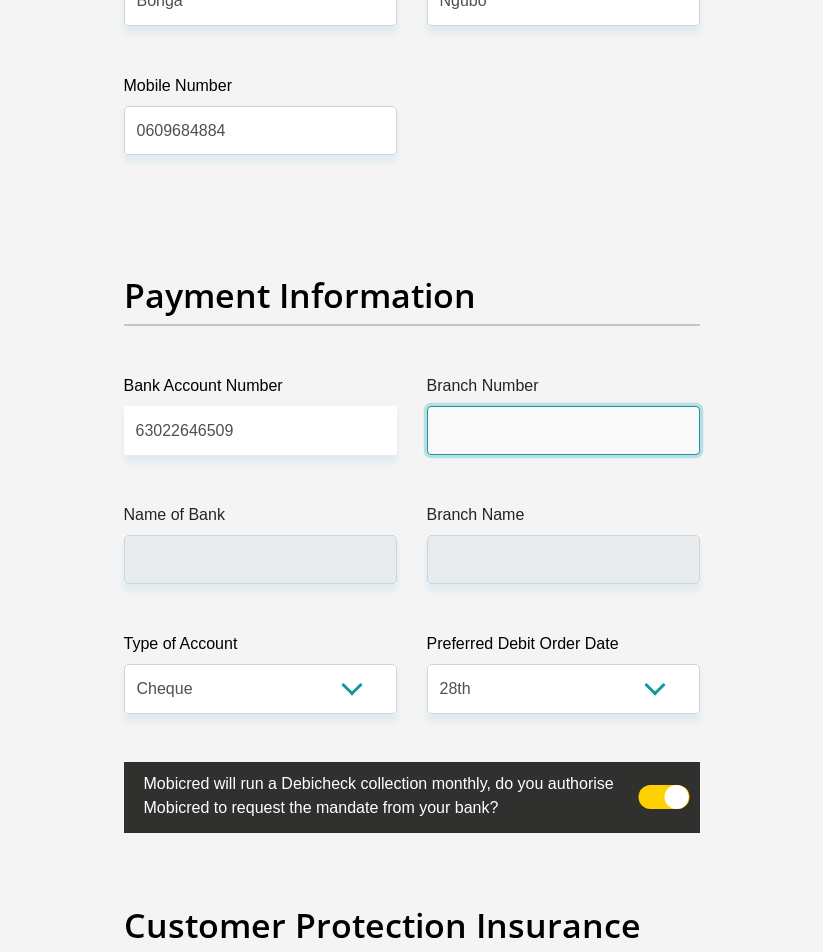 click on "Branch Number" at bounding box center [563, 430] 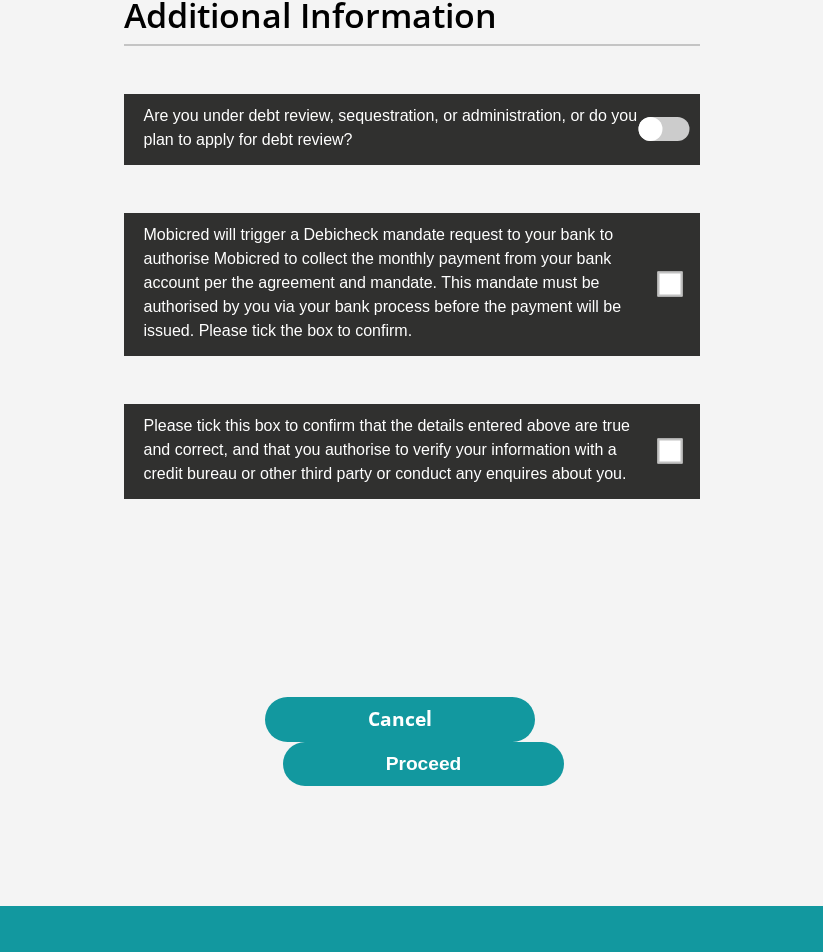 scroll, scrollTop: 7032, scrollLeft: 0, axis: vertical 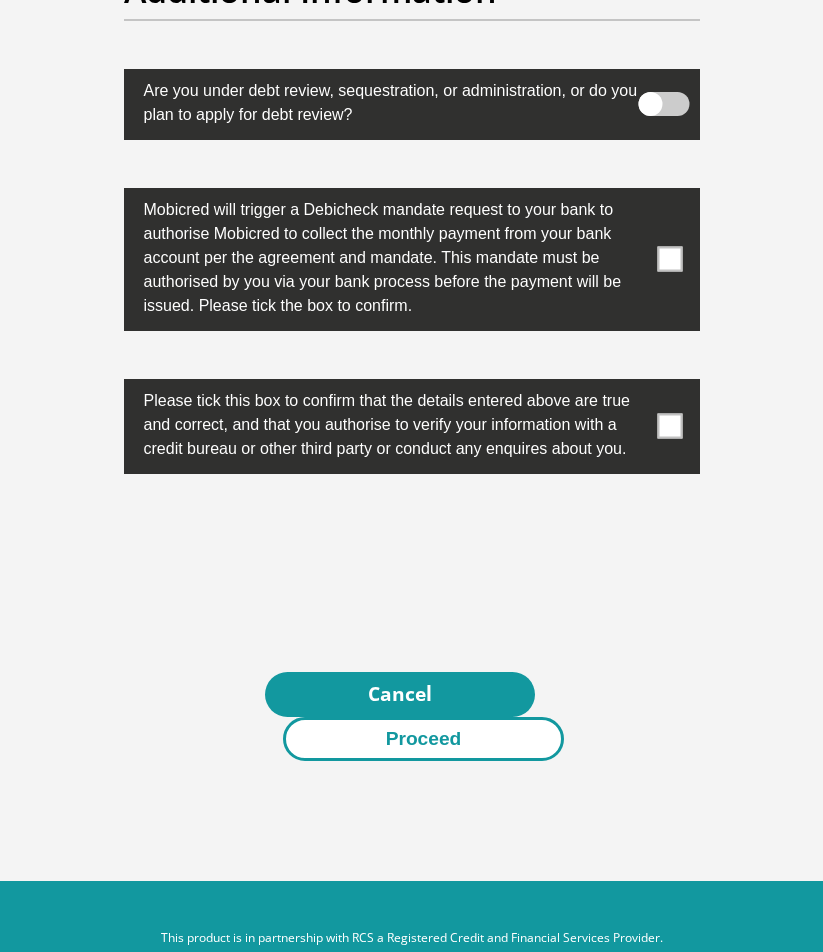 click on "Proceed" at bounding box center [424, 739] 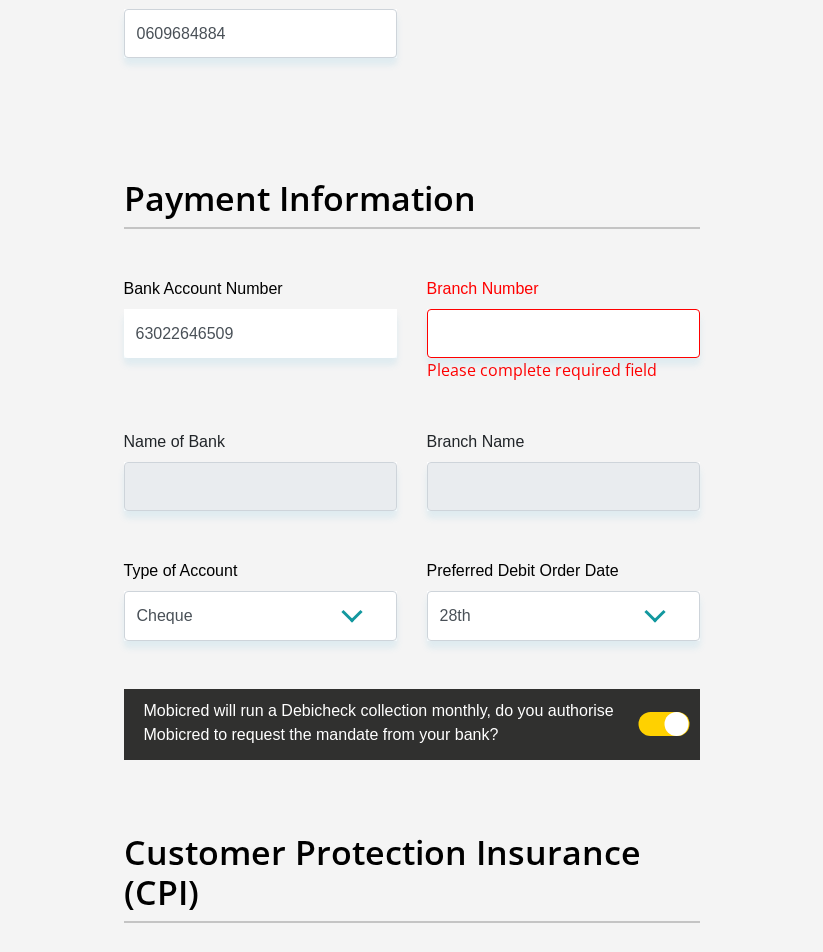 scroll, scrollTop: 4970, scrollLeft: 0, axis: vertical 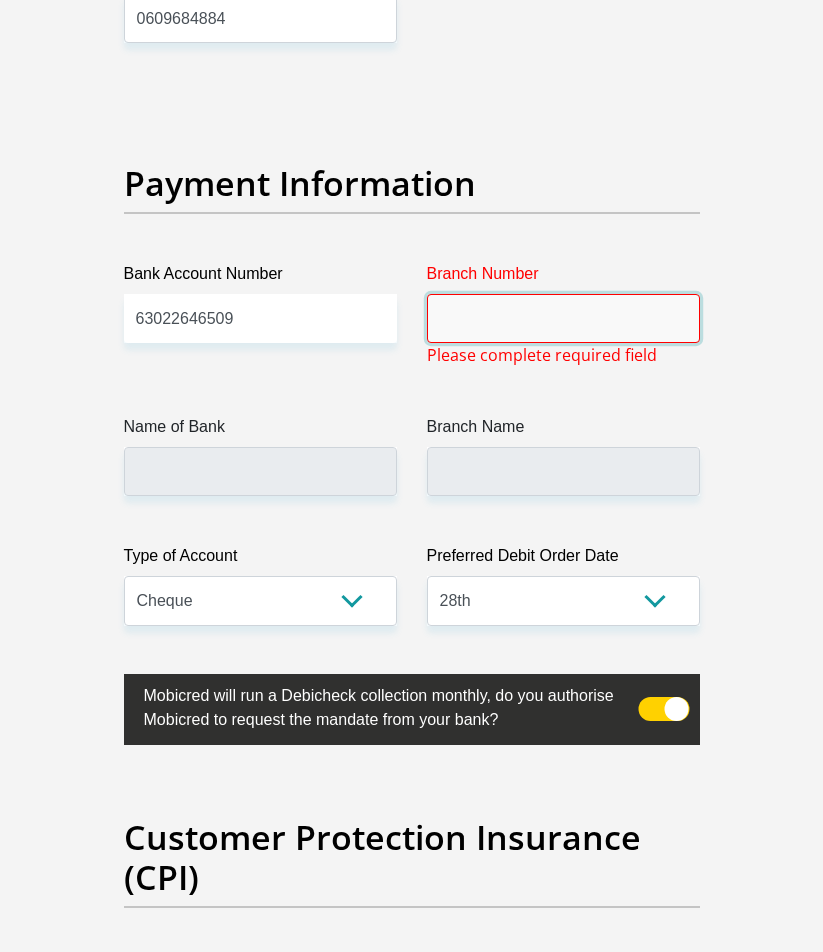 click on "Branch Number" at bounding box center (563, 318) 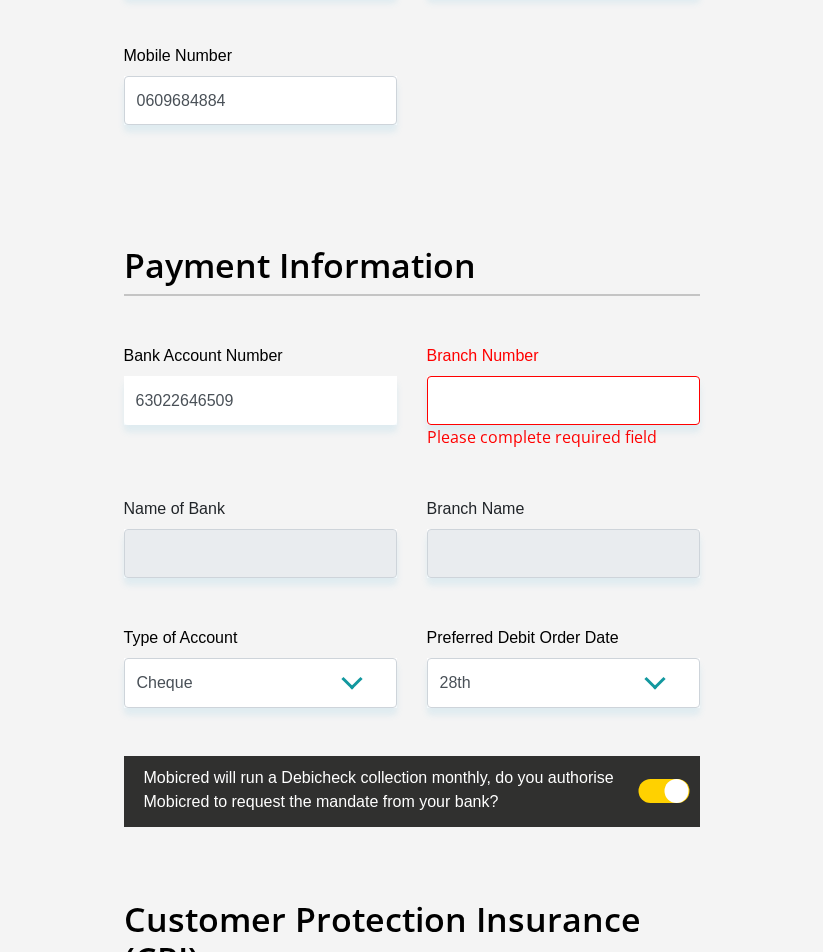 scroll, scrollTop: 4930, scrollLeft: 0, axis: vertical 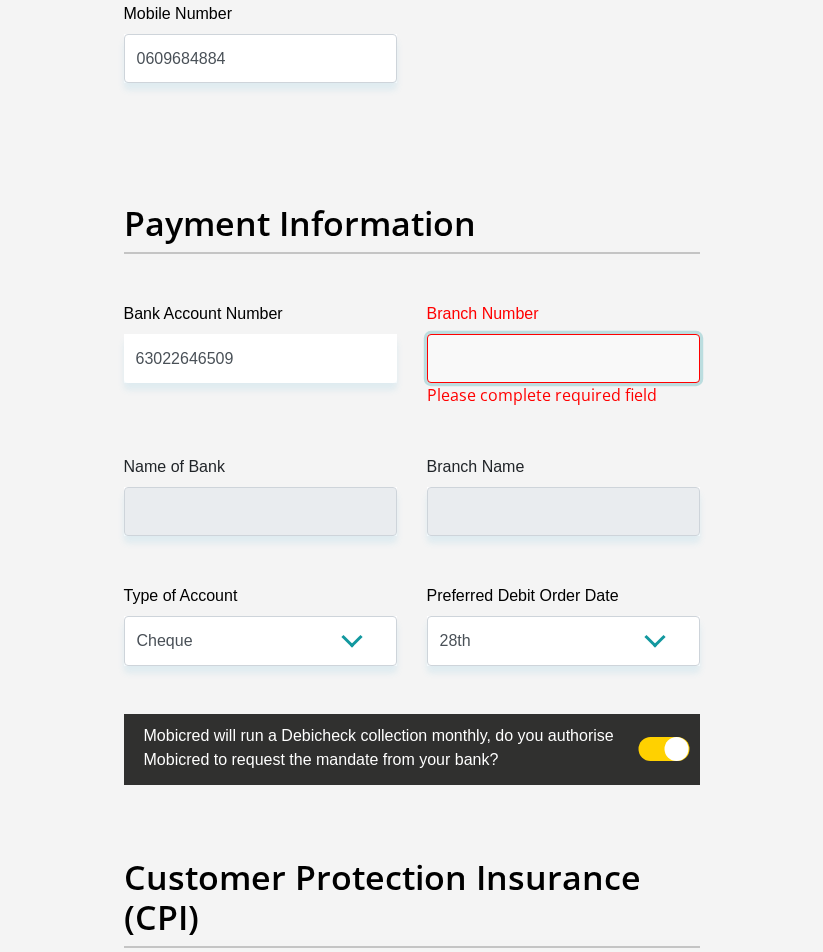 click on "Branch Number" at bounding box center [563, 358] 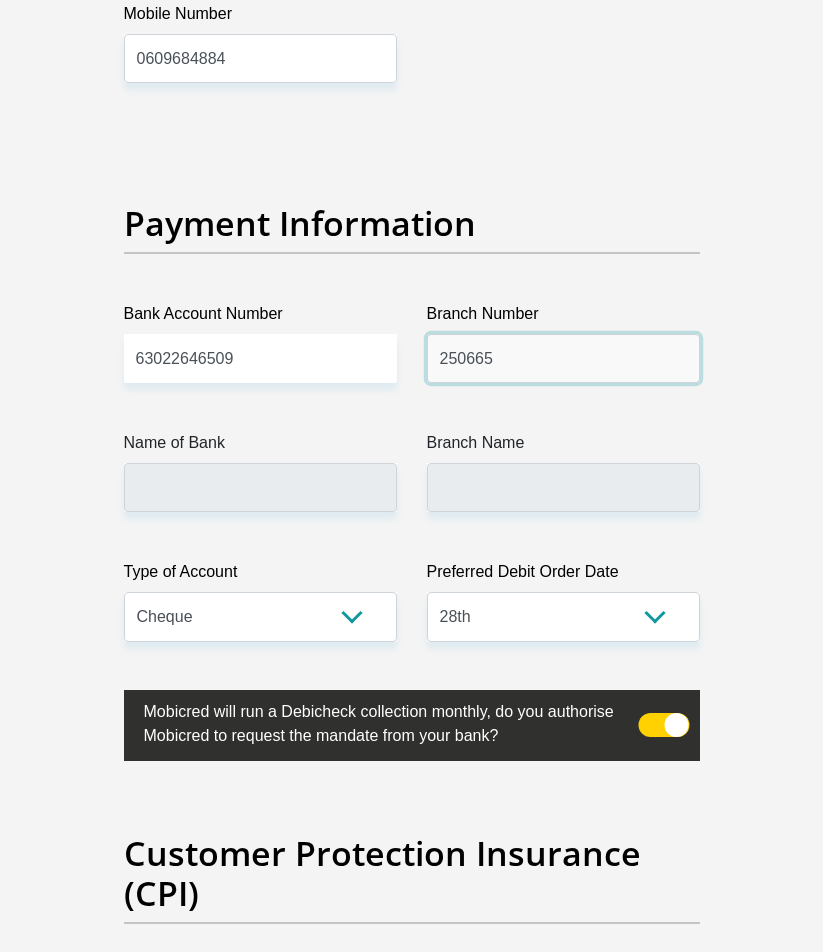 type on "250665" 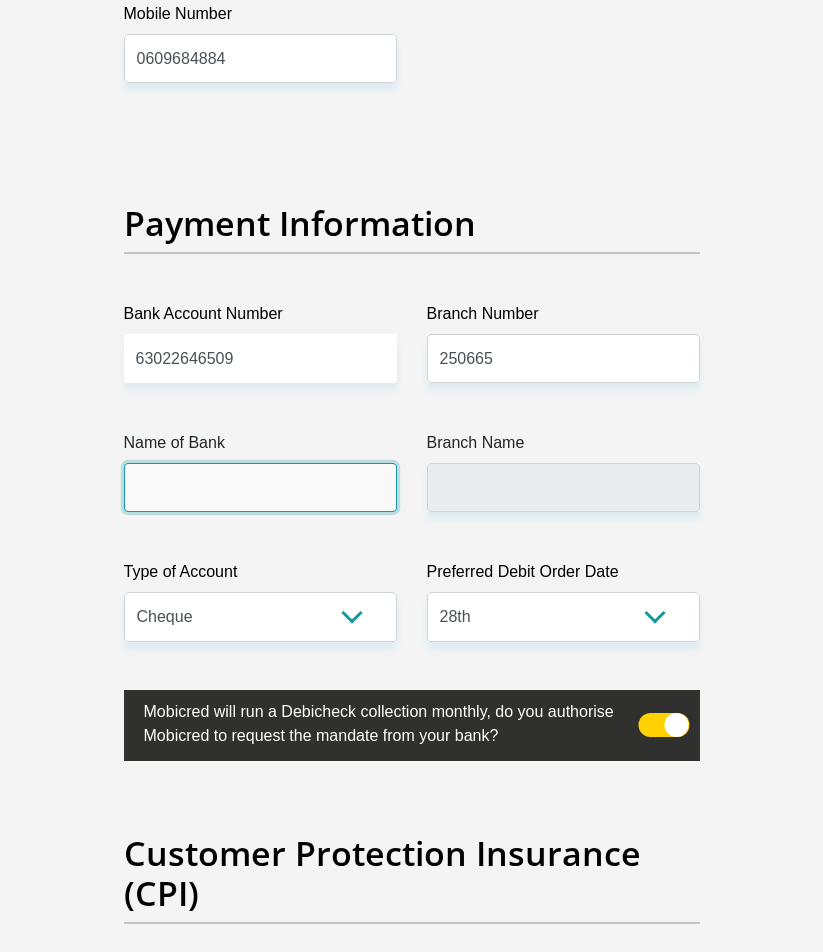 click on "Name of Bank" at bounding box center [260, 487] 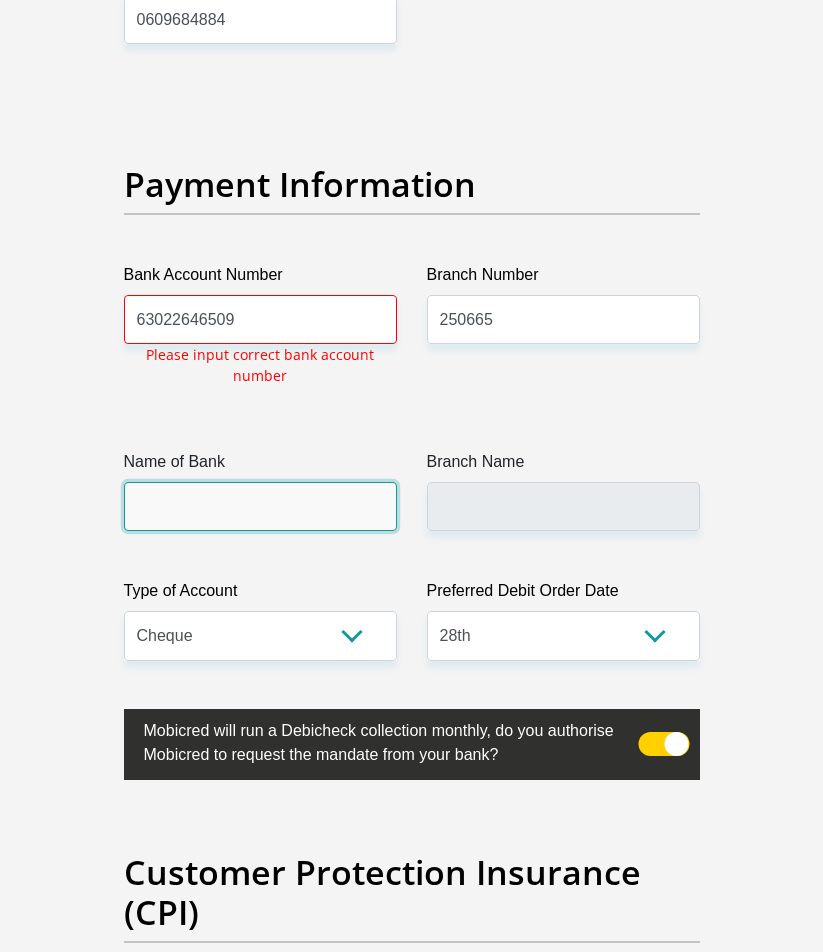 scroll, scrollTop: 4970, scrollLeft: 0, axis: vertical 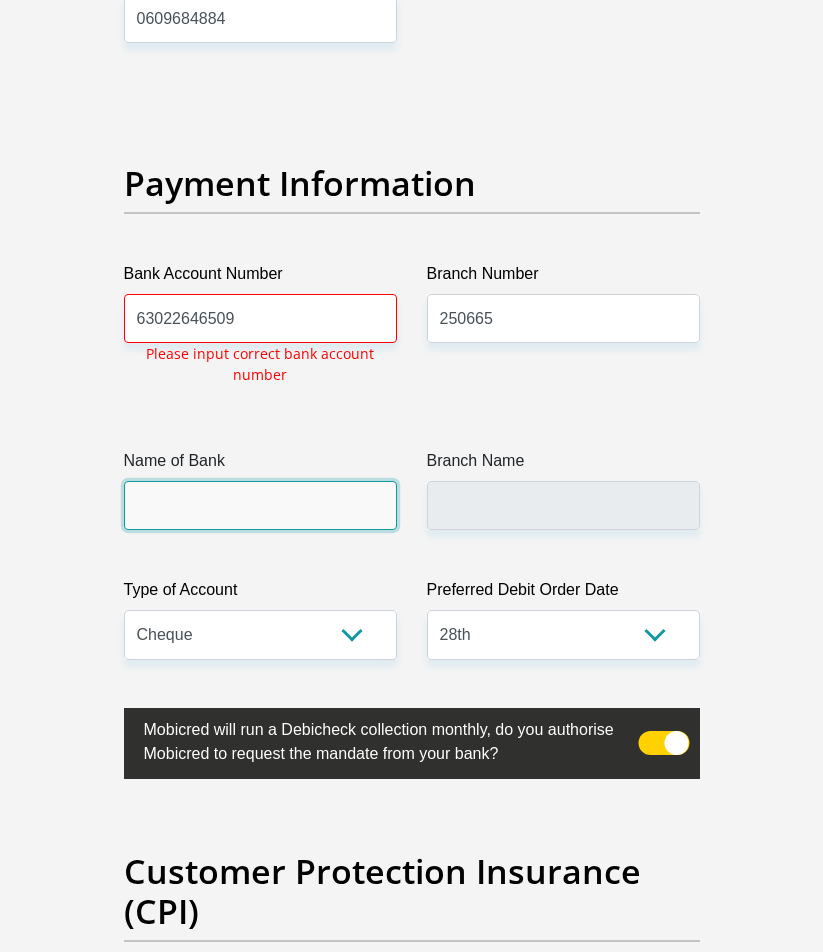 click on "Name of Bank" at bounding box center [260, 505] 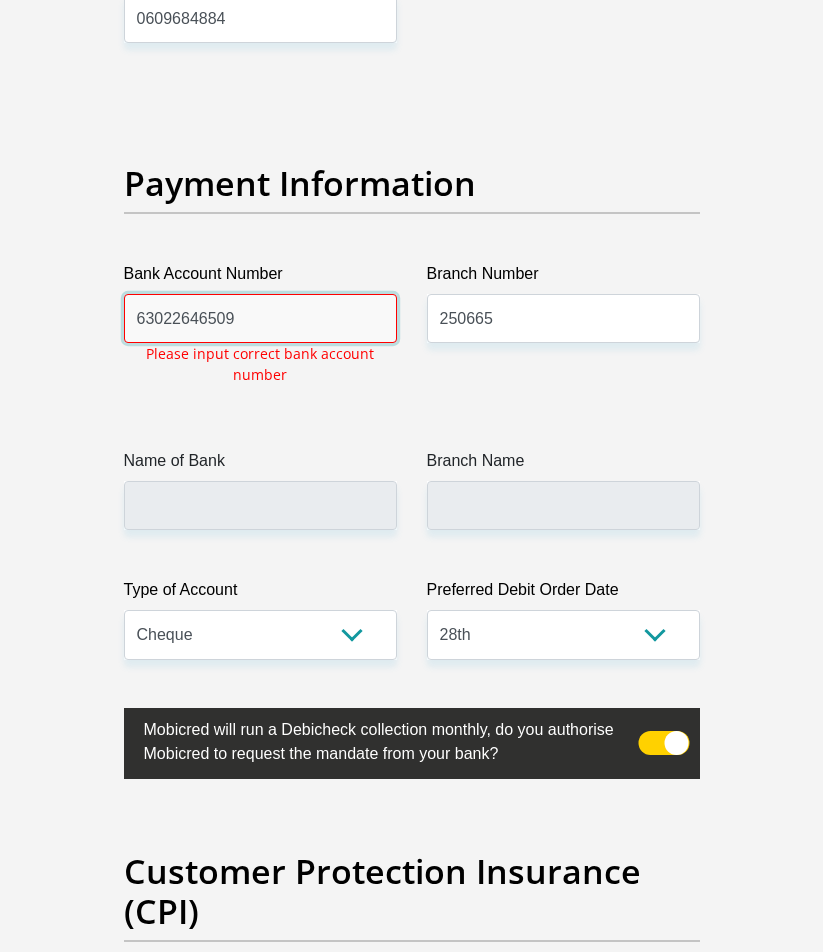 click on "63022646509" at bounding box center (260, 318) 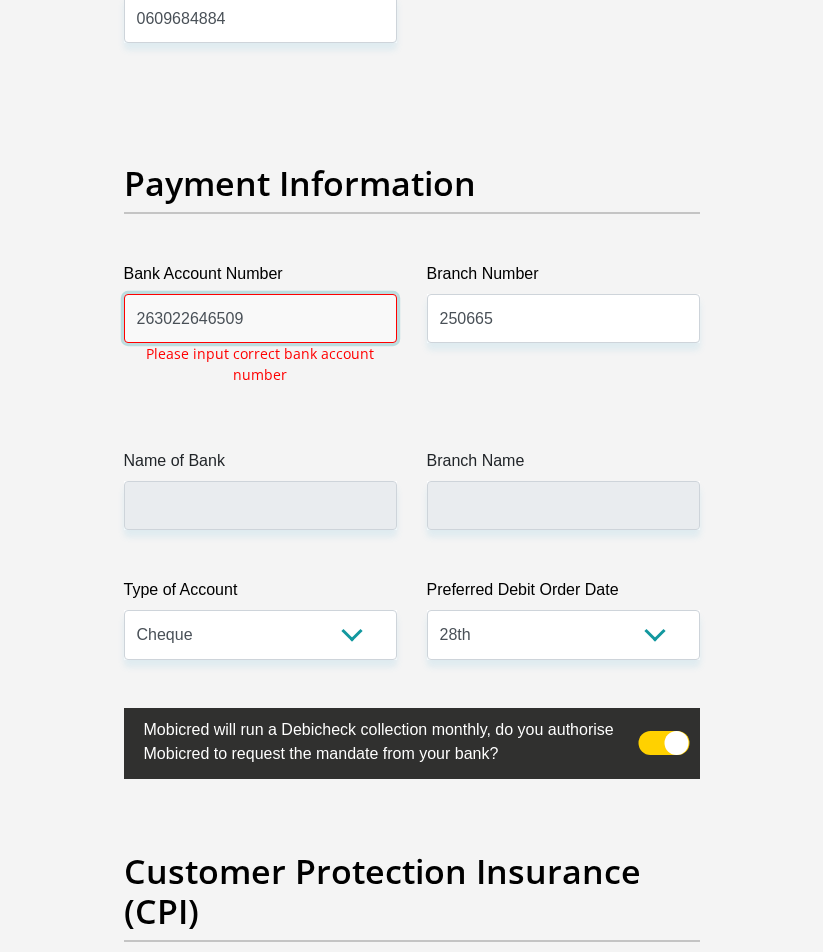 drag, startPoint x: 247, startPoint y: 283, endPoint x: 226, endPoint y: 284, distance: 21.023796 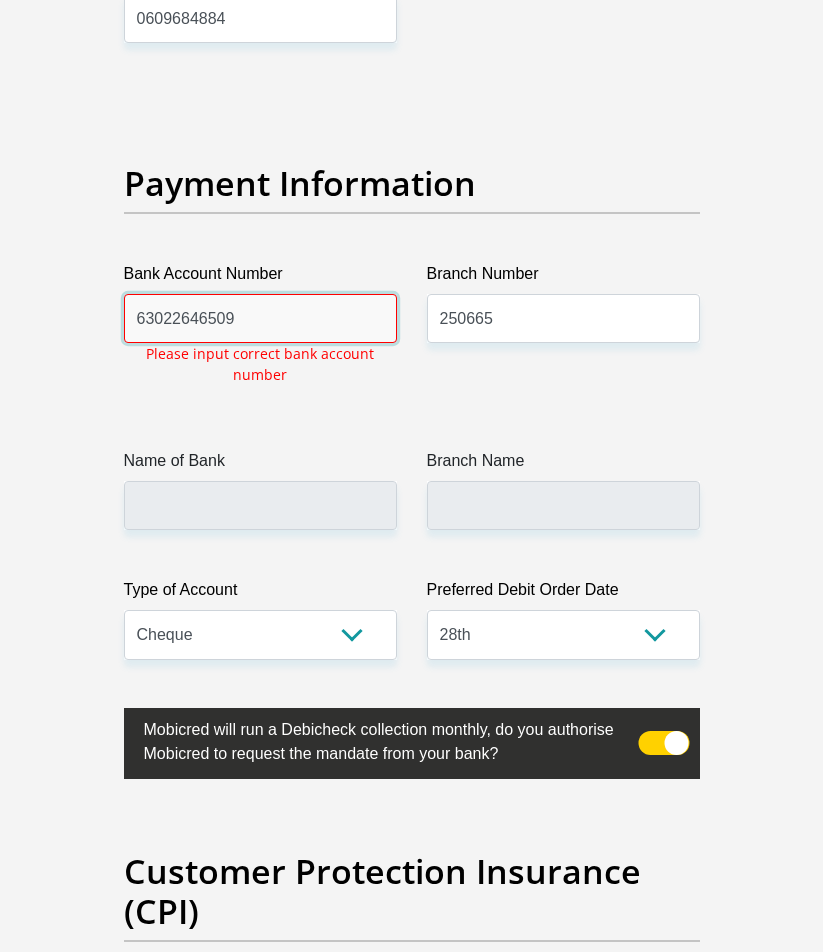 click on "63022646509" at bounding box center (260, 318) 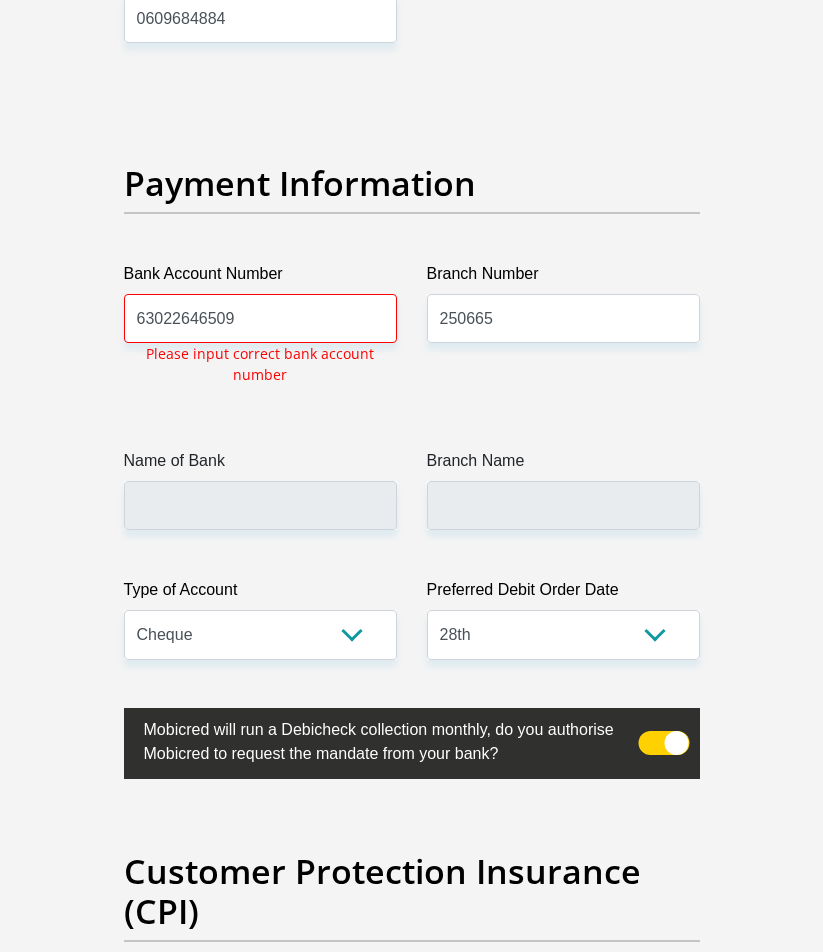 click on "Title
Mr
Ms
Mrs
Dr
Other
First Name
Siphesihle
Surname
Ngubo
ID Number
9511165636082
Please input valid ID number
Race
Black
Coloured
Indian
White
Other
Contact Number
0711809721
Please input valid contact number
Nationality
South Africa
Afghanistan
Aland Islands  Albania  Algeria" at bounding box center [412, -848] 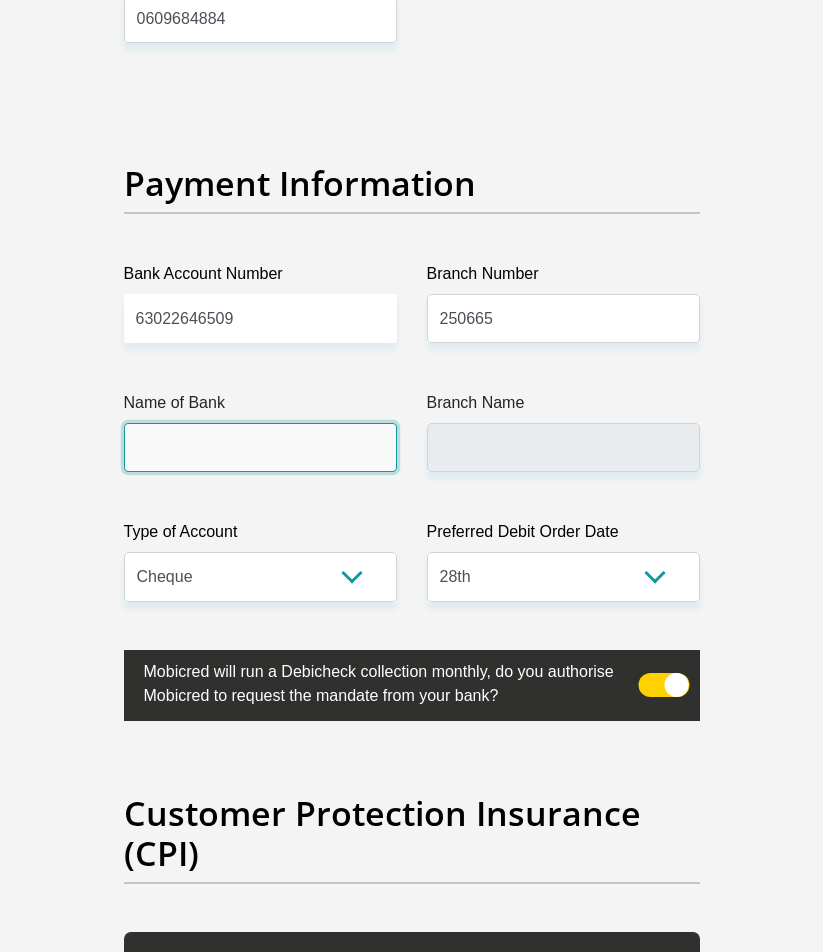 click on "Name of Bank" at bounding box center (260, 447) 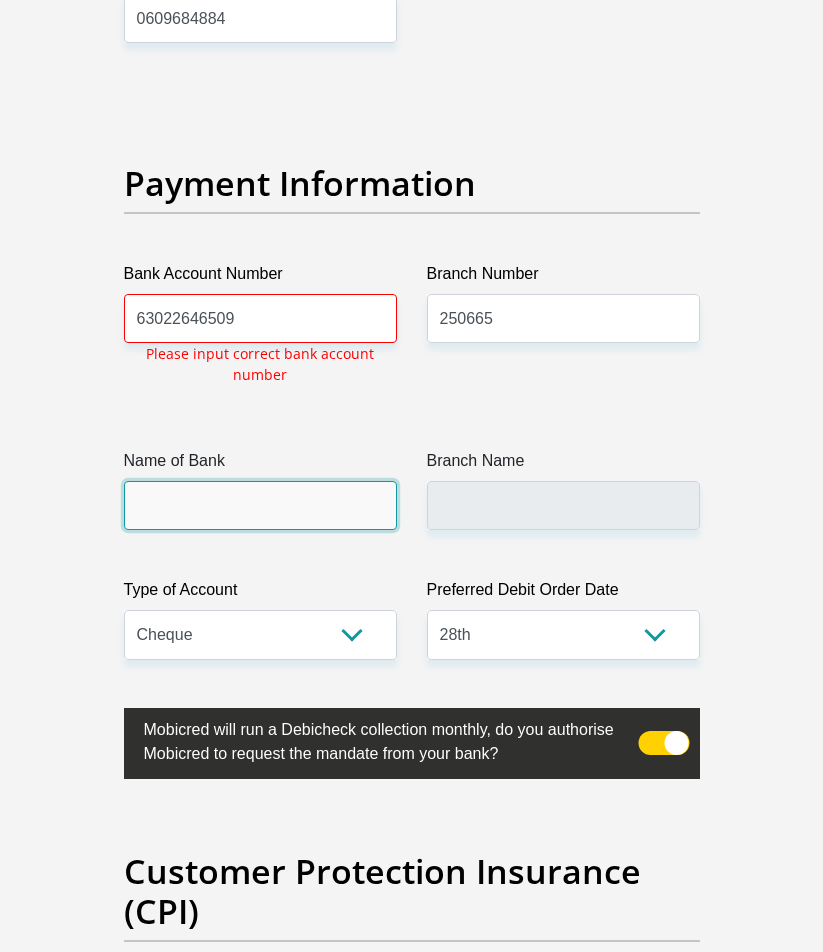 click on "Name of Bank" at bounding box center [260, 505] 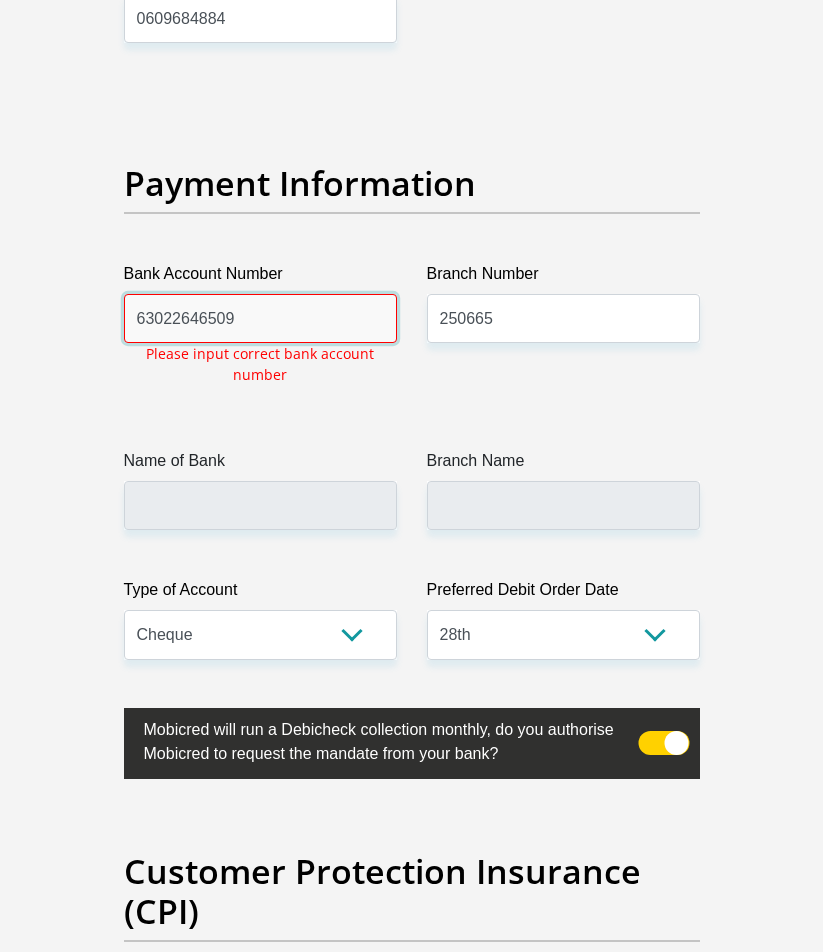 click on "63022646509" at bounding box center (260, 318) 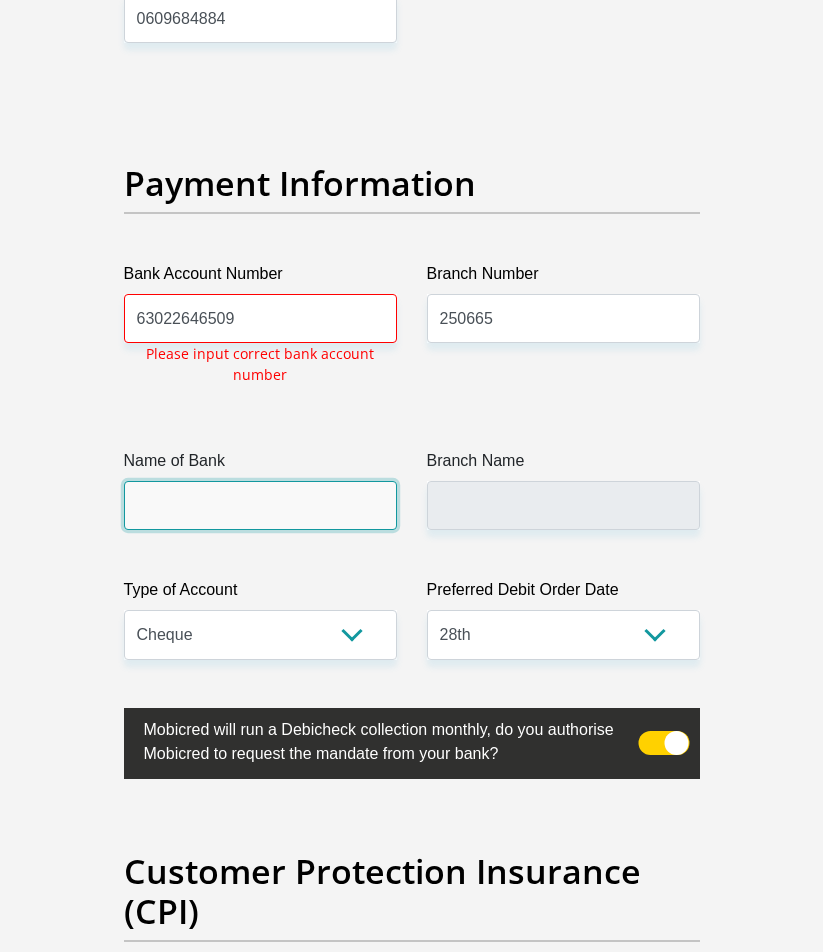 click on "Title
Mr
Ms
Mrs
Dr
Other
First Name
Siphesihle
Surname
Ngubo
ID Number
9511165636082
Please input valid ID number
Race
Black
Coloured
Indian
White
Other
Contact Number
0711809721
Please input valid contact number
Nationality
South Africa
Afghanistan
Aland Islands  Albania  Algeria" at bounding box center [412, -848] 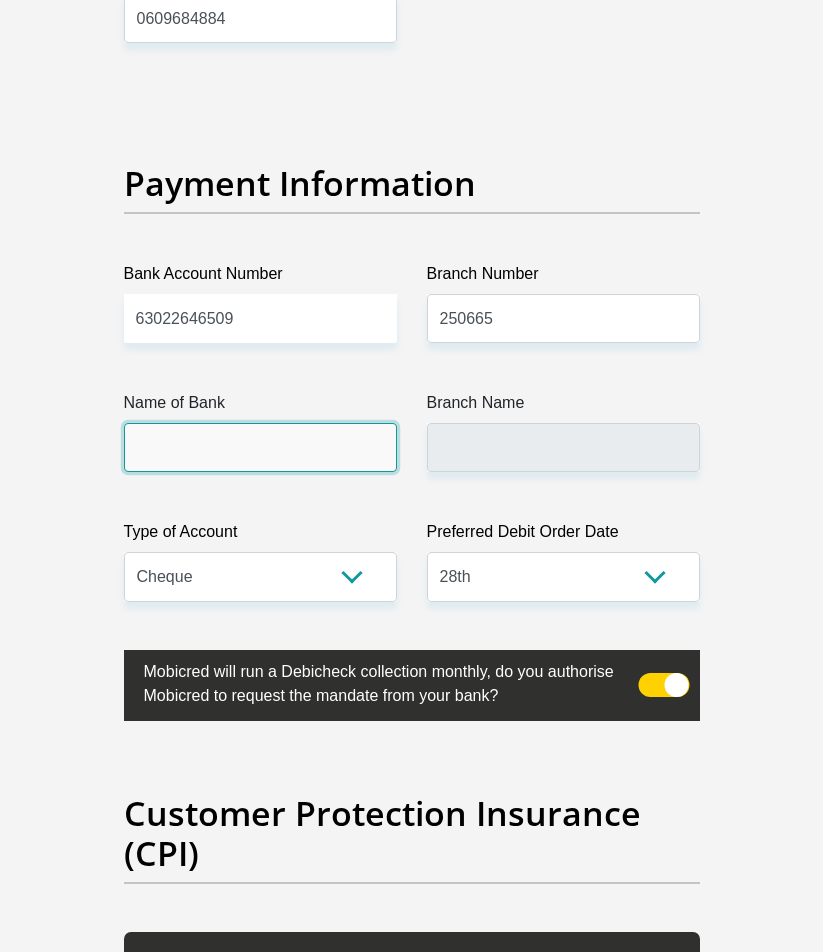 click on "Name of Bank" at bounding box center [260, 431] 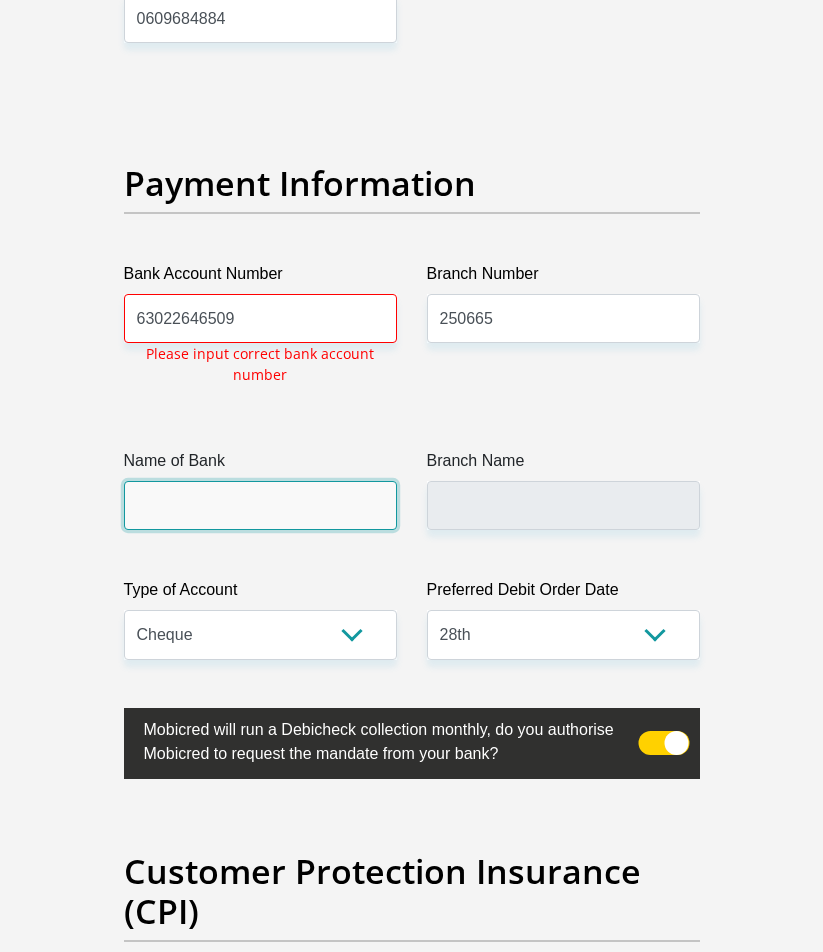 click on "Name of Bank" at bounding box center [260, 505] 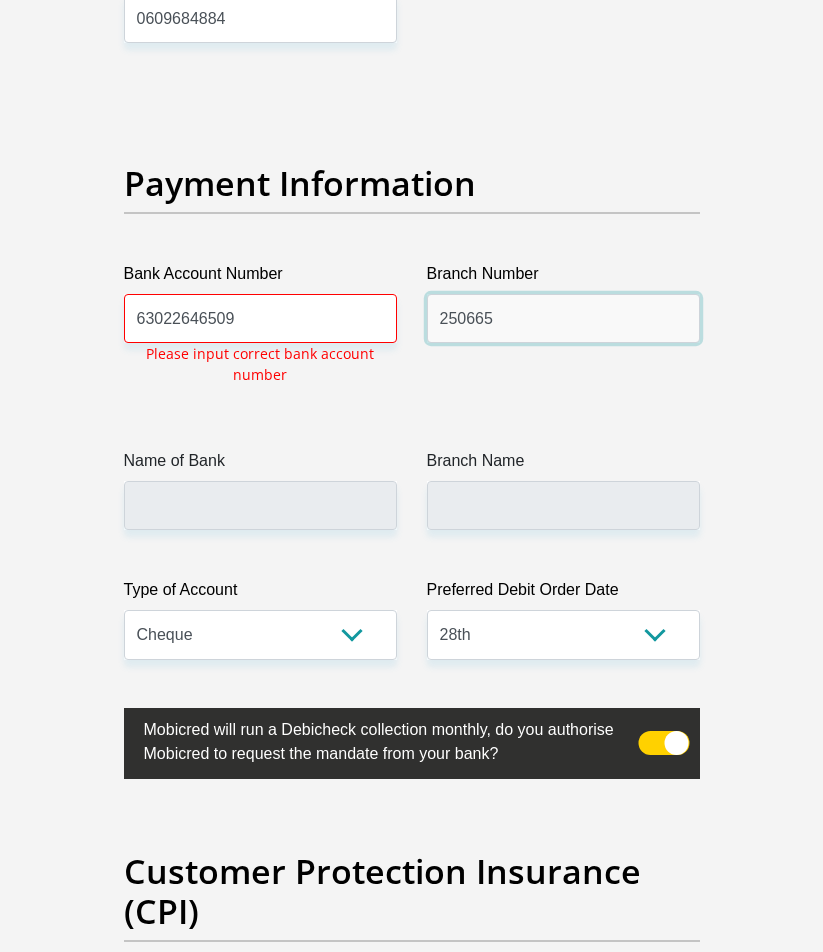 click on "250665" at bounding box center [563, 318] 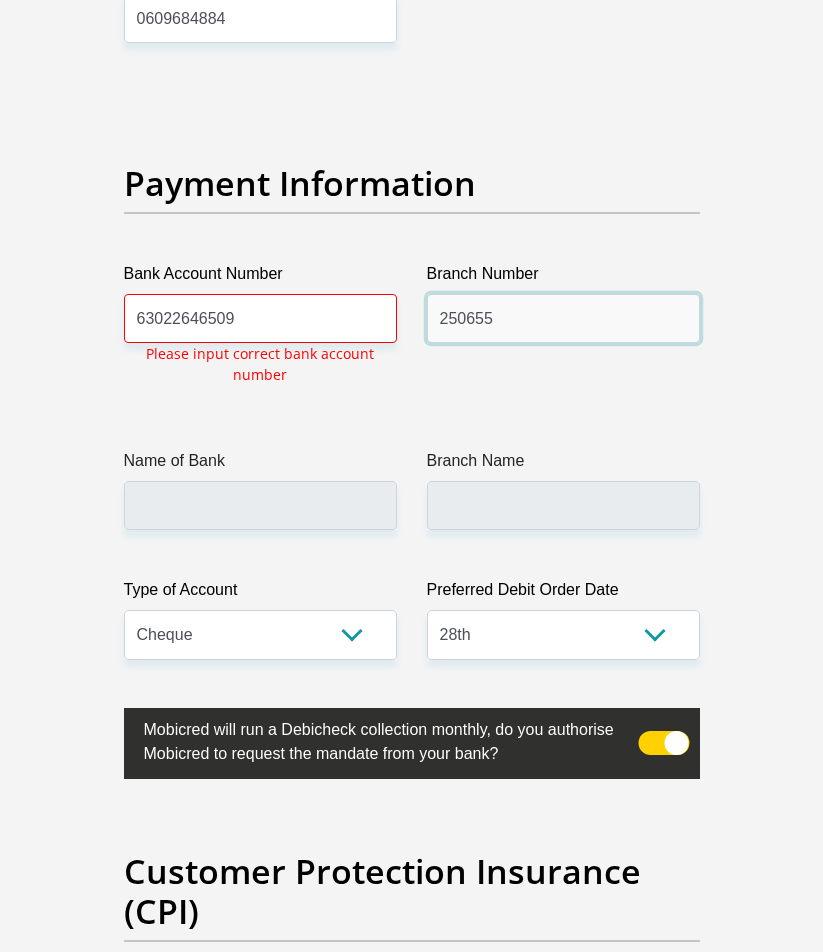 type on "250655" 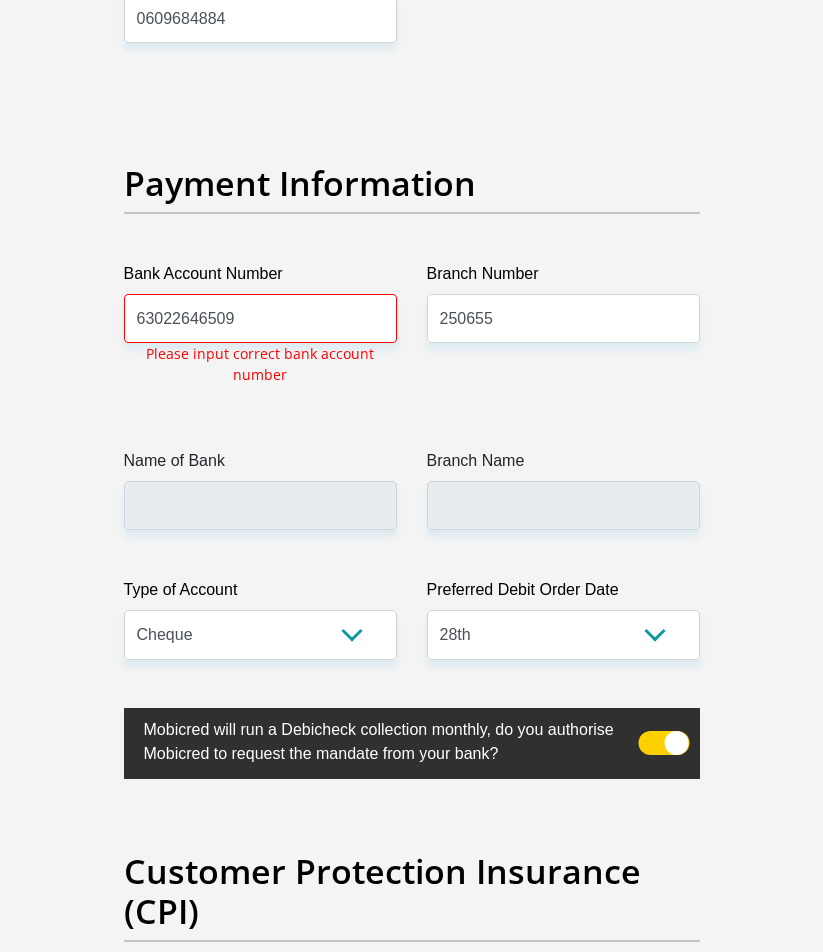 click on "Title
Mr
Ms
Mrs
Dr
Other
First Name
Siphesihle
Surname
Ngubo
ID Number
9511165636082
Please input valid ID number
Race
Black
Coloured
Indian
White
Other
Contact Number
0711809721
Please input valid contact number
Nationality
South Africa
Afghanistan
Aland Islands  Albania  Algeria" at bounding box center (412, -848) 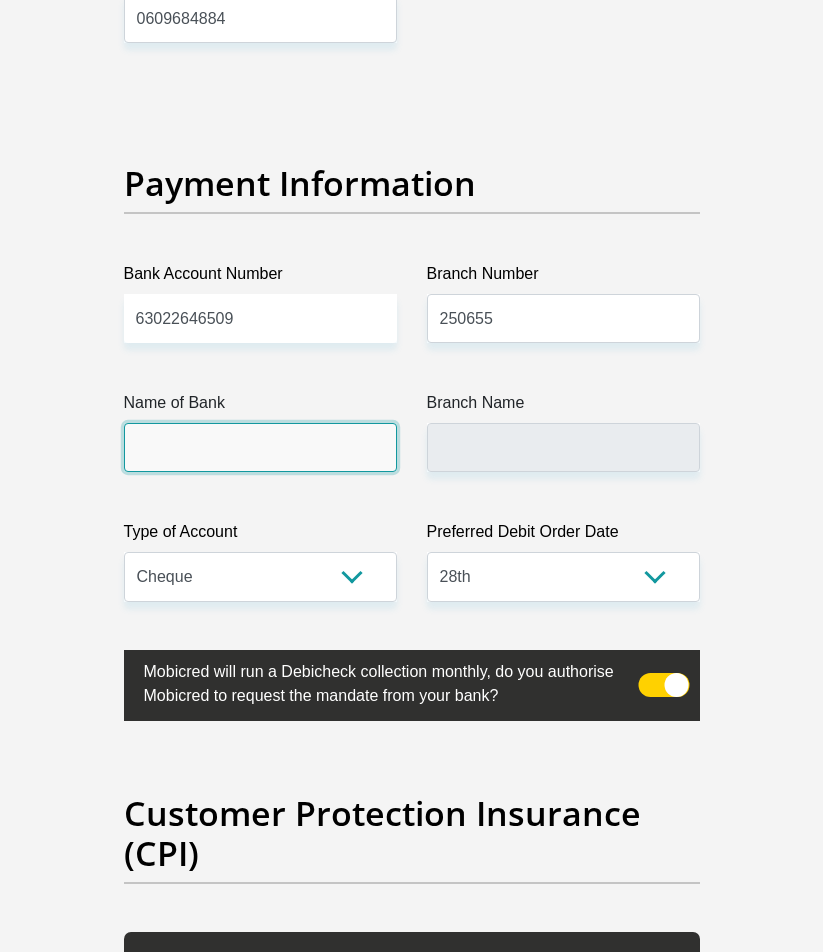 click on "Name of Bank" at bounding box center (260, 447) 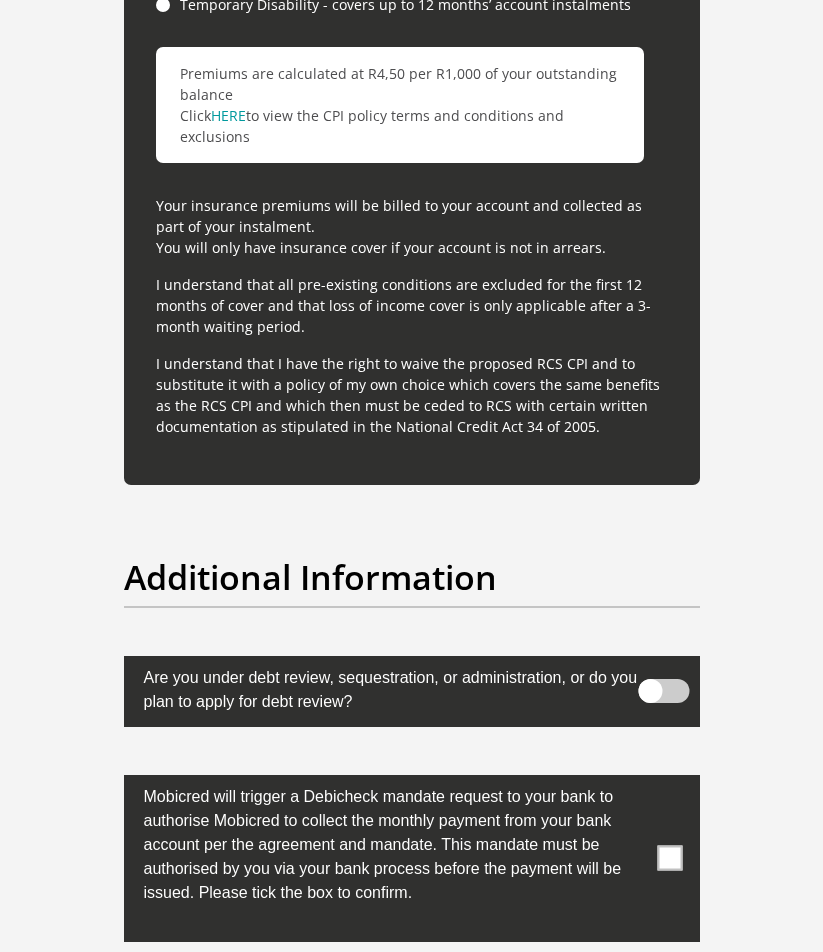 scroll, scrollTop: 6870, scrollLeft: 0, axis: vertical 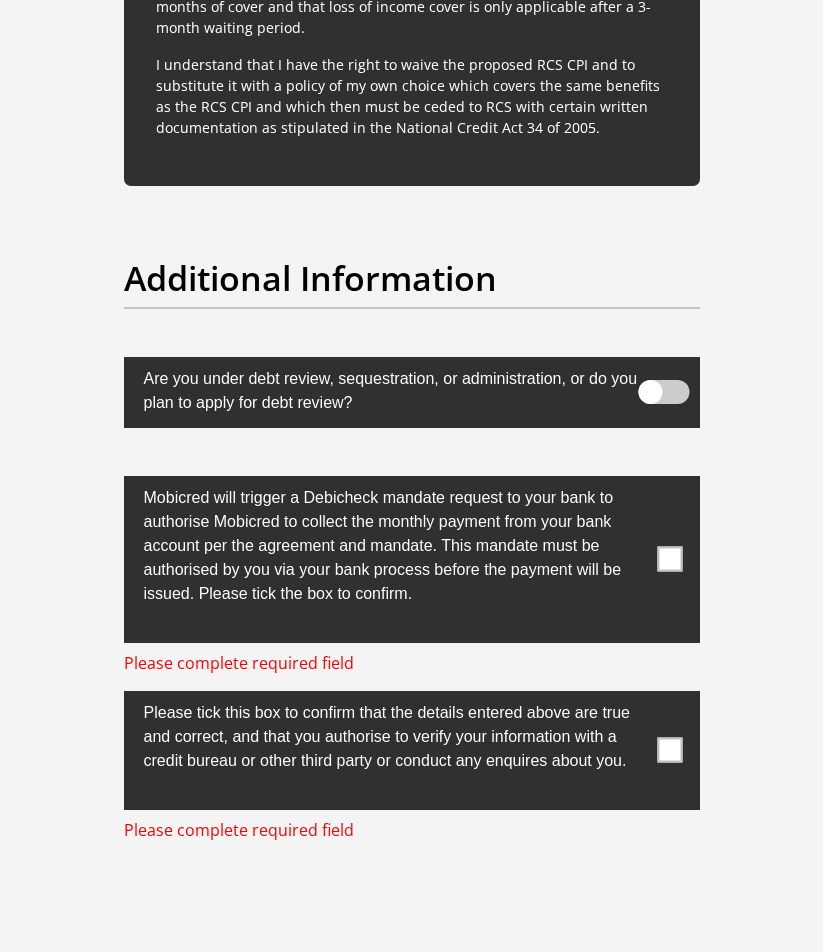 click at bounding box center (669, 559) 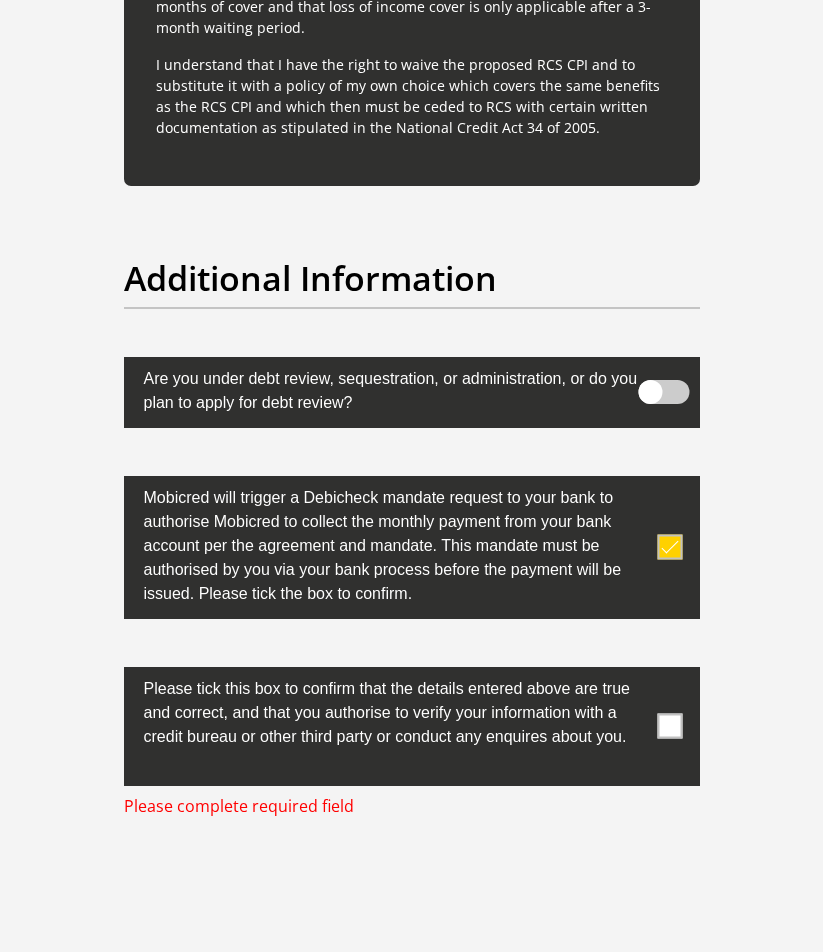 click at bounding box center (669, 726) 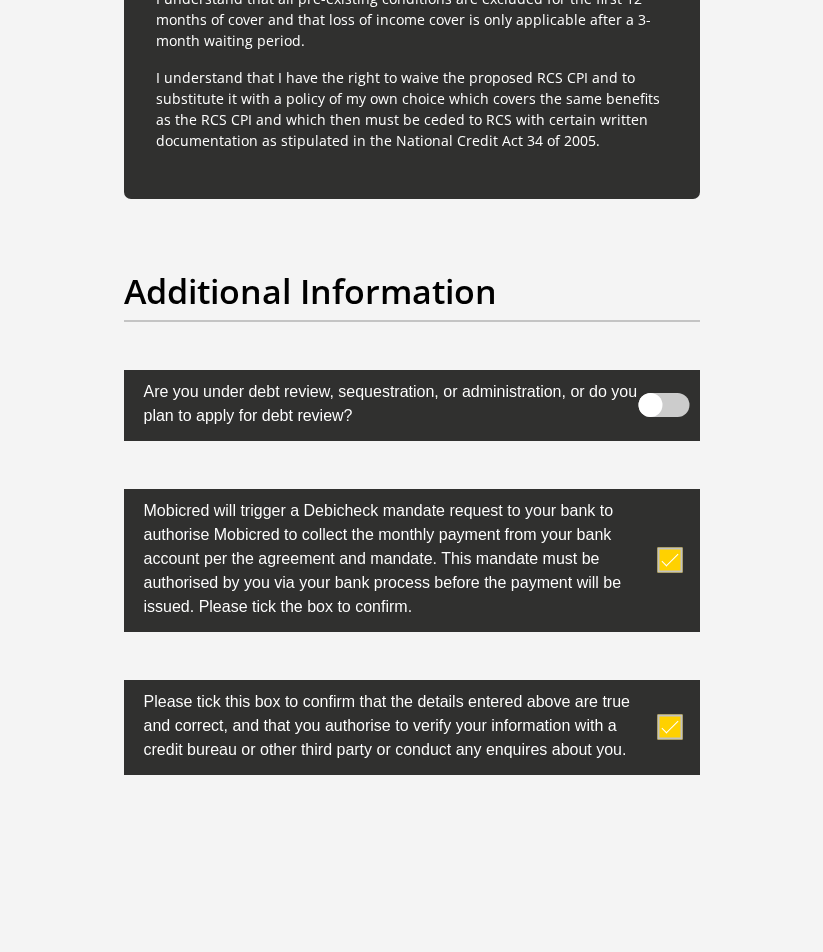 scroll, scrollTop: 7158, scrollLeft: 0, axis: vertical 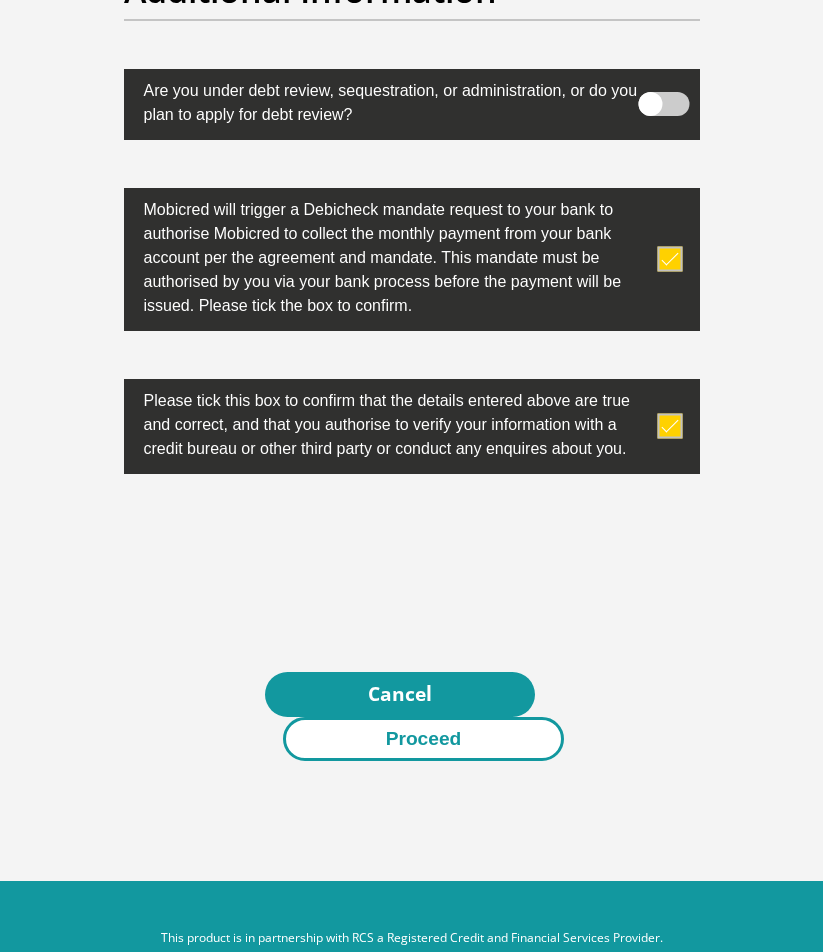 click on "Proceed" at bounding box center [424, 739] 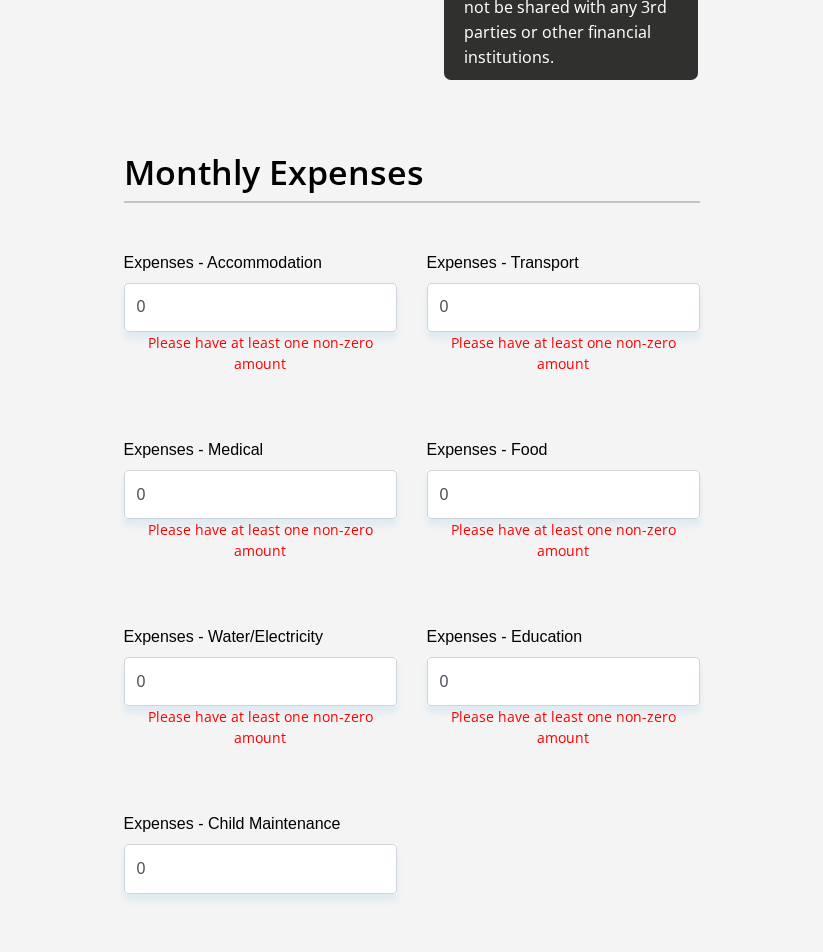 scroll, scrollTop: 3097, scrollLeft: 0, axis: vertical 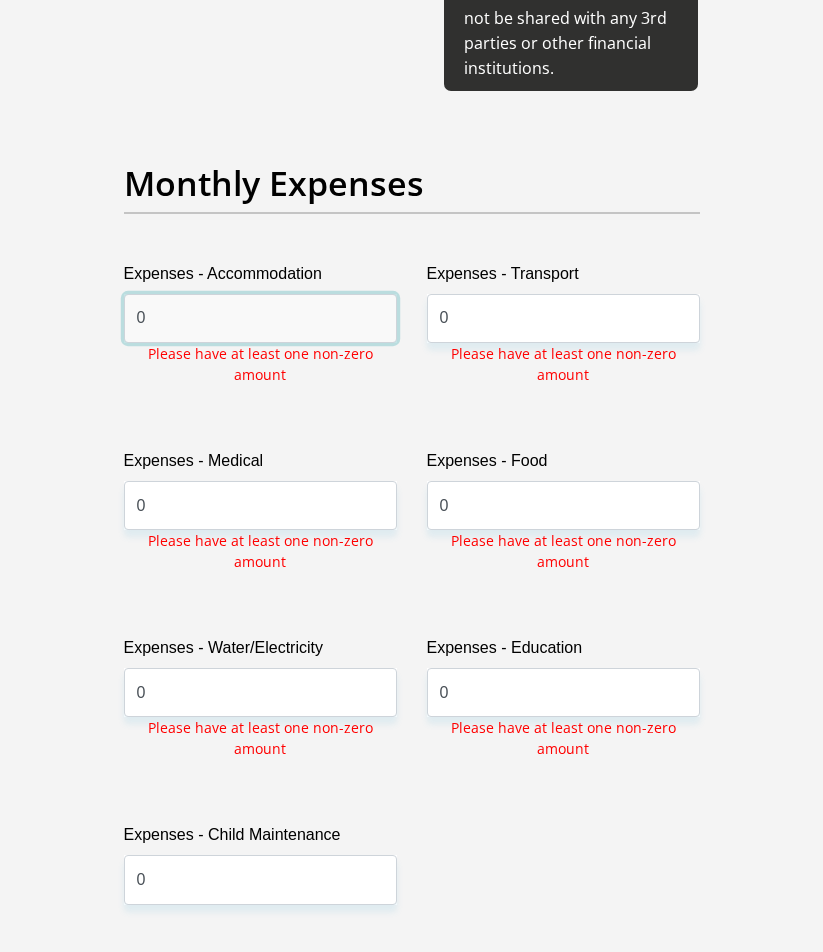 click on "0" at bounding box center [260, 318] 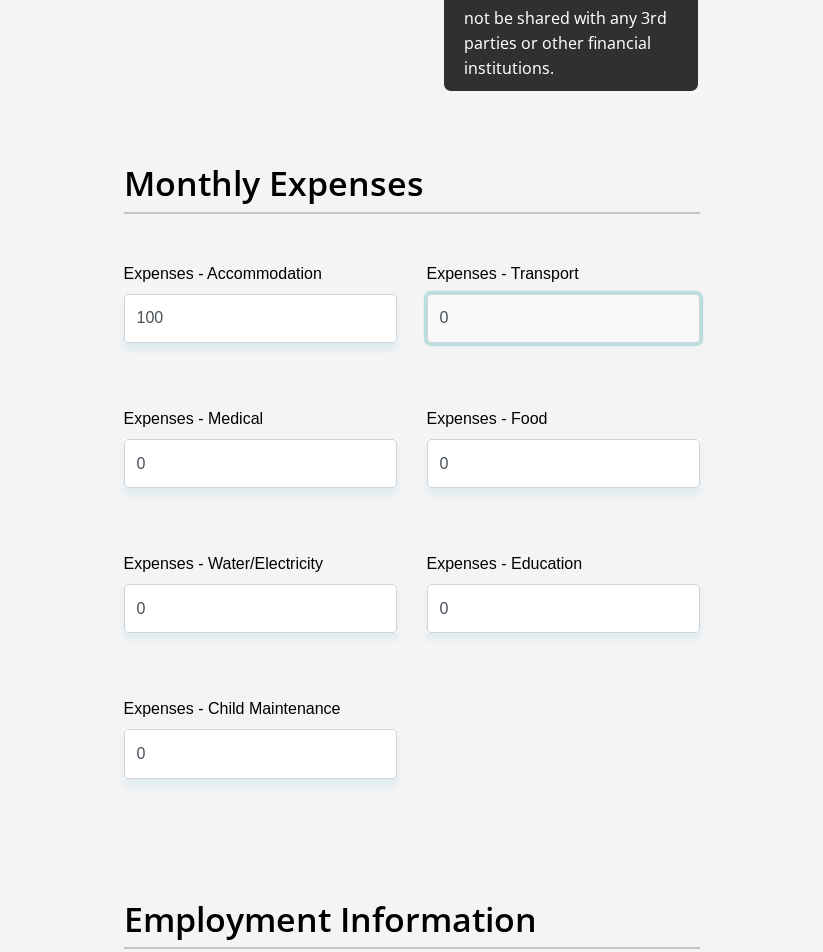 click on "0" at bounding box center (563, 318) 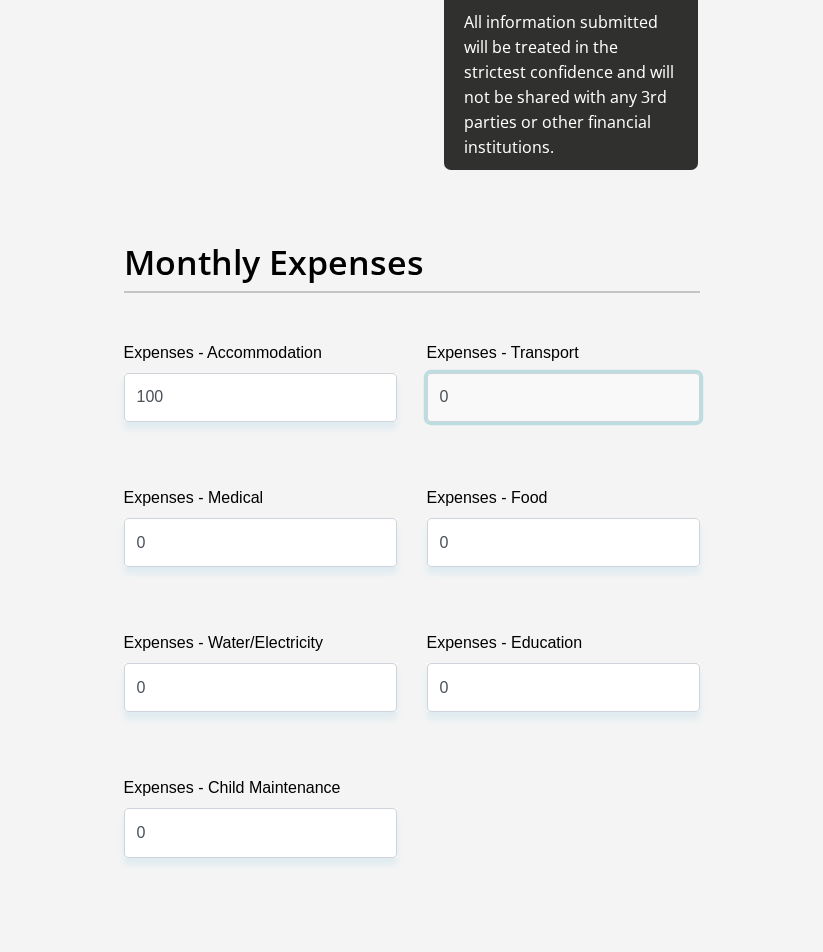 scroll, scrollTop: 3197, scrollLeft: 0, axis: vertical 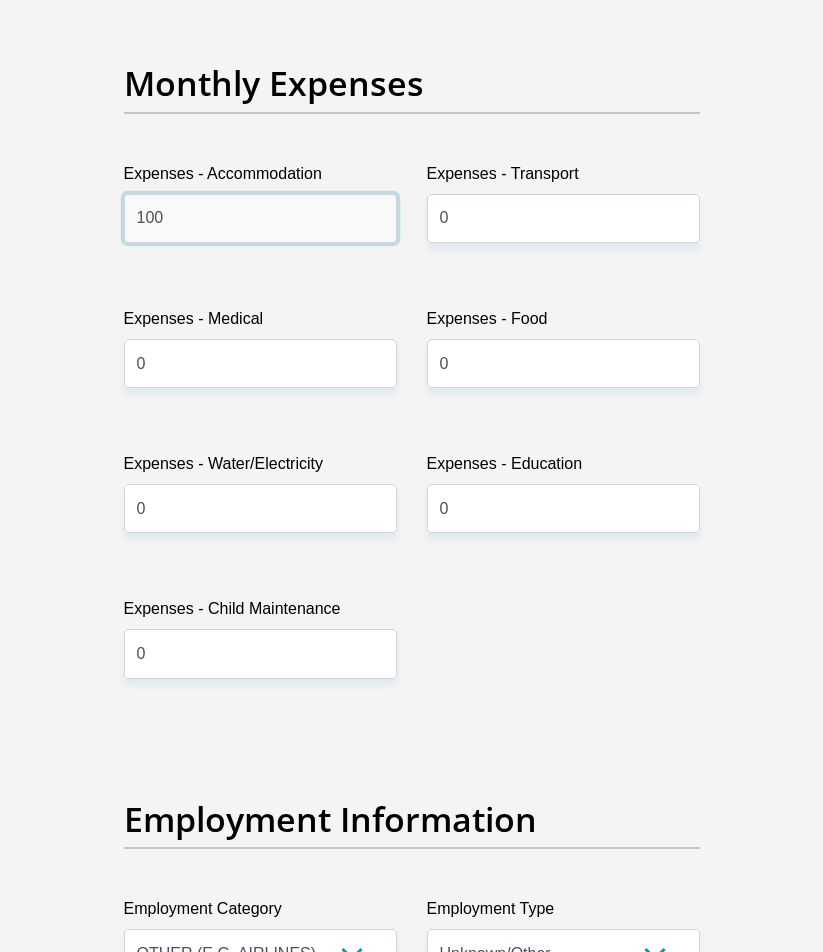 click on "100" at bounding box center (260, 218) 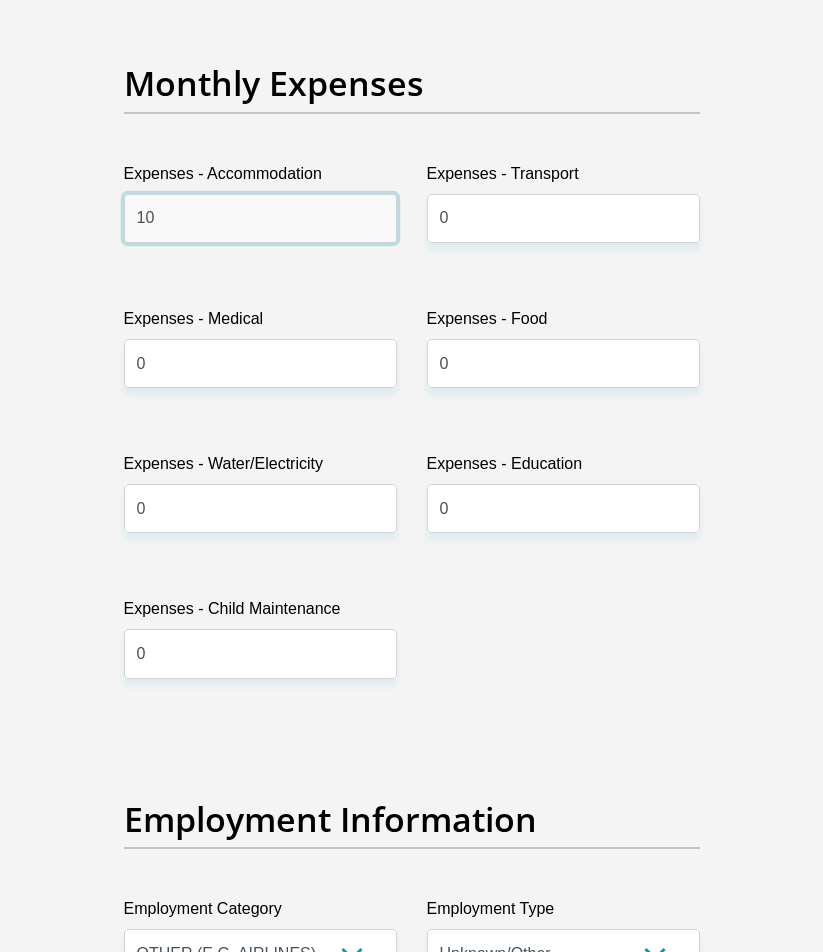 type on "1" 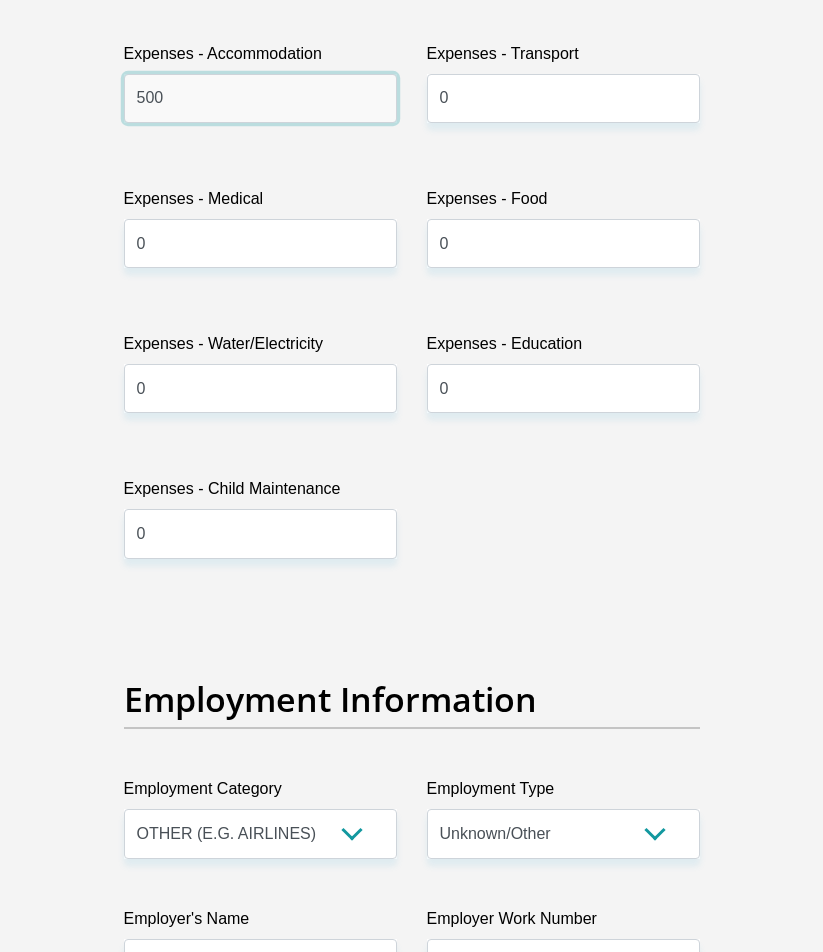 scroll, scrollTop: 3297, scrollLeft: 0, axis: vertical 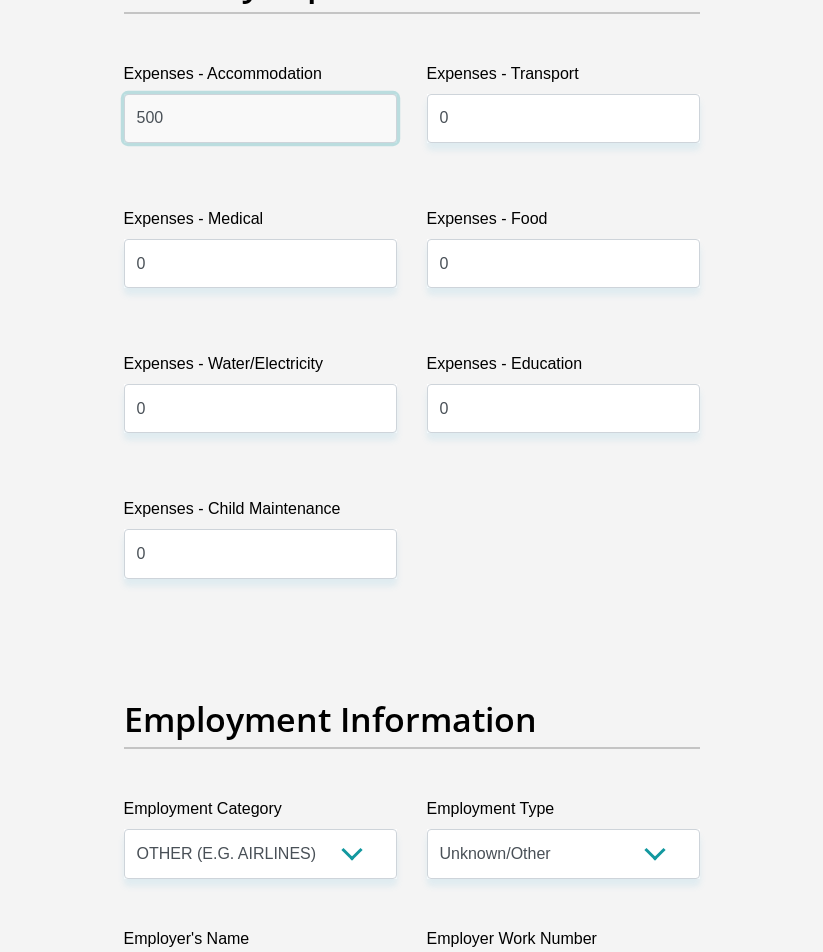 type on "500" 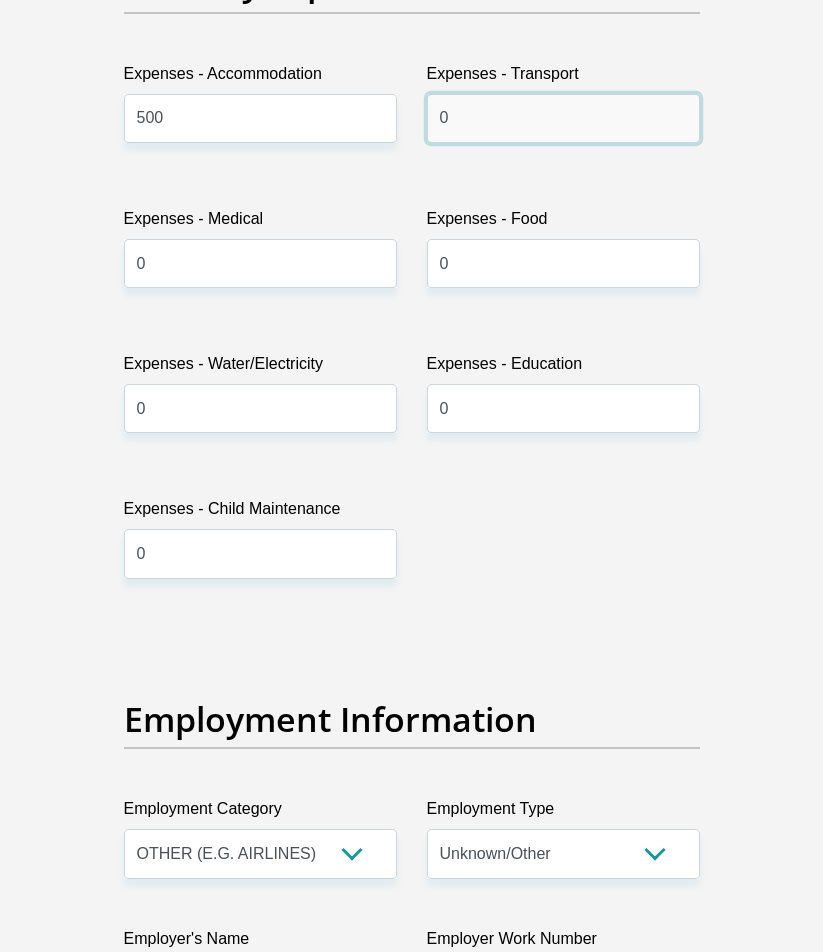 click on "0" at bounding box center (563, 118) 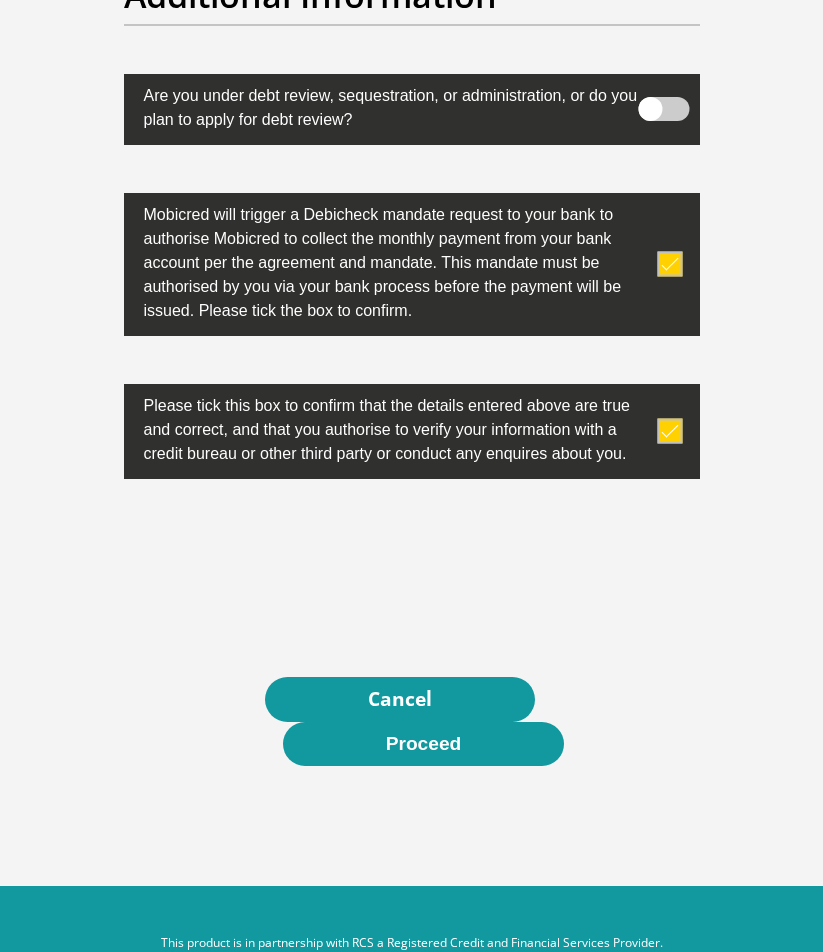 scroll, scrollTop: 7032, scrollLeft: 0, axis: vertical 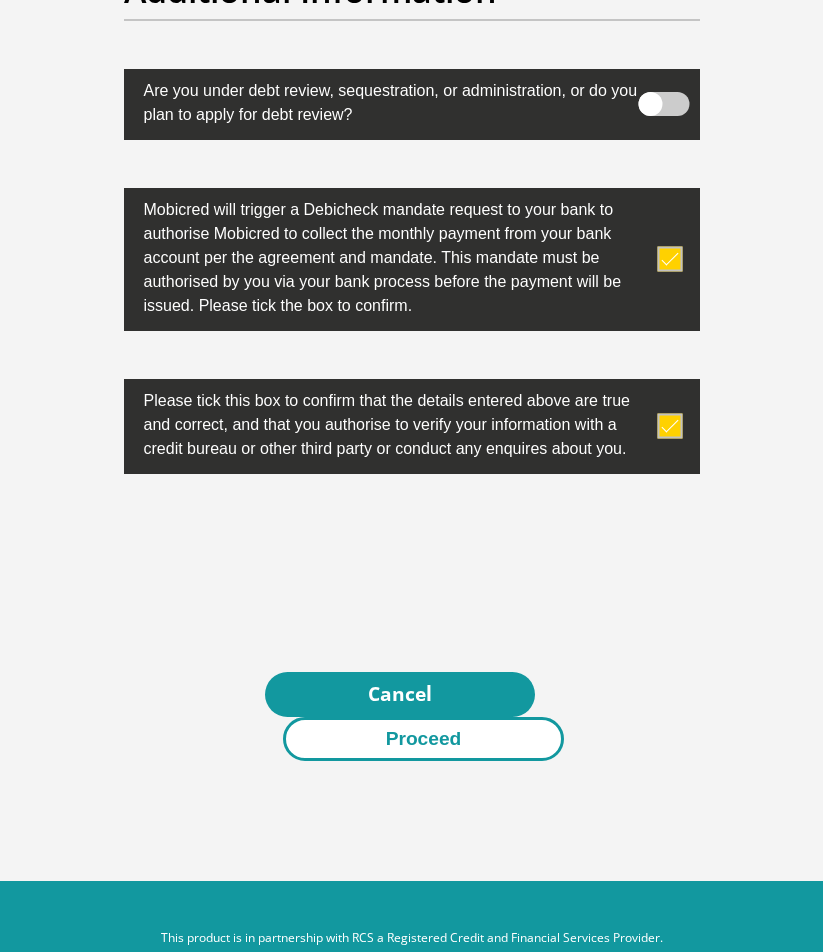 type on "500" 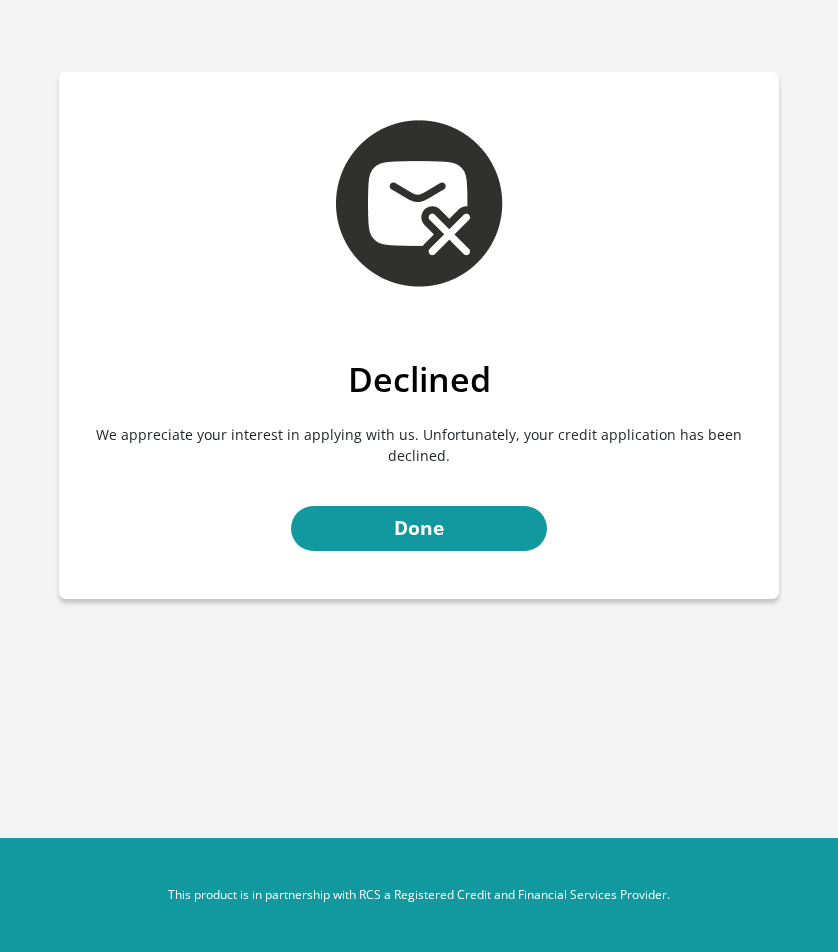 scroll, scrollTop: 0, scrollLeft: 0, axis: both 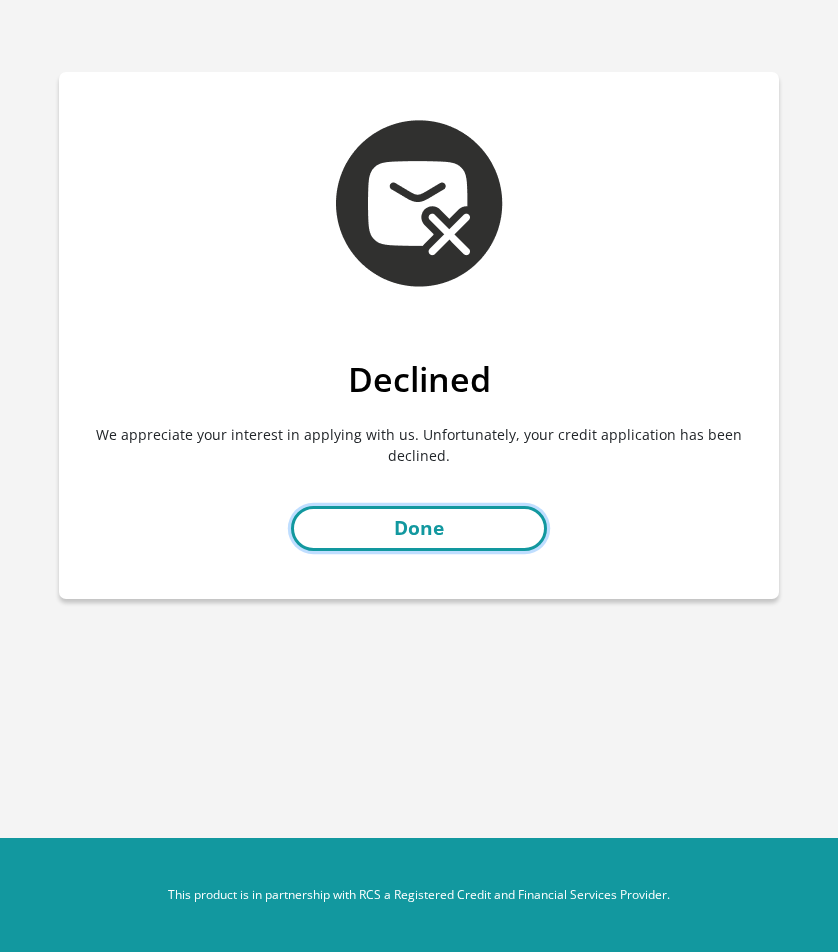 click on "Done" at bounding box center (419, 528) 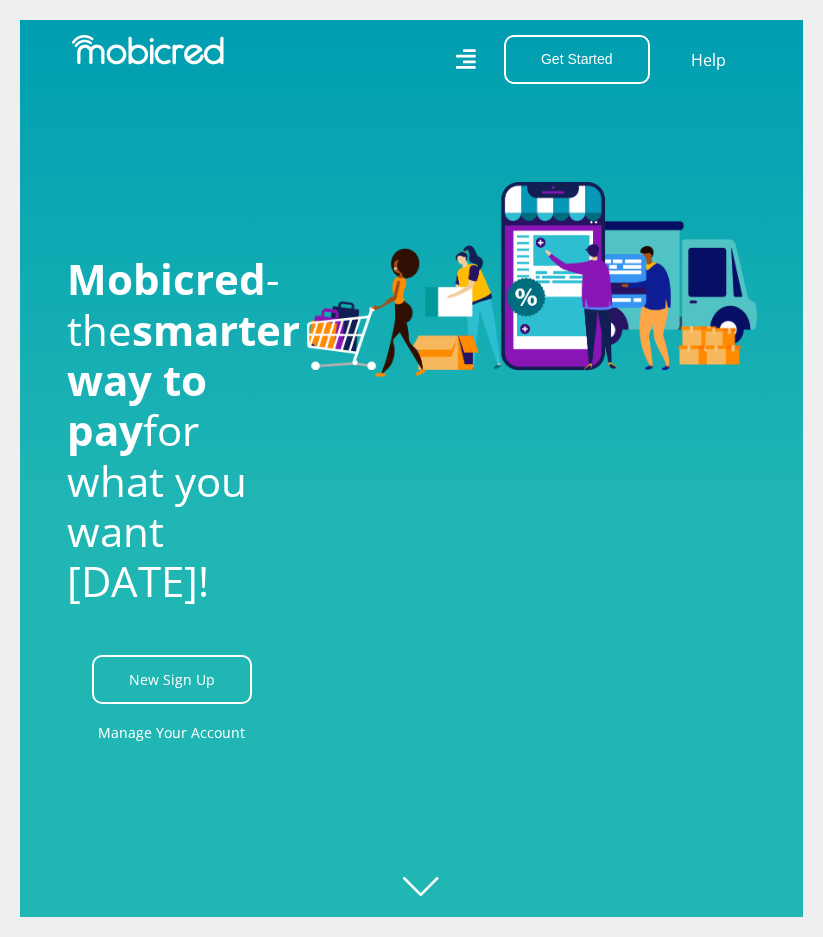 scroll, scrollTop: 0, scrollLeft: 0, axis: both 